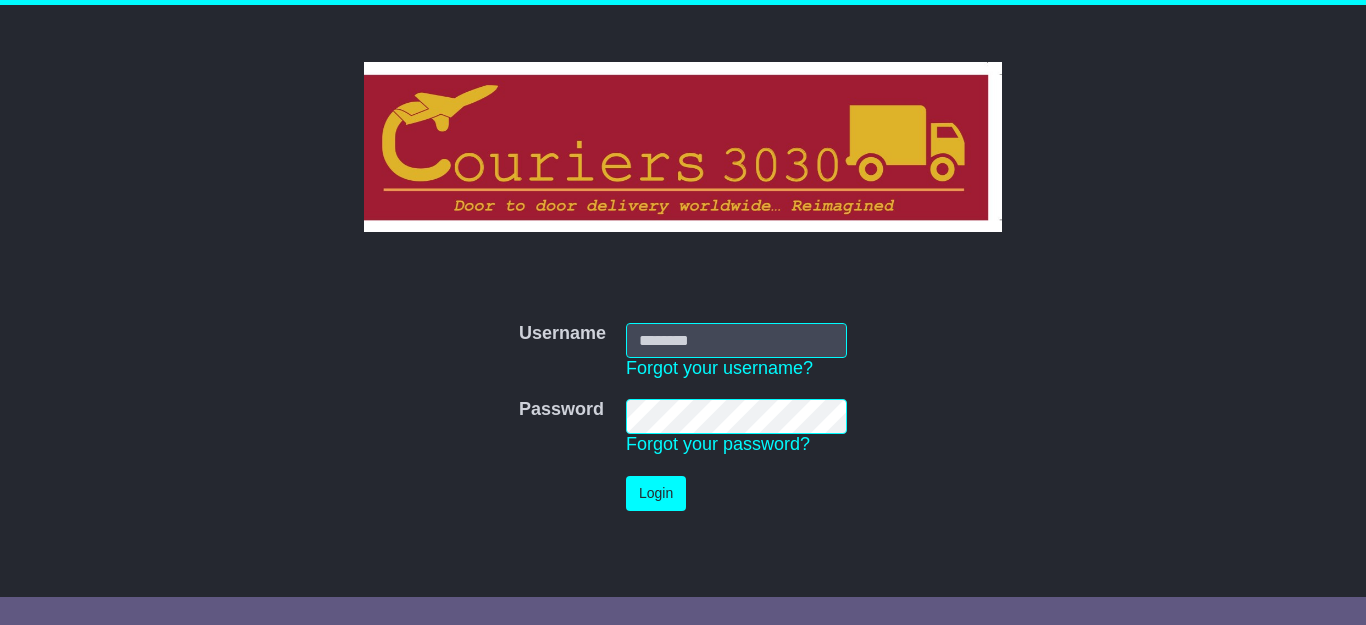 scroll, scrollTop: 0, scrollLeft: 0, axis: both 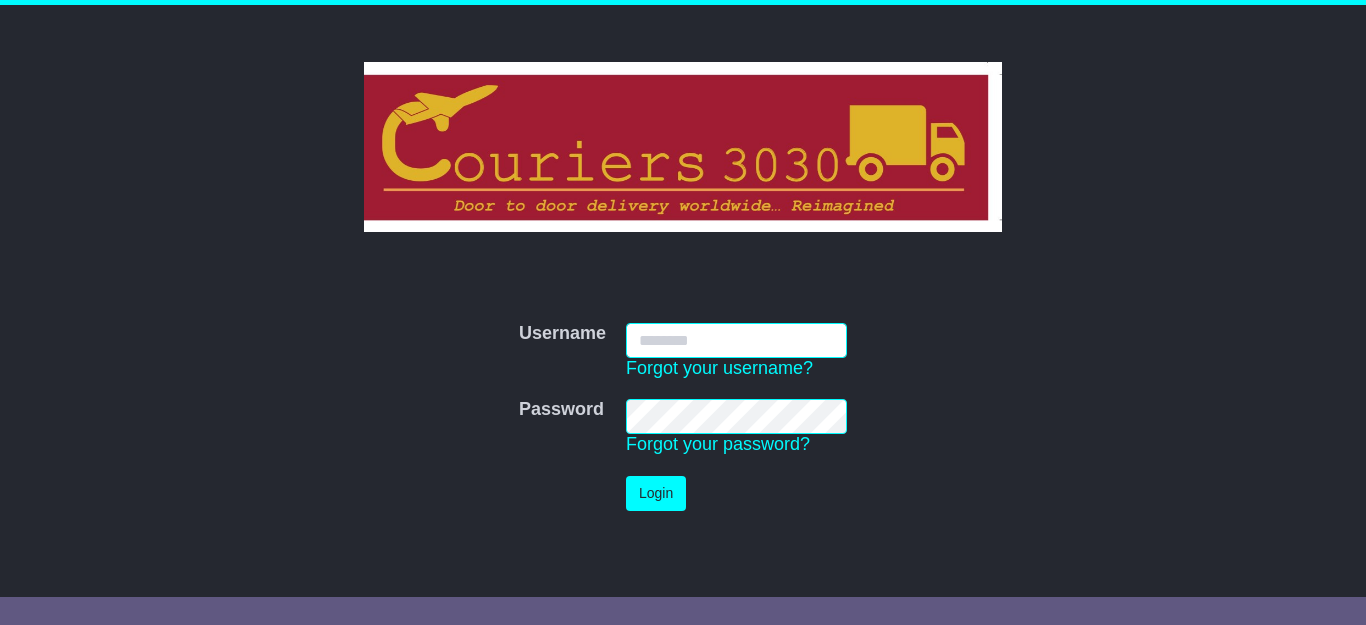 type on "**********" 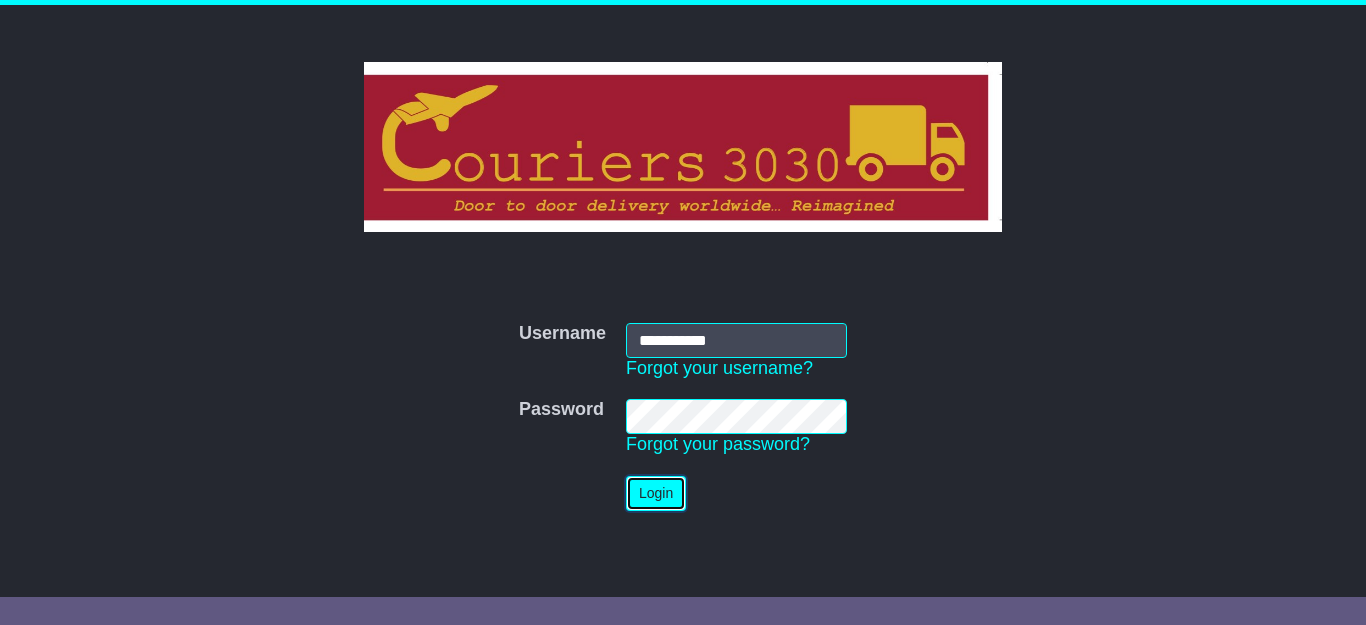 type 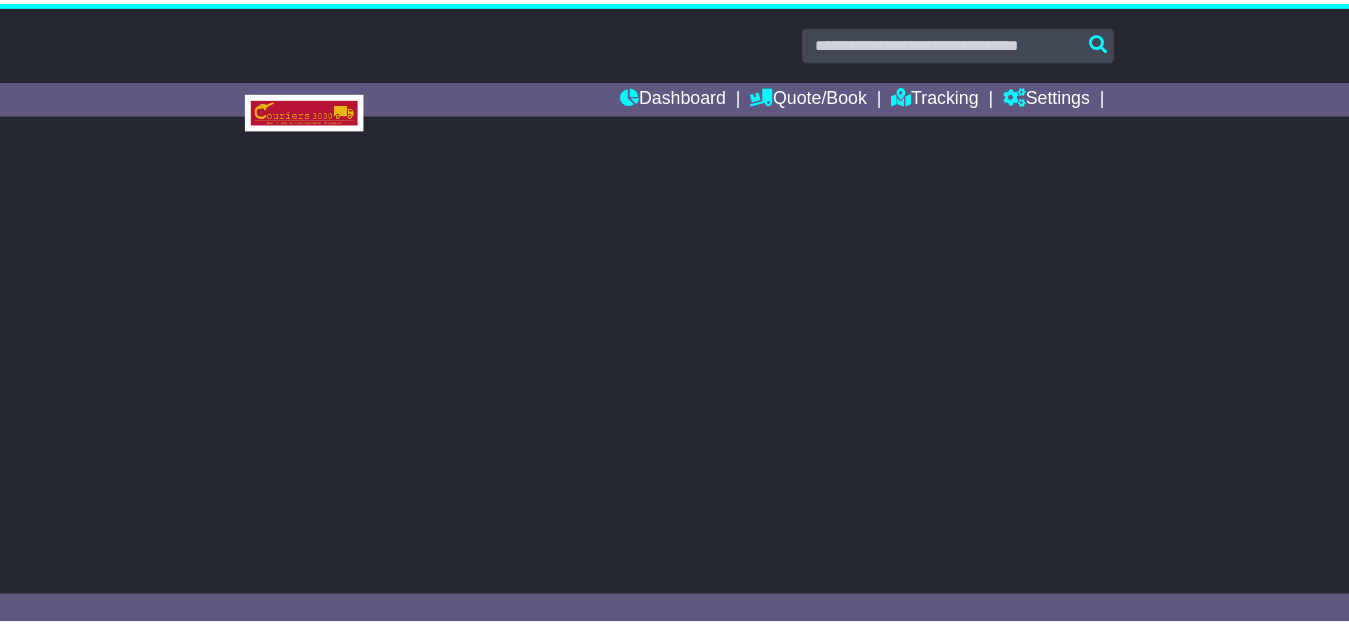 scroll, scrollTop: 0, scrollLeft: 0, axis: both 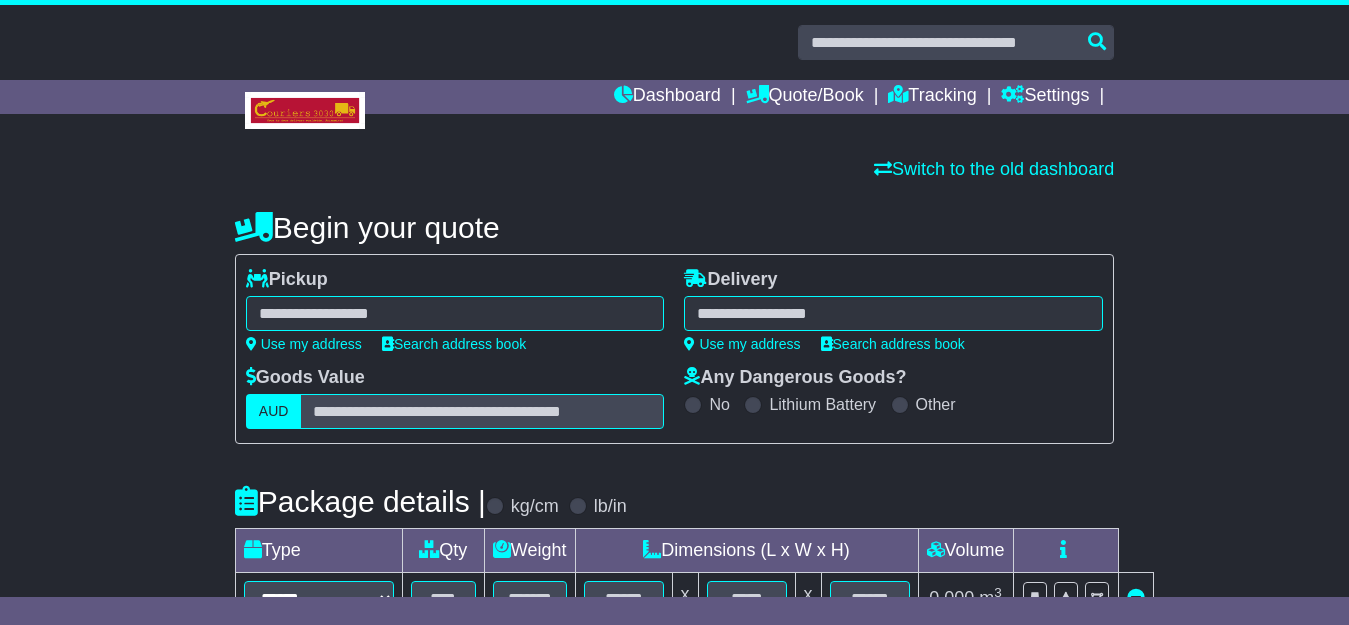 click at bounding box center [455, 313] 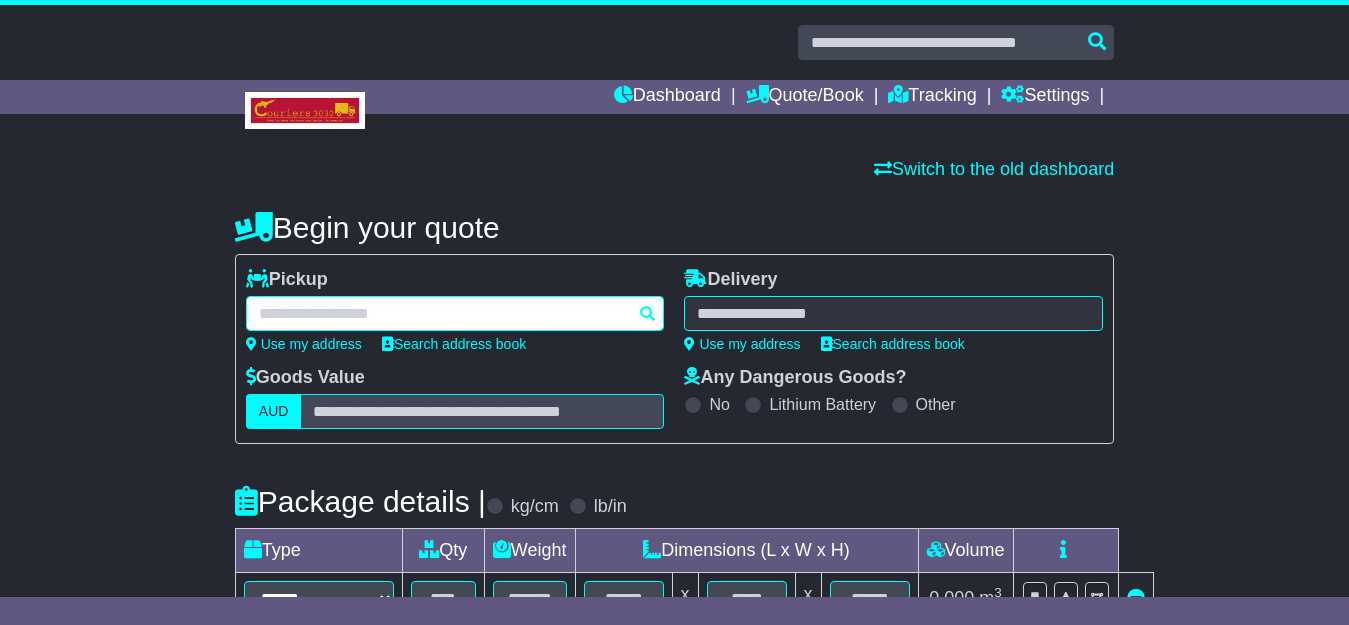 paste on "**********" 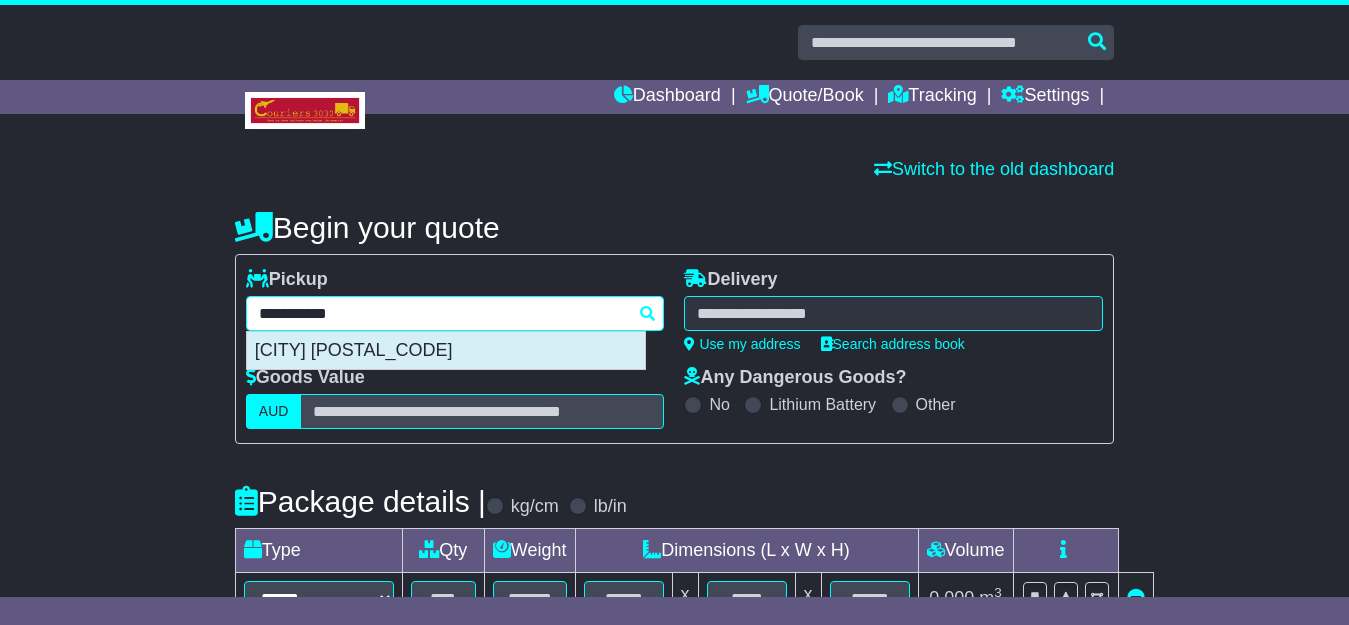 click on "MINCHINBURY 2770" at bounding box center [446, 351] 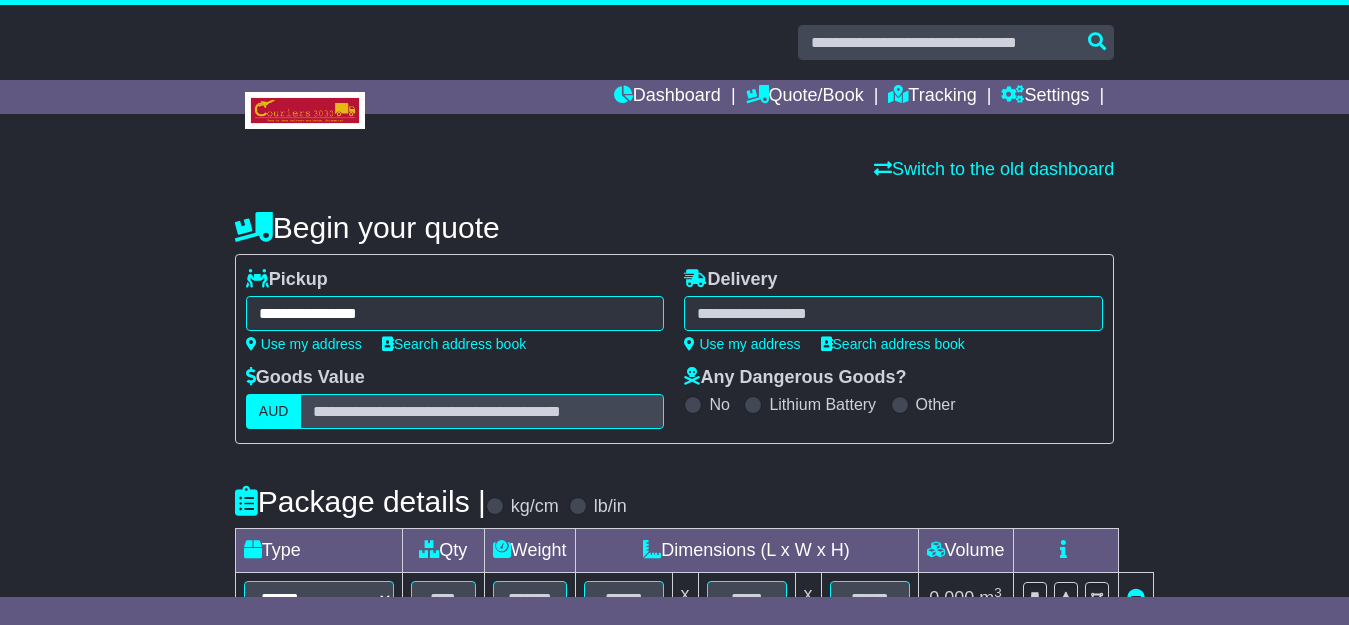 type on "**********" 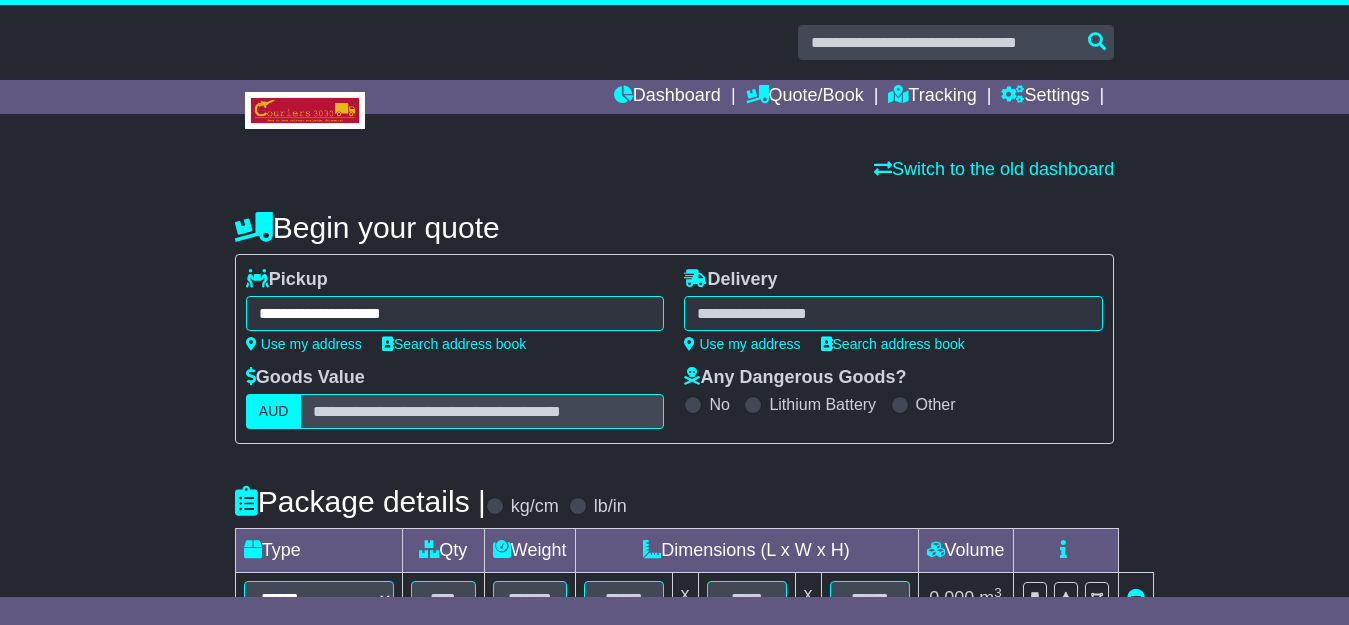 click at bounding box center (893, 313) 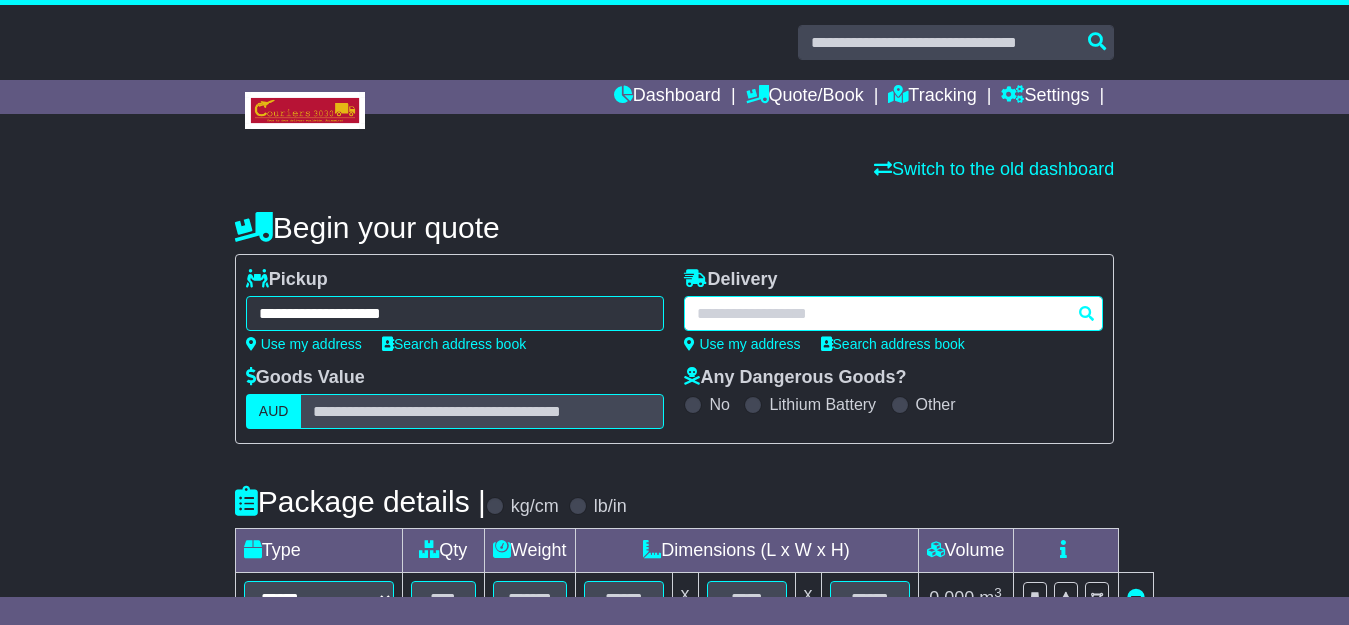 paste on "*******" 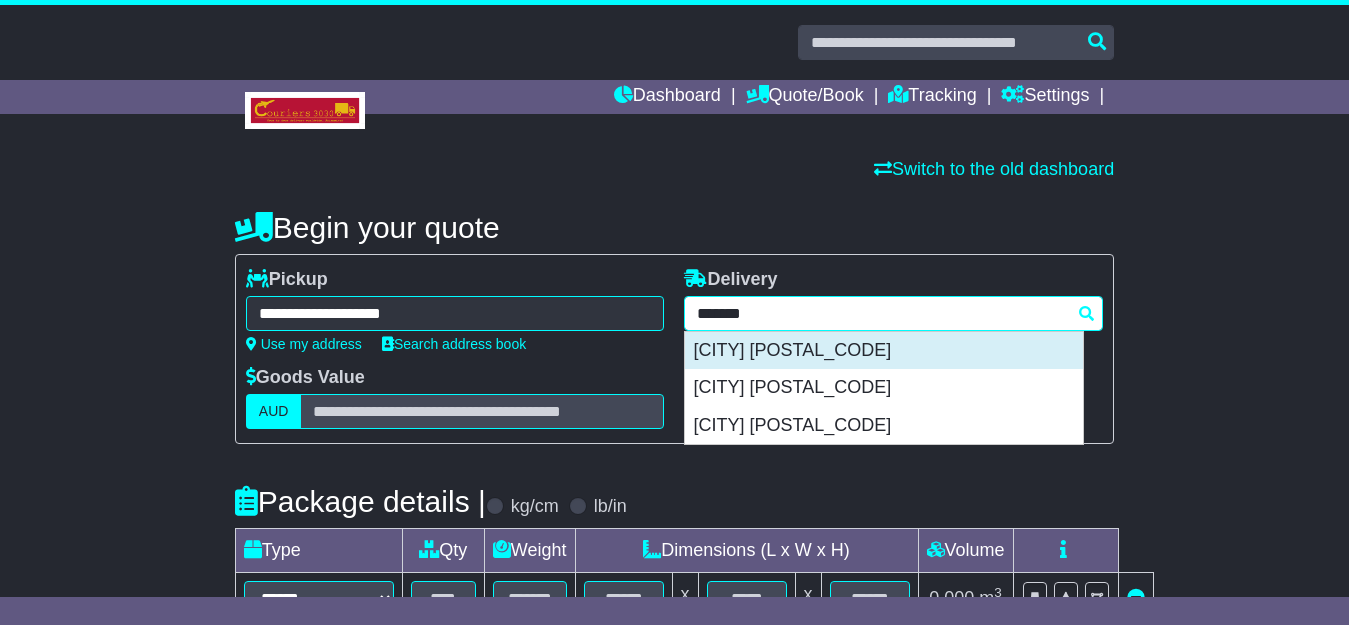 click on "MARGATE 4019" at bounding box center (884, 351) 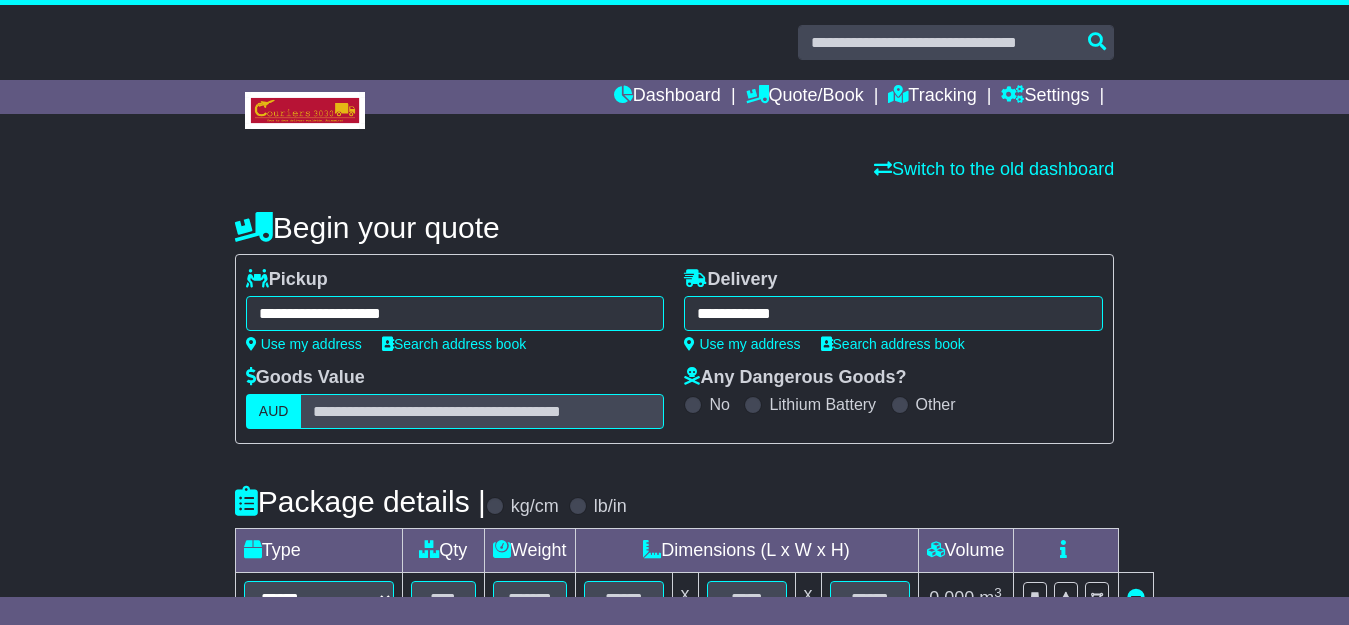 type on "**********" 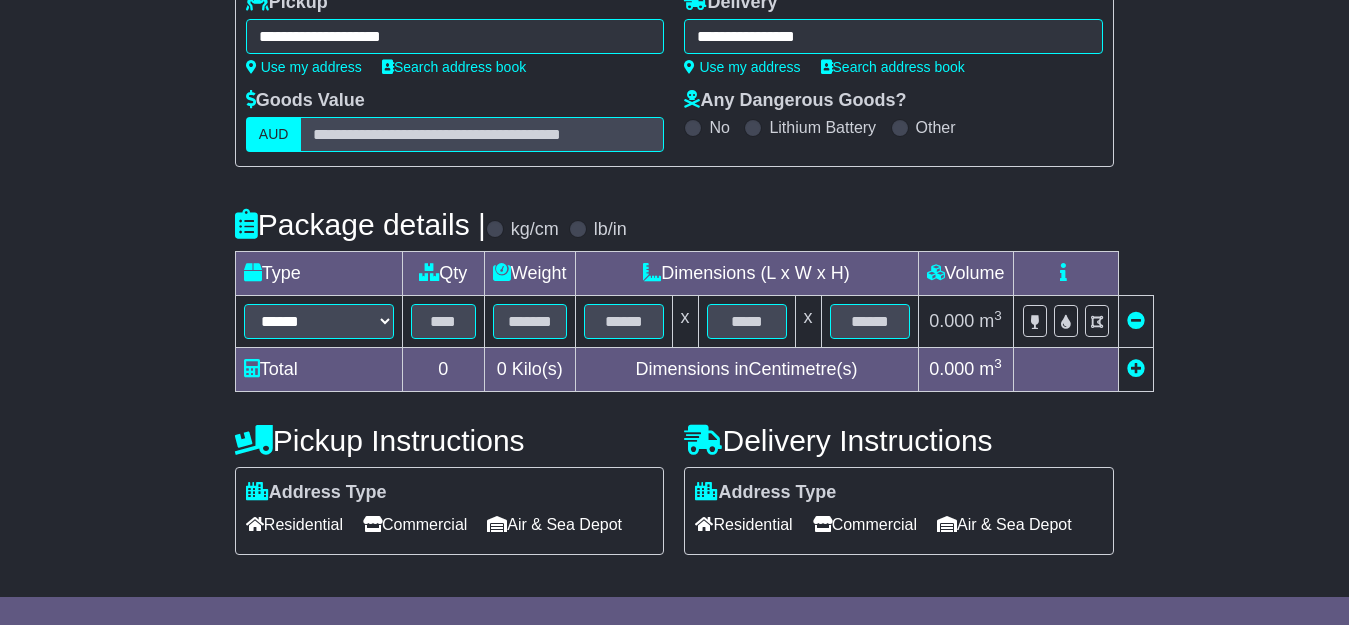 scroll, scrollTop: 255, scrollLeft: 0, axis: vertical 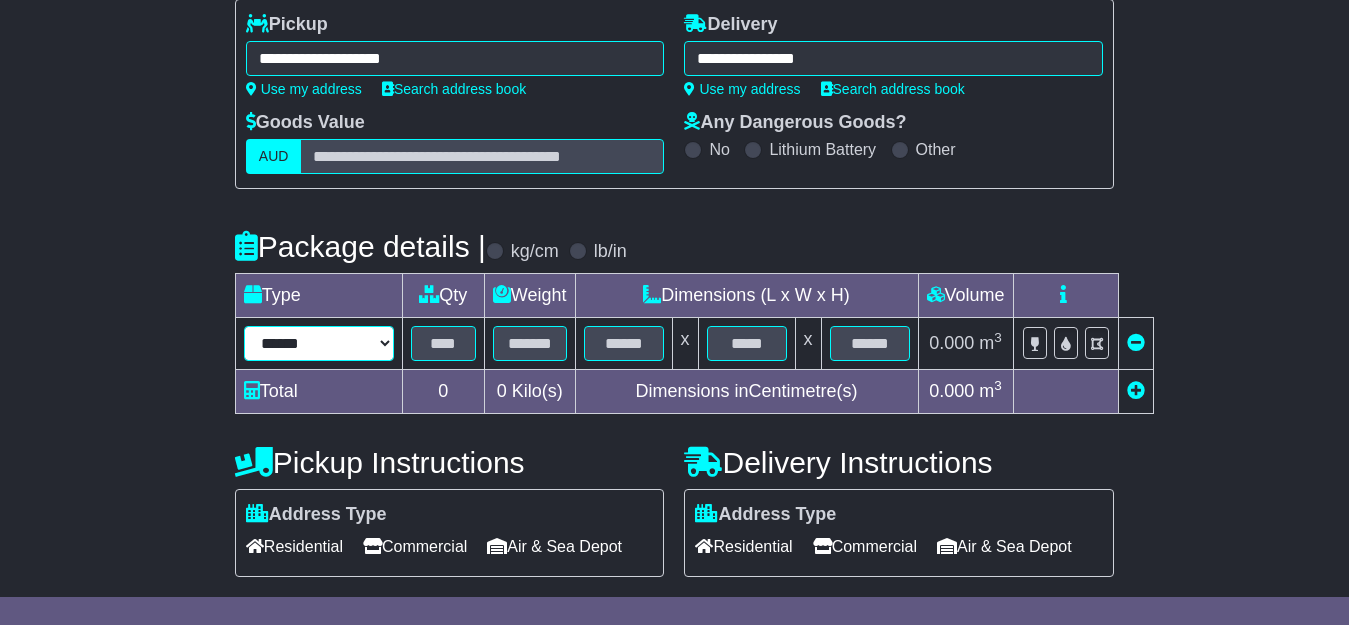 click on "****** ****** *** ******** ***** **** **** ****** *** *******" at bounding box center (319, 343) 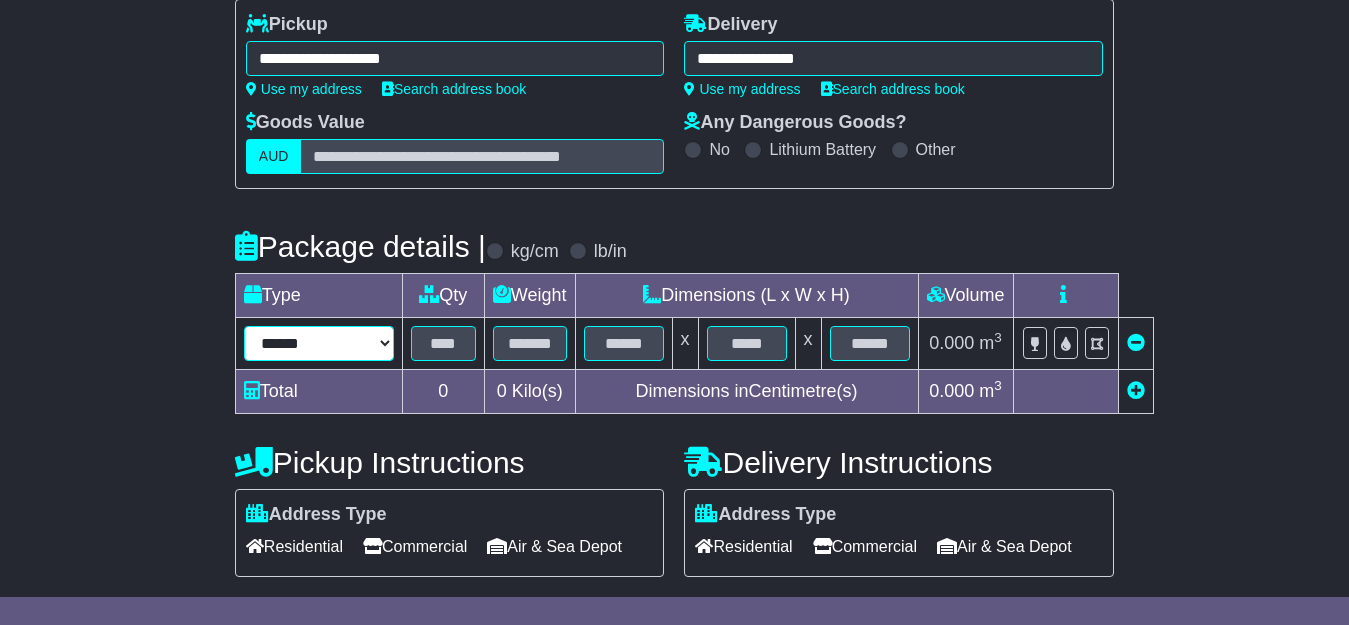 click on "****** ****** *** ******** ***** **** **** ****** *** *******" at bounding box center [319, 343] 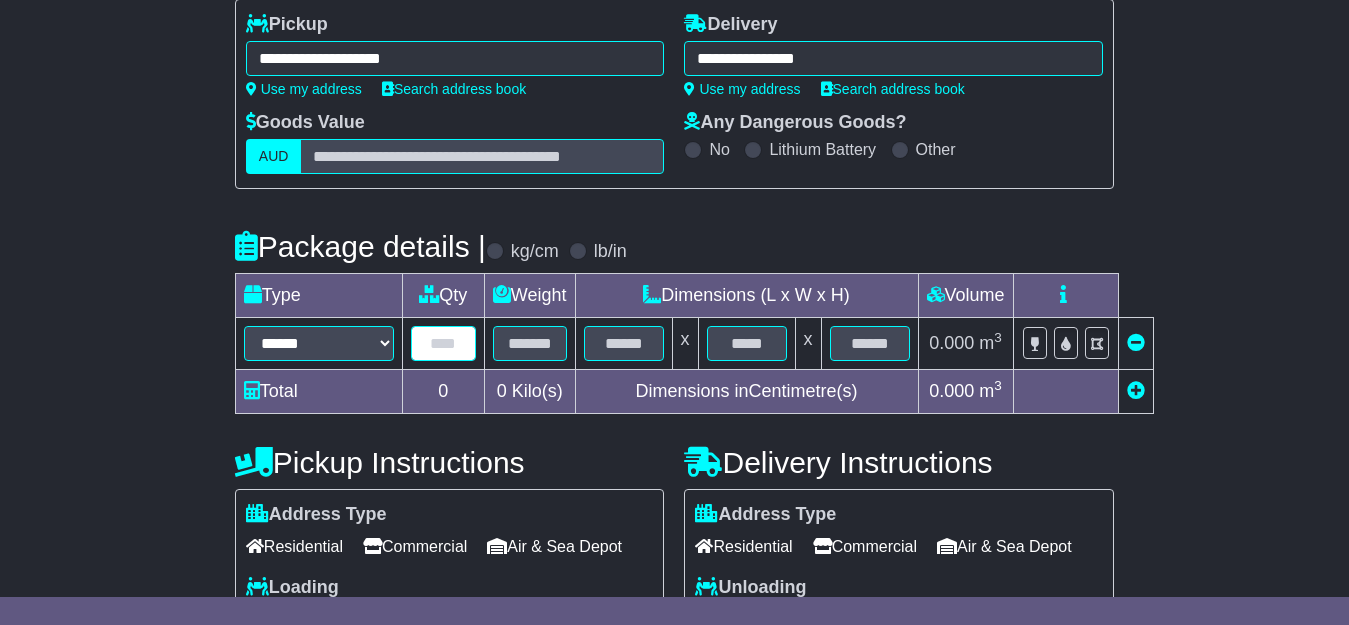 click at bounding box center [443, 343] 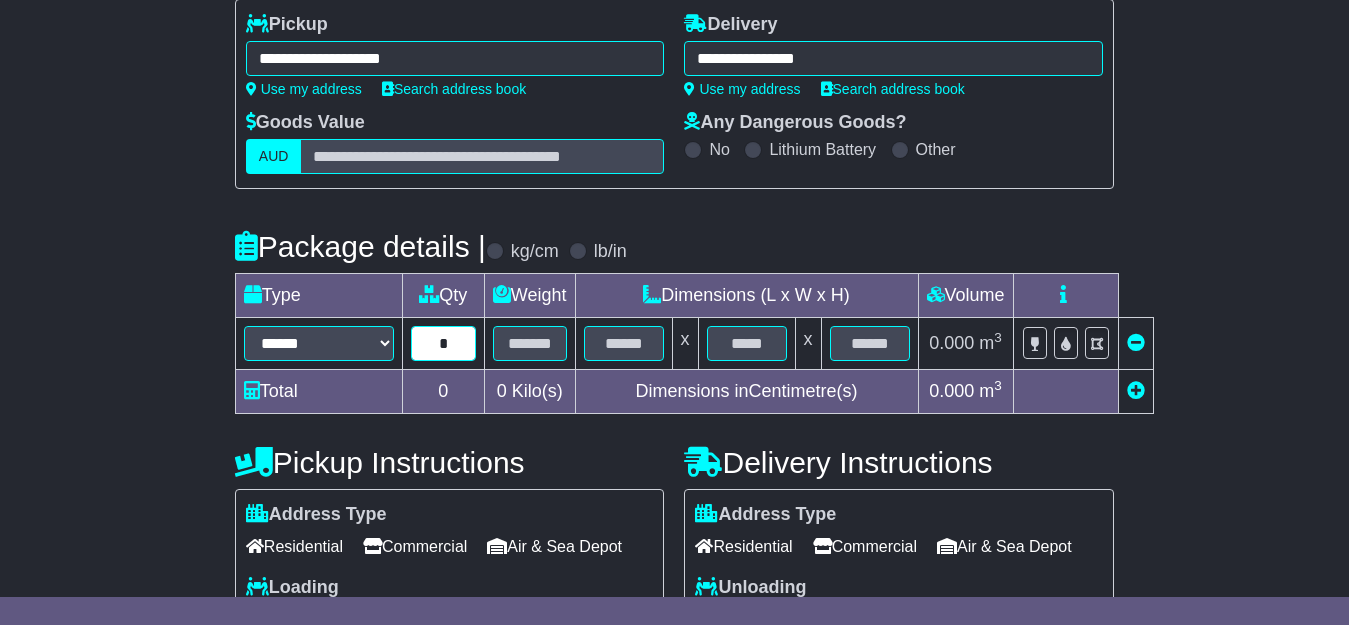 type on "*" 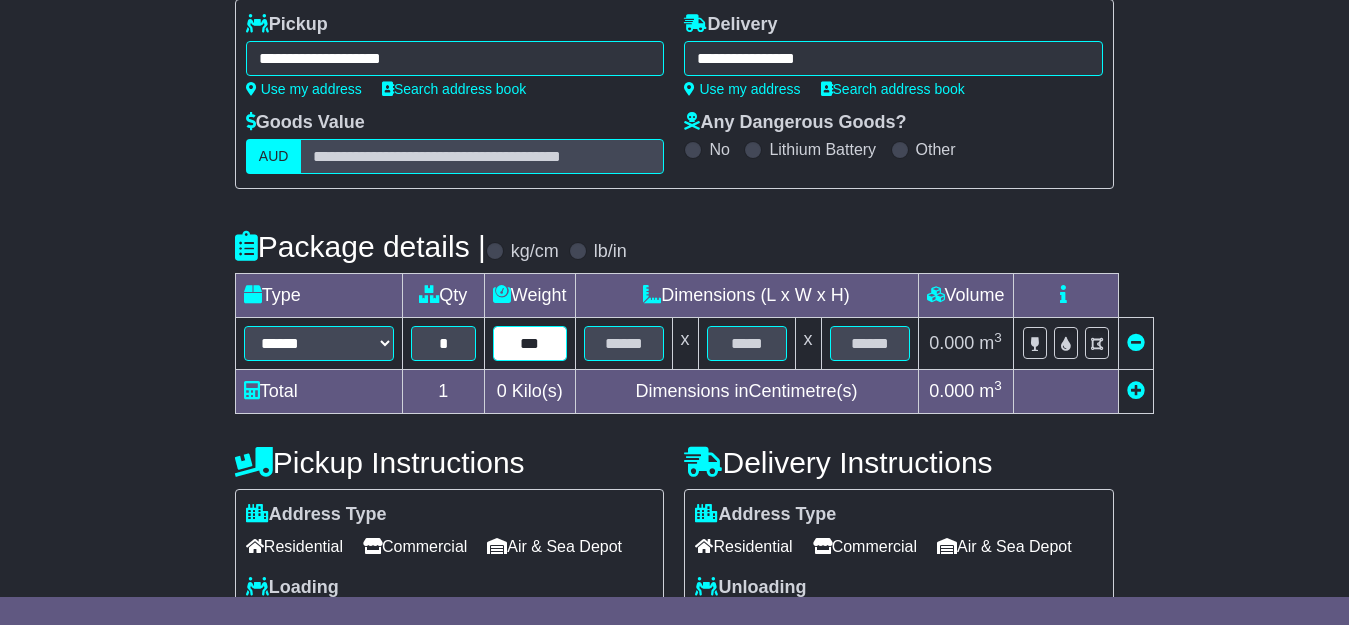 type on "***" 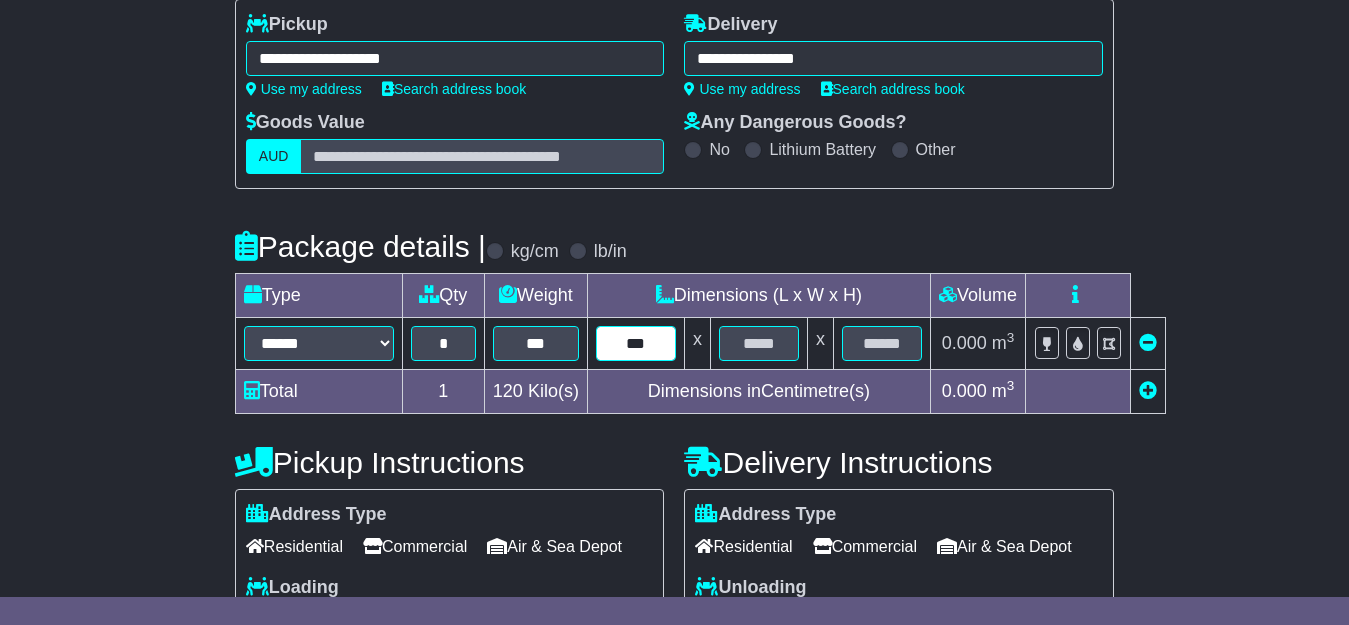 type on "***" 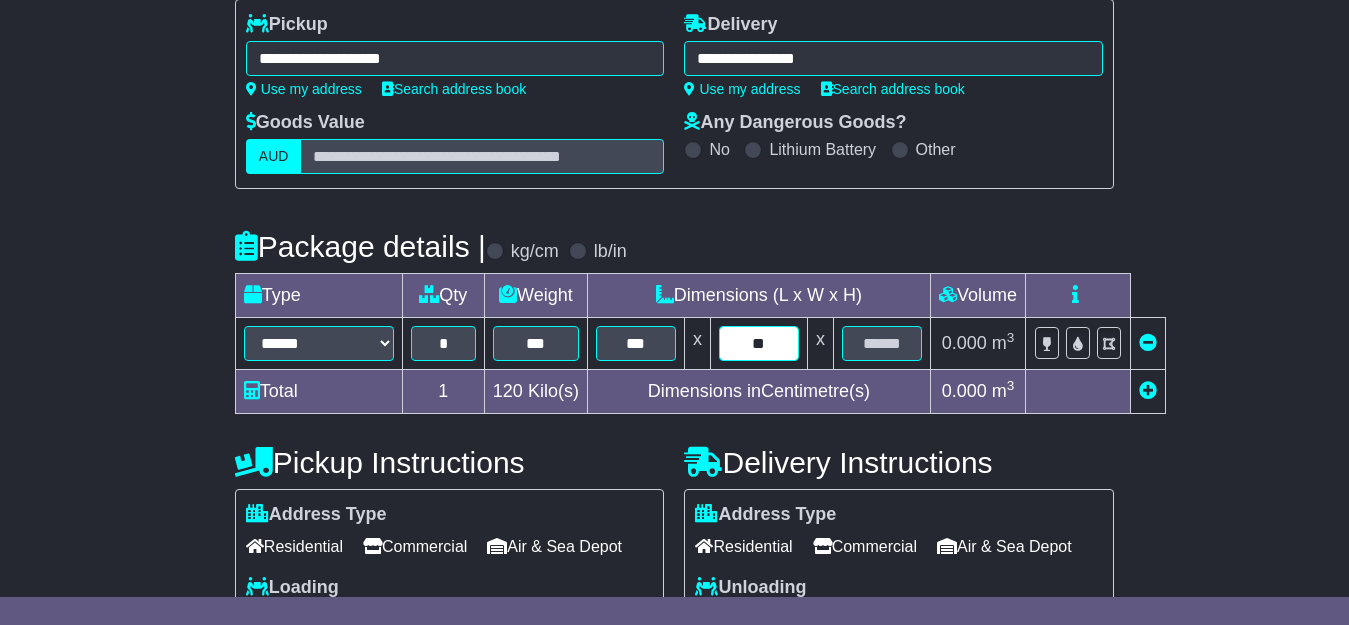 type on "**" 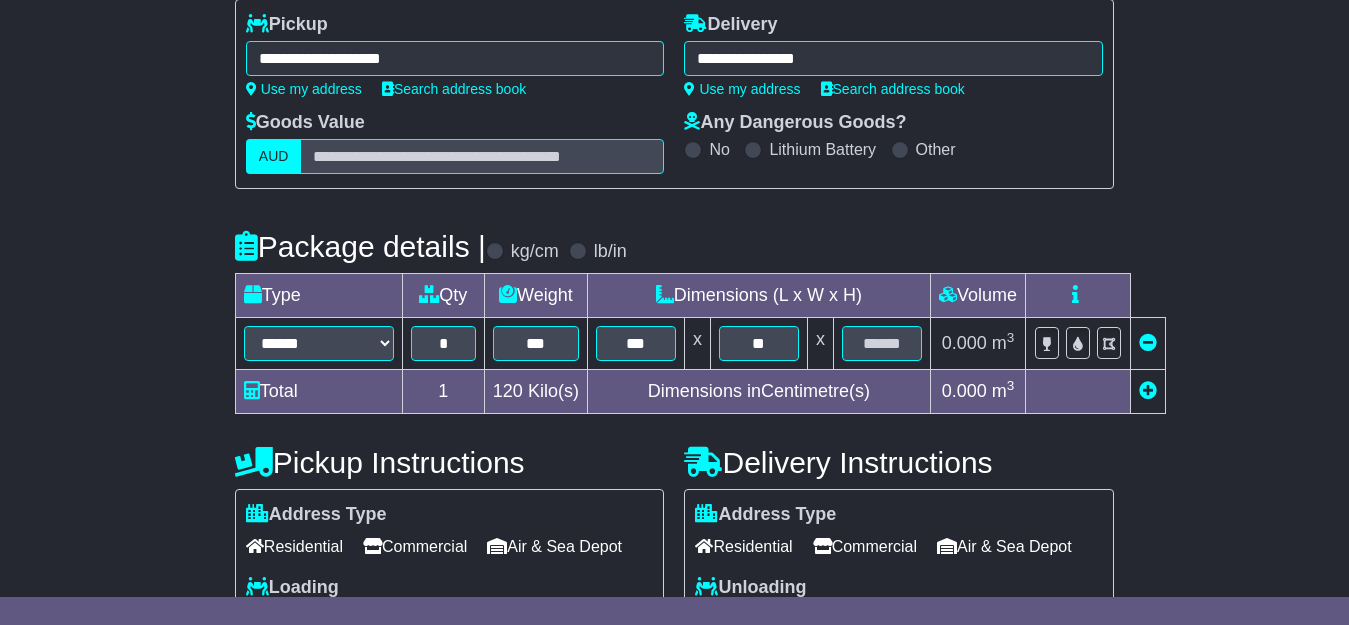 click on "Package details |" at bounding box center [360, 246] 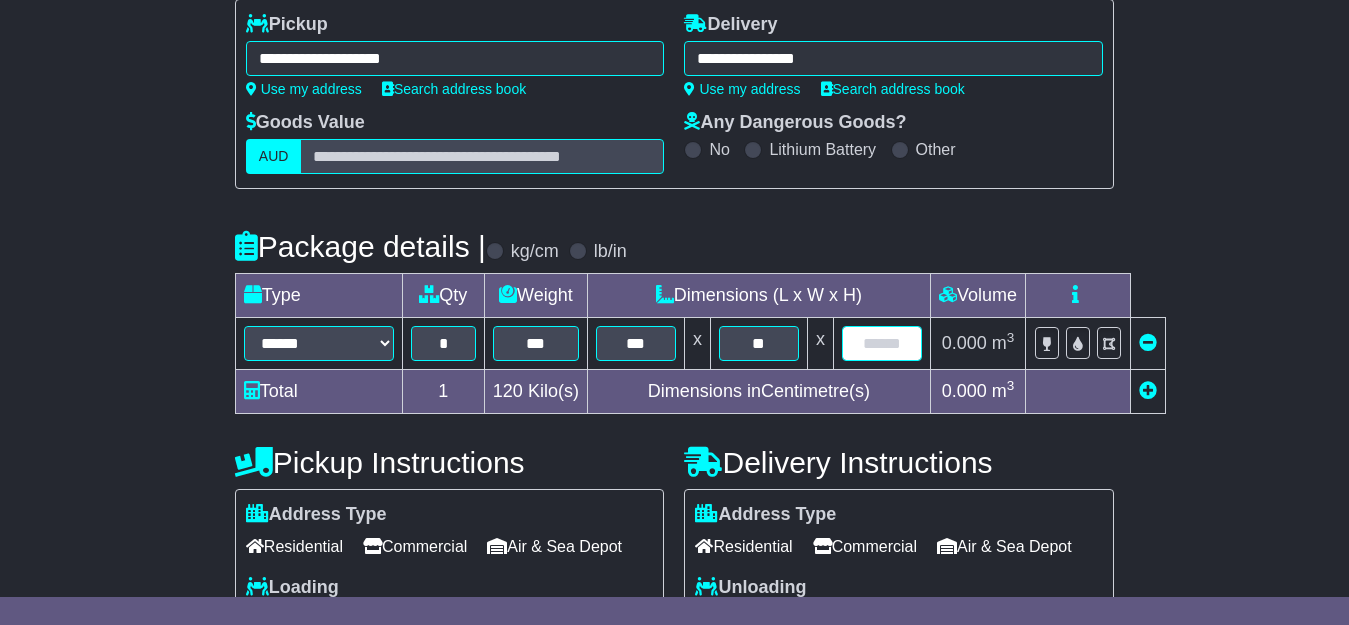 click at bounding box center (882, 343) 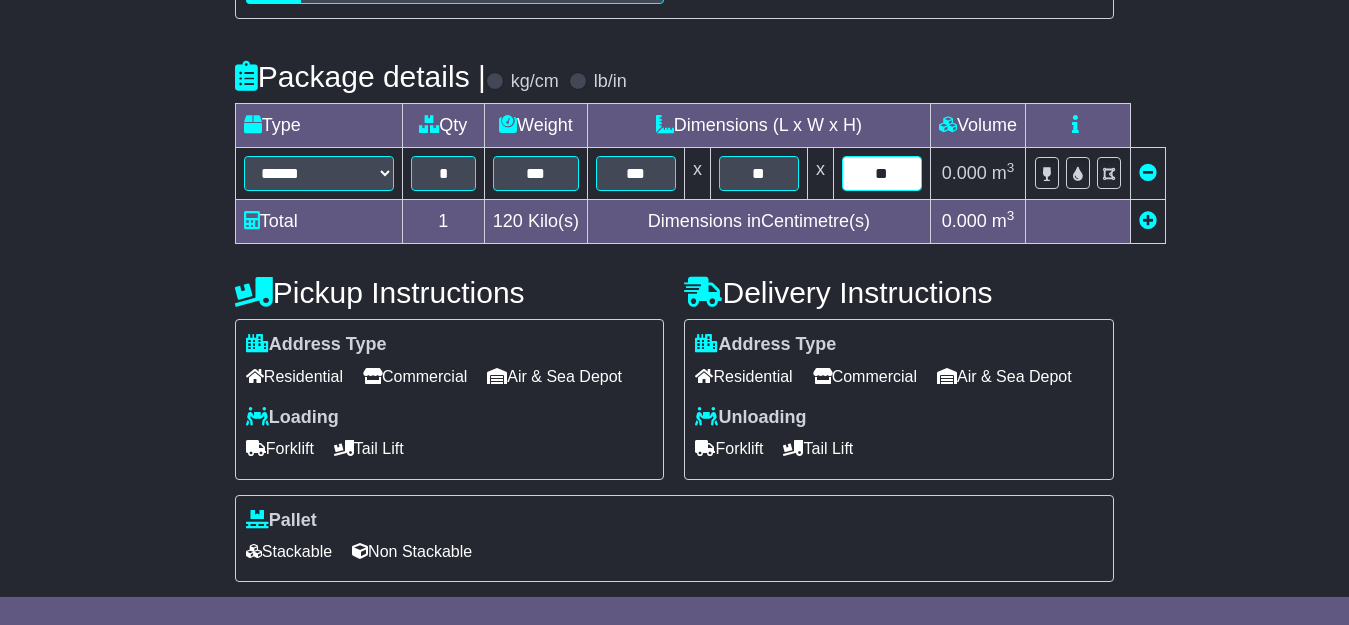 scroll, scrollTop: 456, scrollLeft: 0, axis: vertical 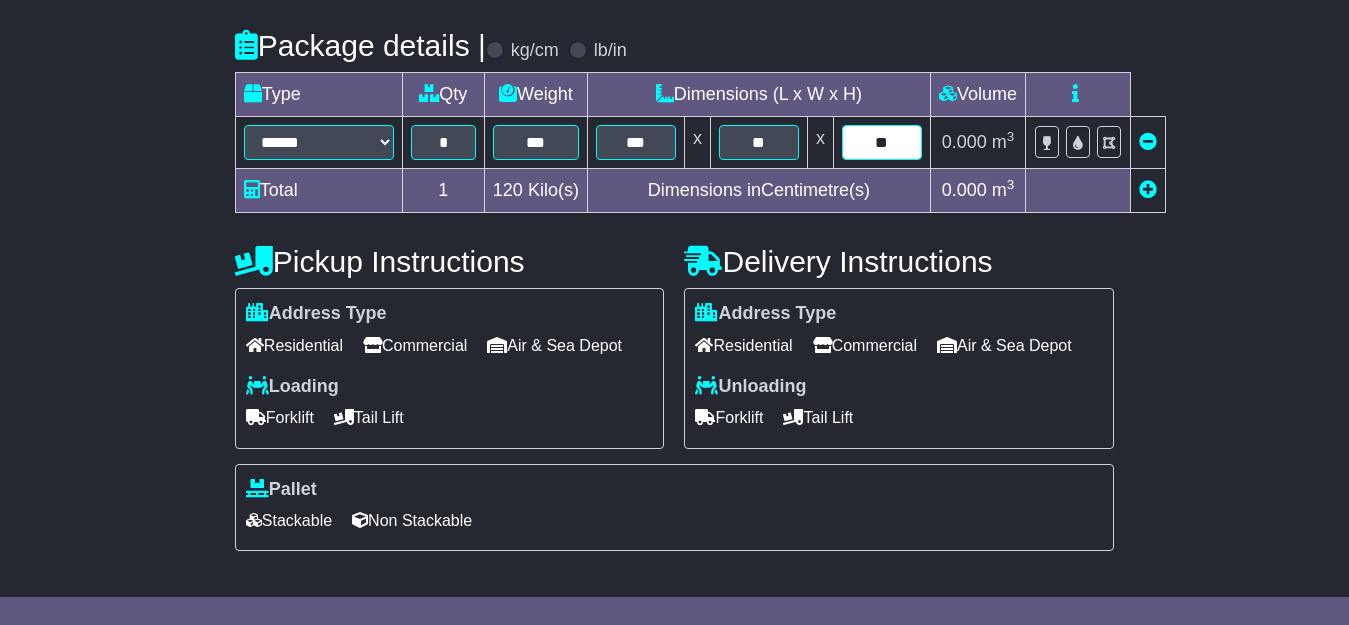 type on "**" 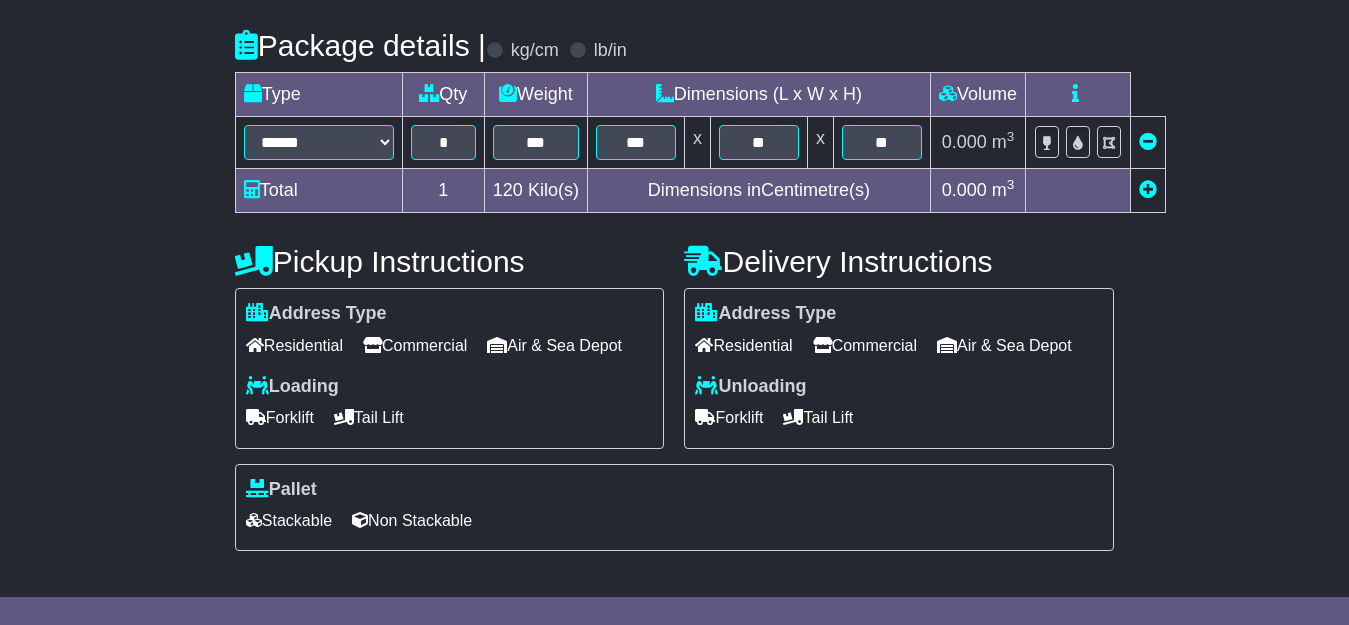 click at bounding box center [372, 345] 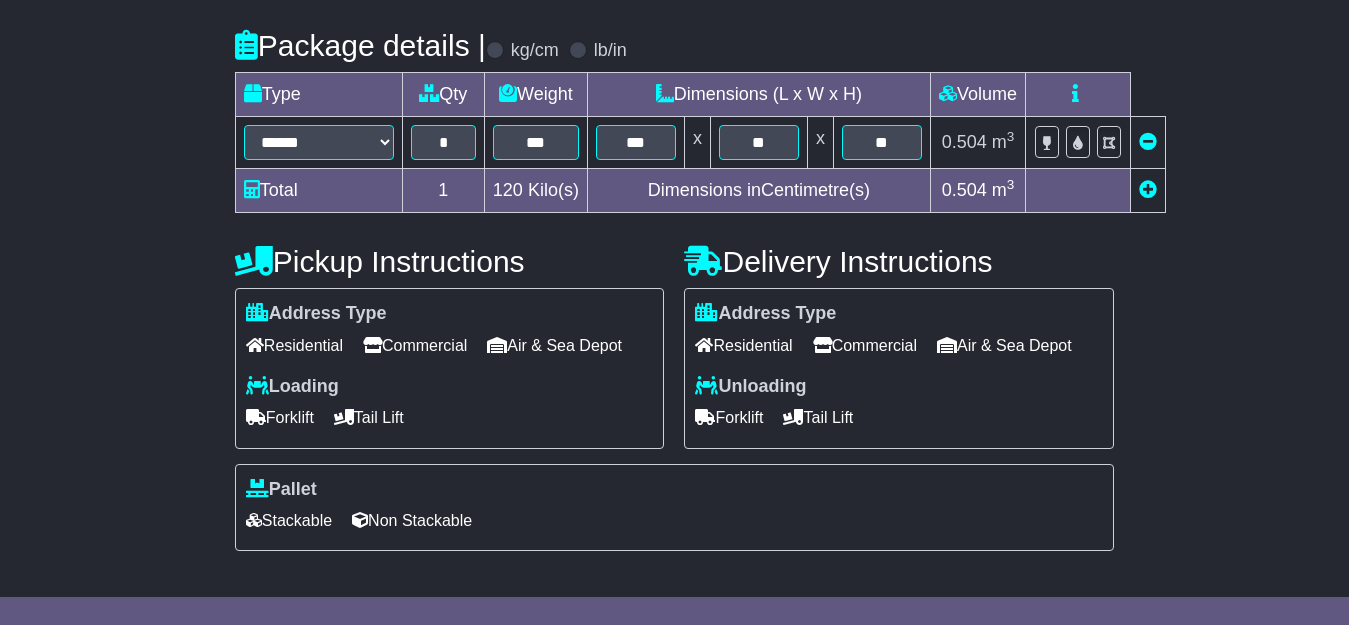 click on "Forklift" at bounding box center [280, 417] 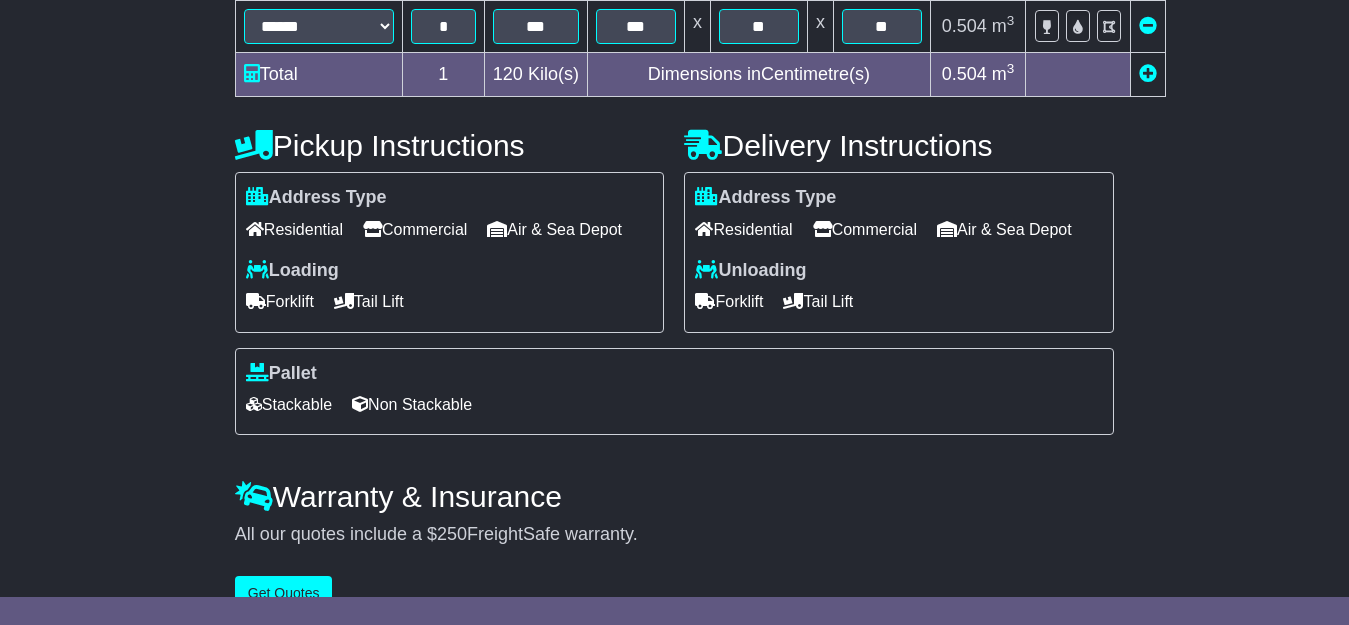 scroll, scrollTop: 643, scrollLeft: 0, axis: vertical 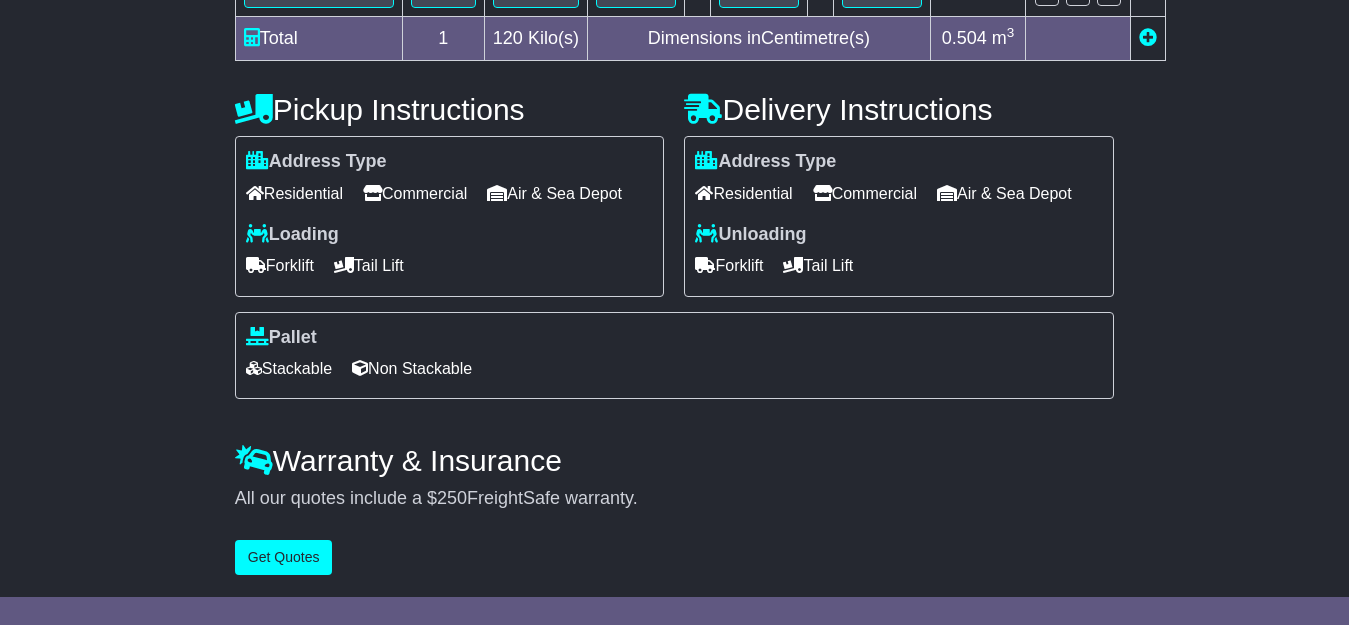 click on "Stackable" at bounding box center [289, 368] 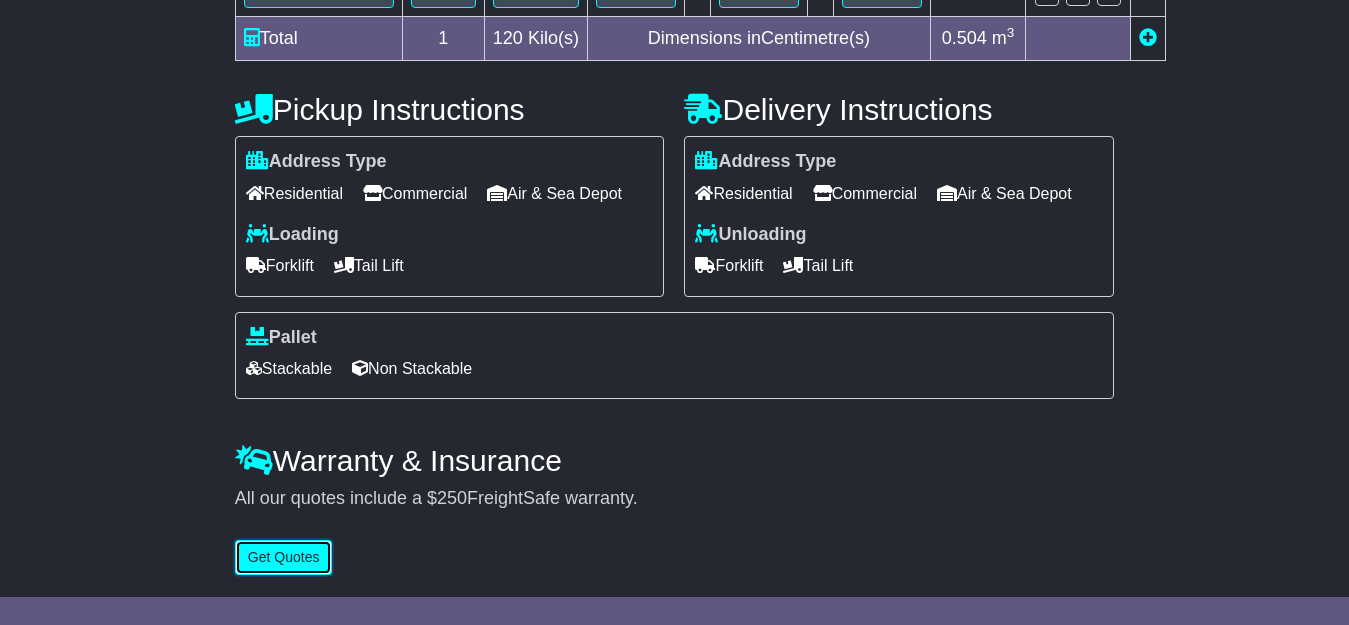 type 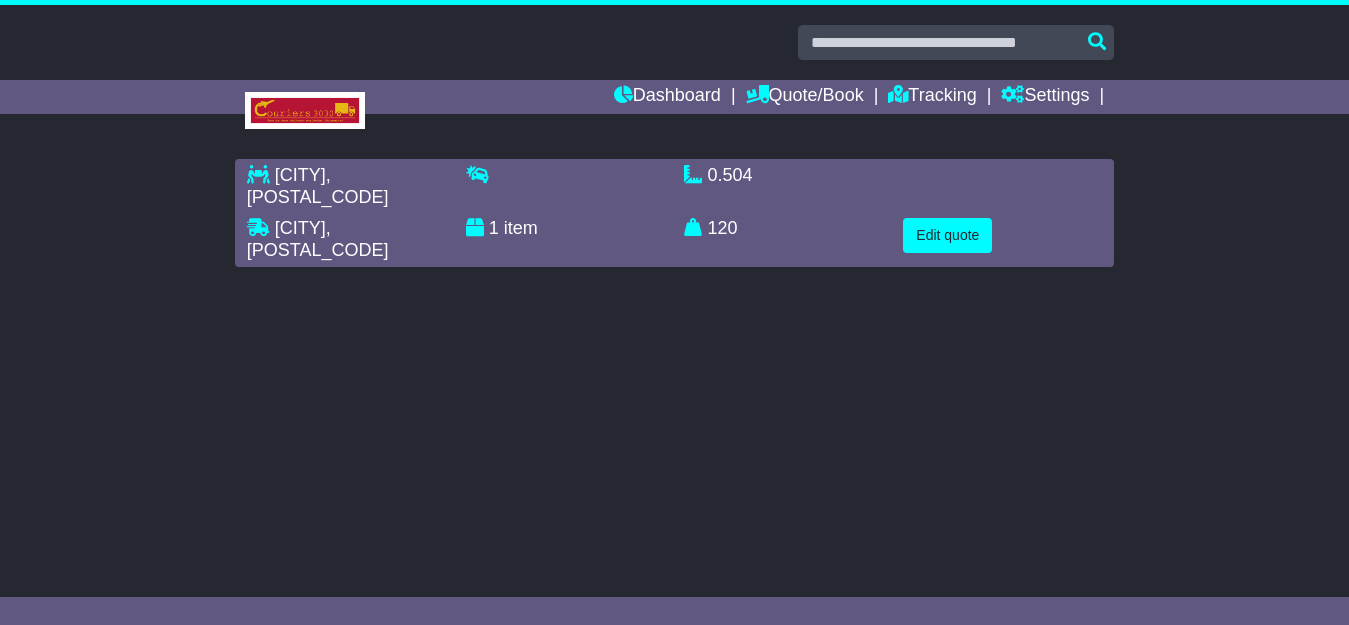 scroll, scrollTop: 0, scrollLeft: 0, axis: both 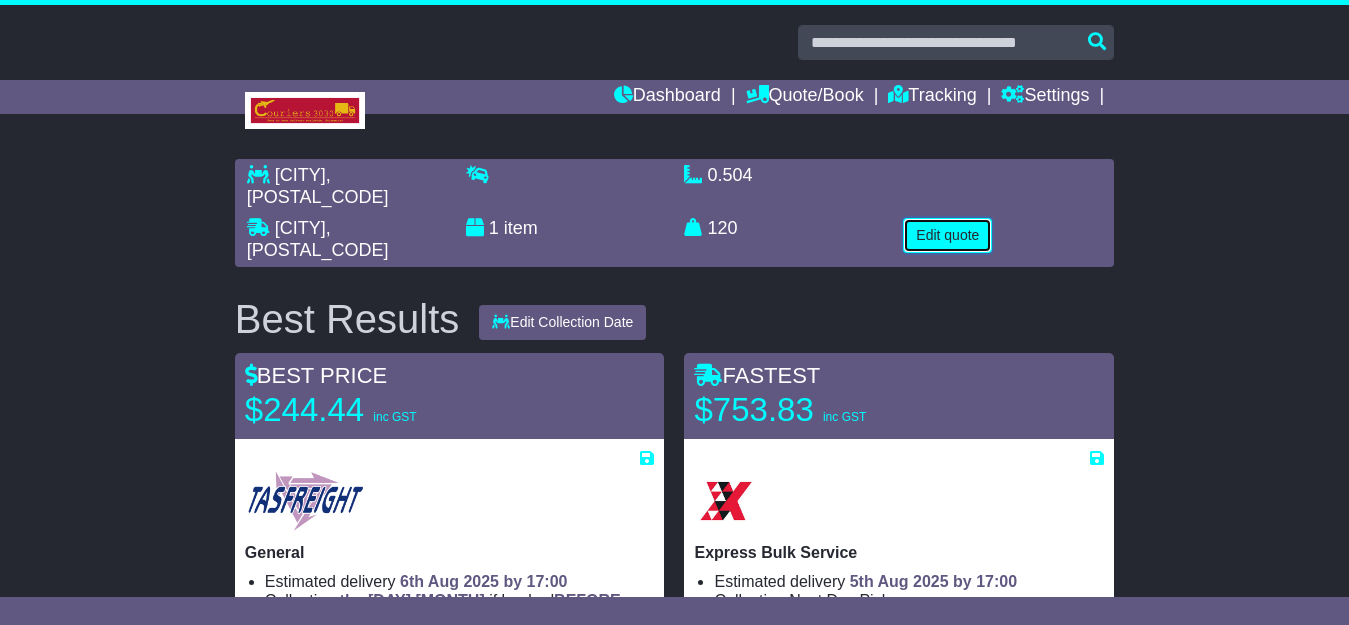 click on "Edit quote" at bounding box center (947, 235) 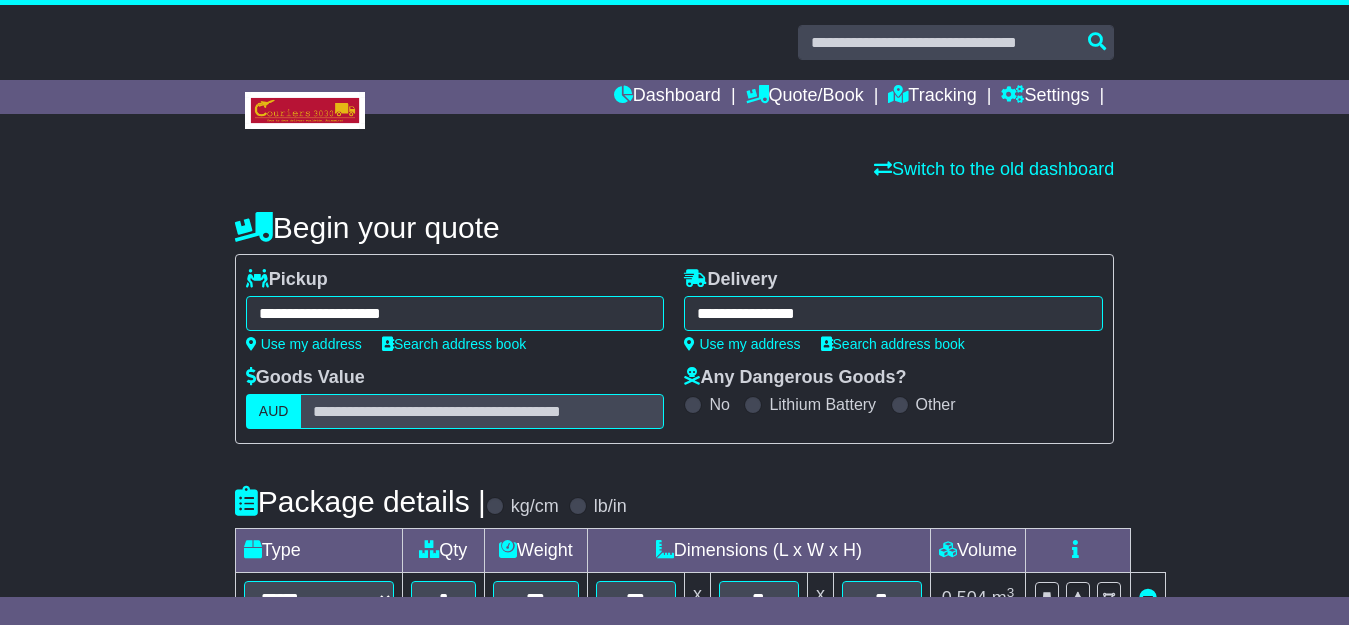 click on "**********" at bounding box center [455, 313] 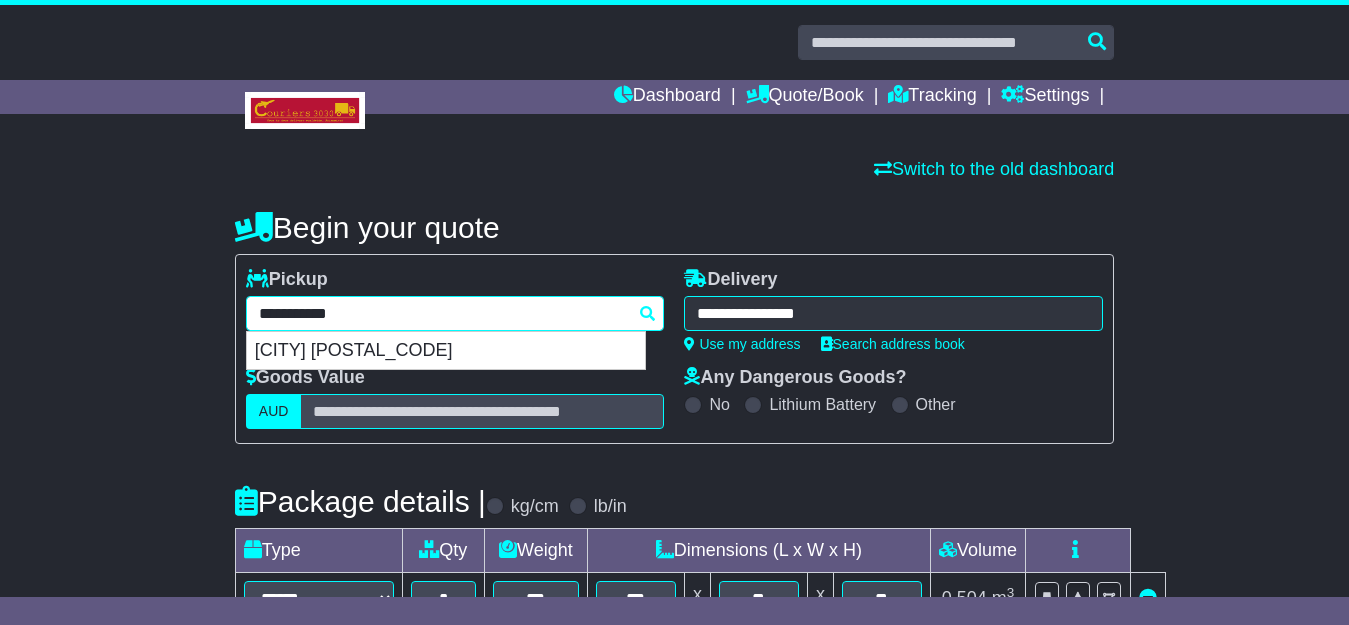 paste 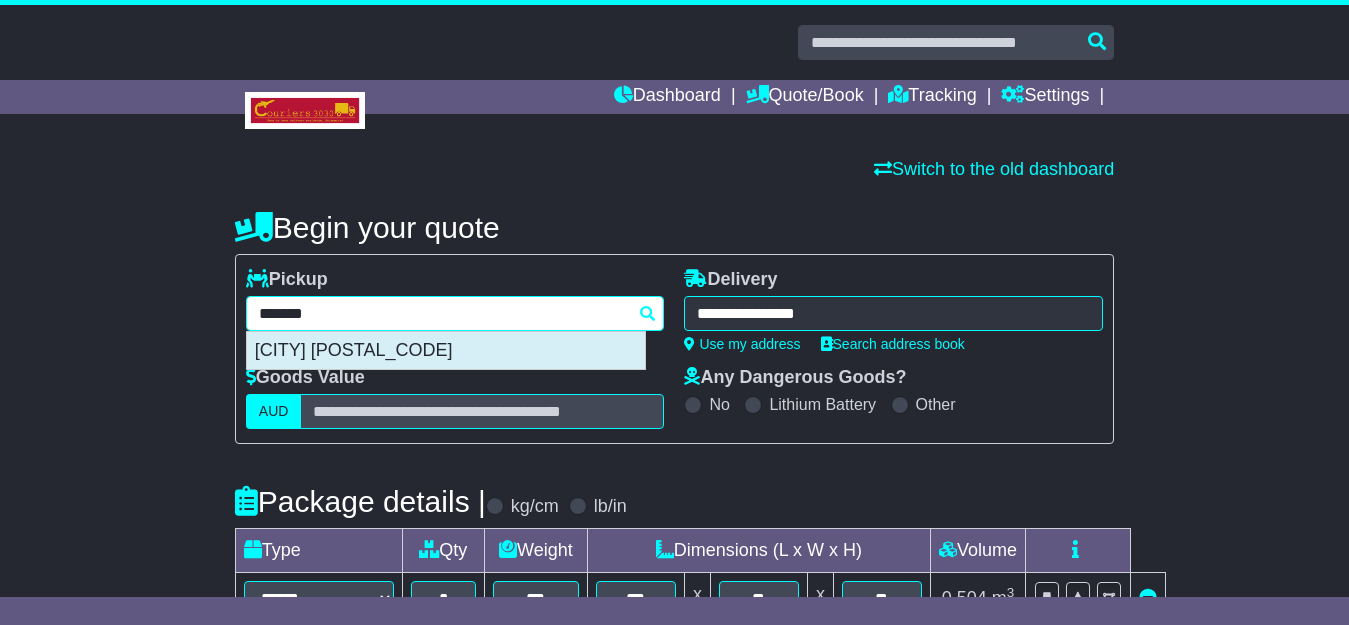 click on "NEWBURY 3458" at bounding box center (446, 351) 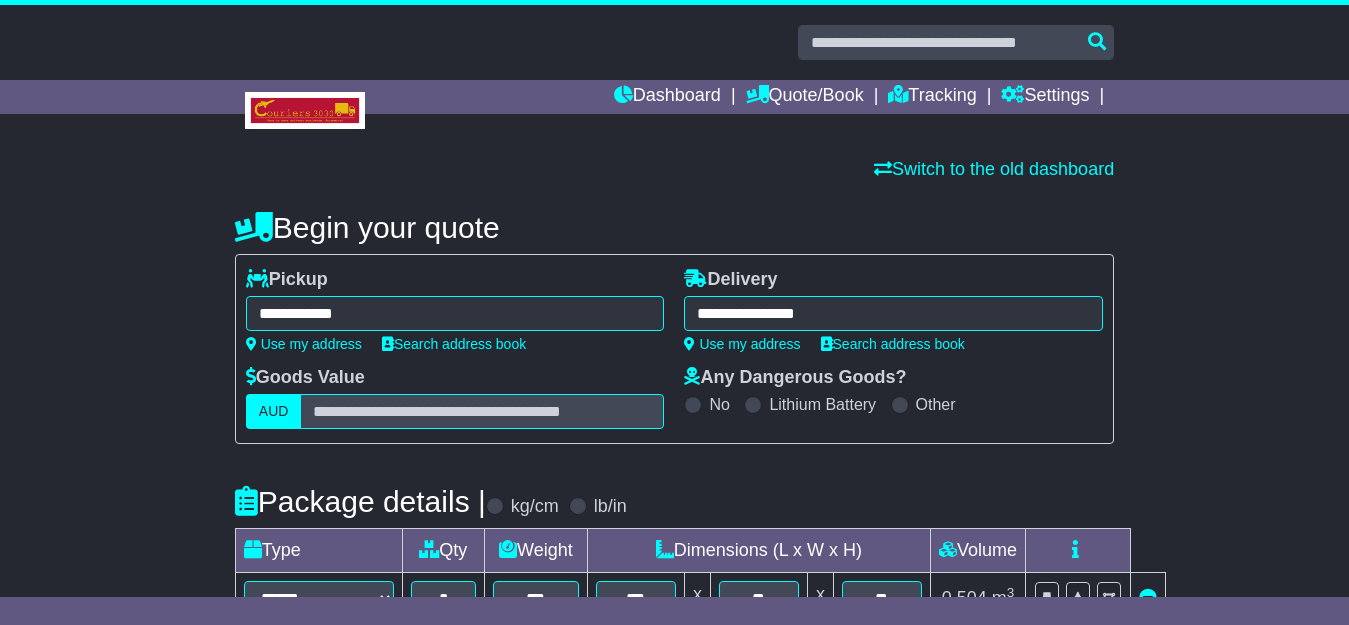 type on "**********" 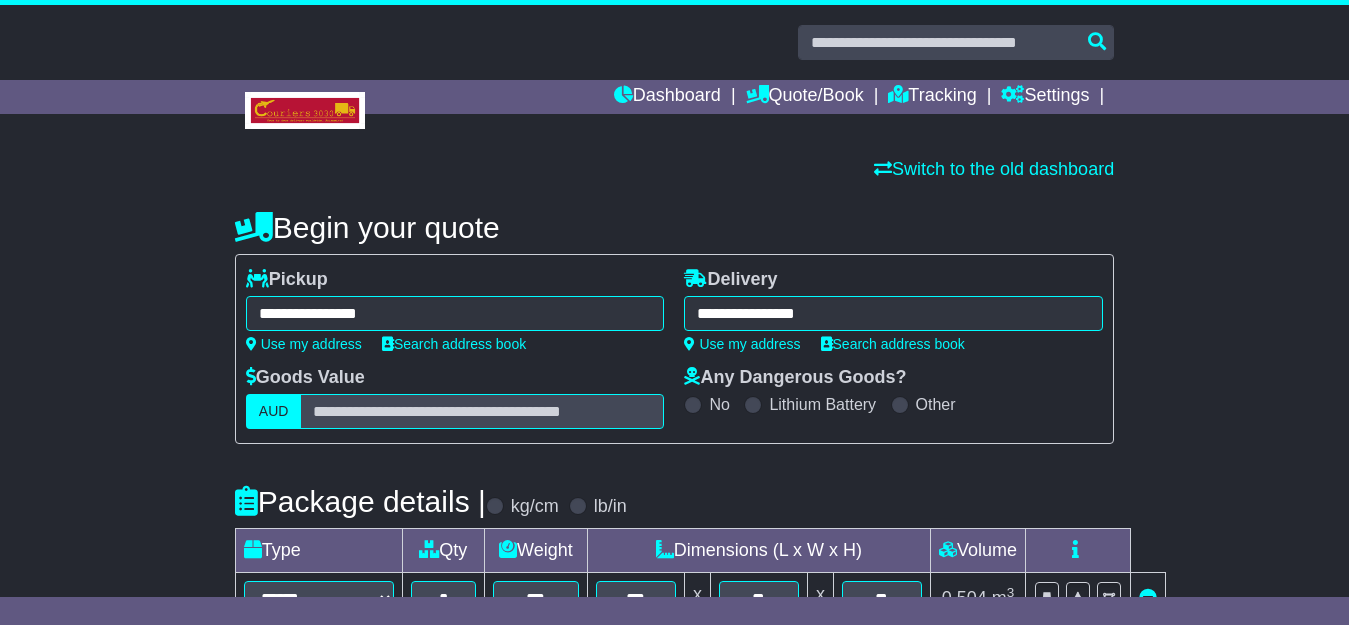 click on "**********" at bounding box center [893, 313] 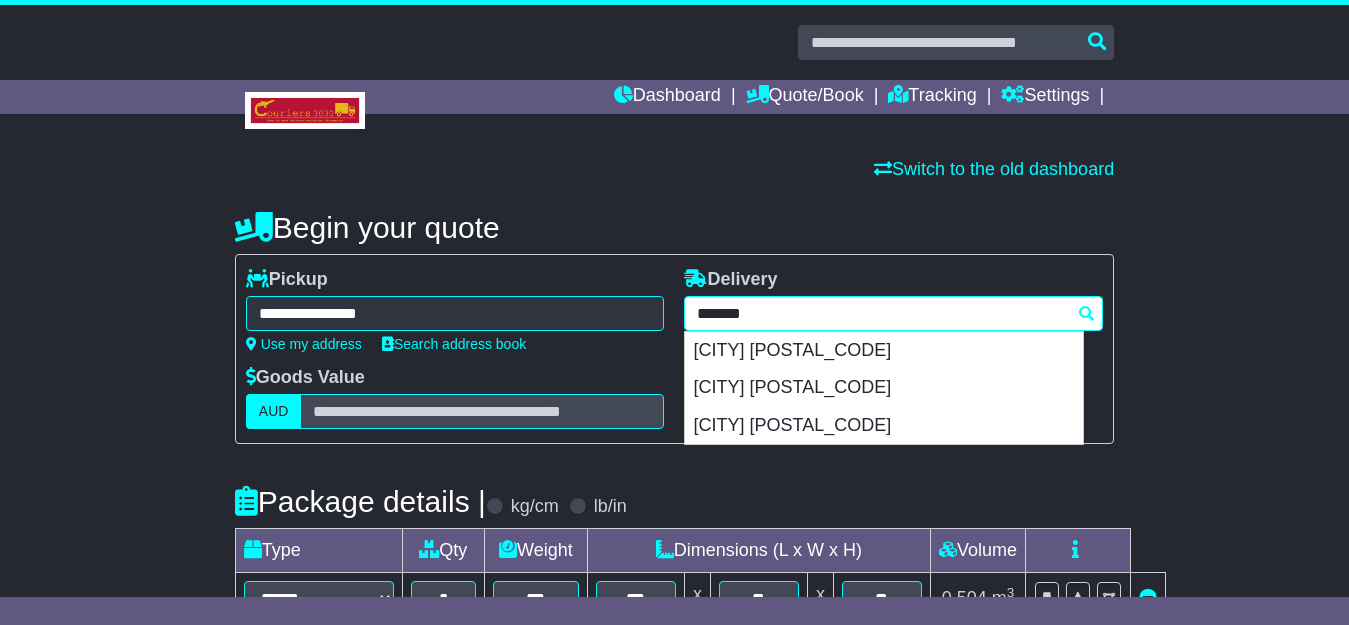 paste on "**" 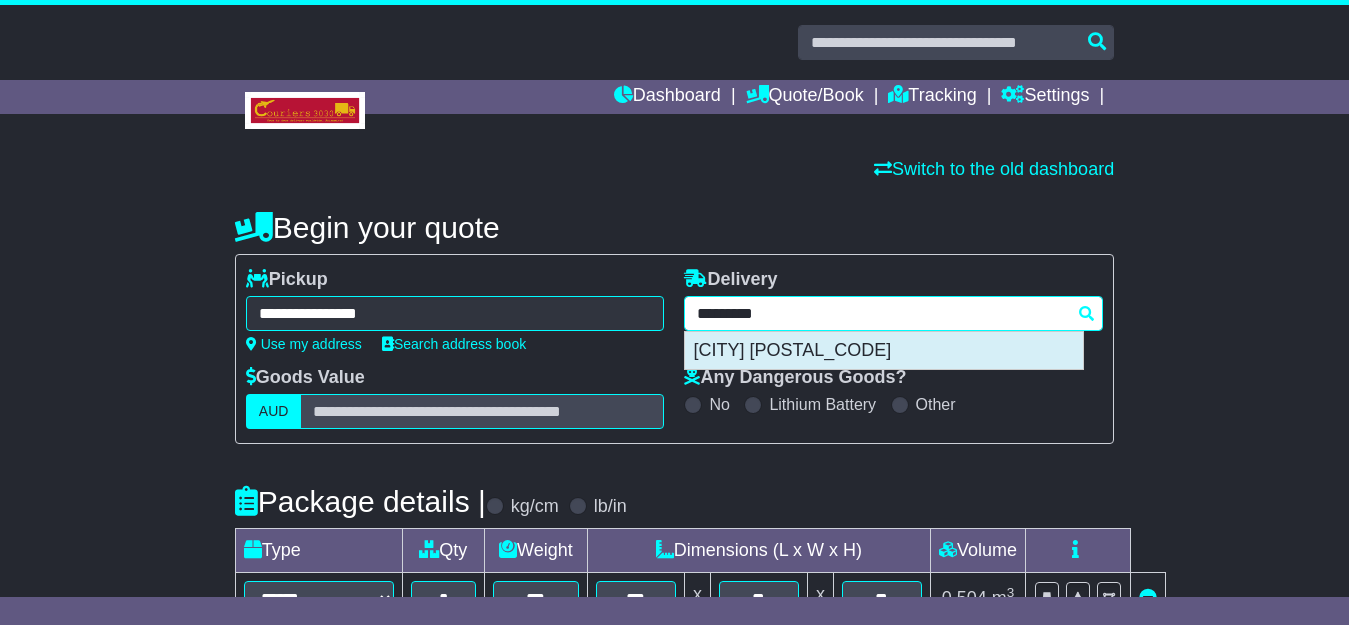 click on "BEECHBORO 6063" at bounding box center [884, 351] 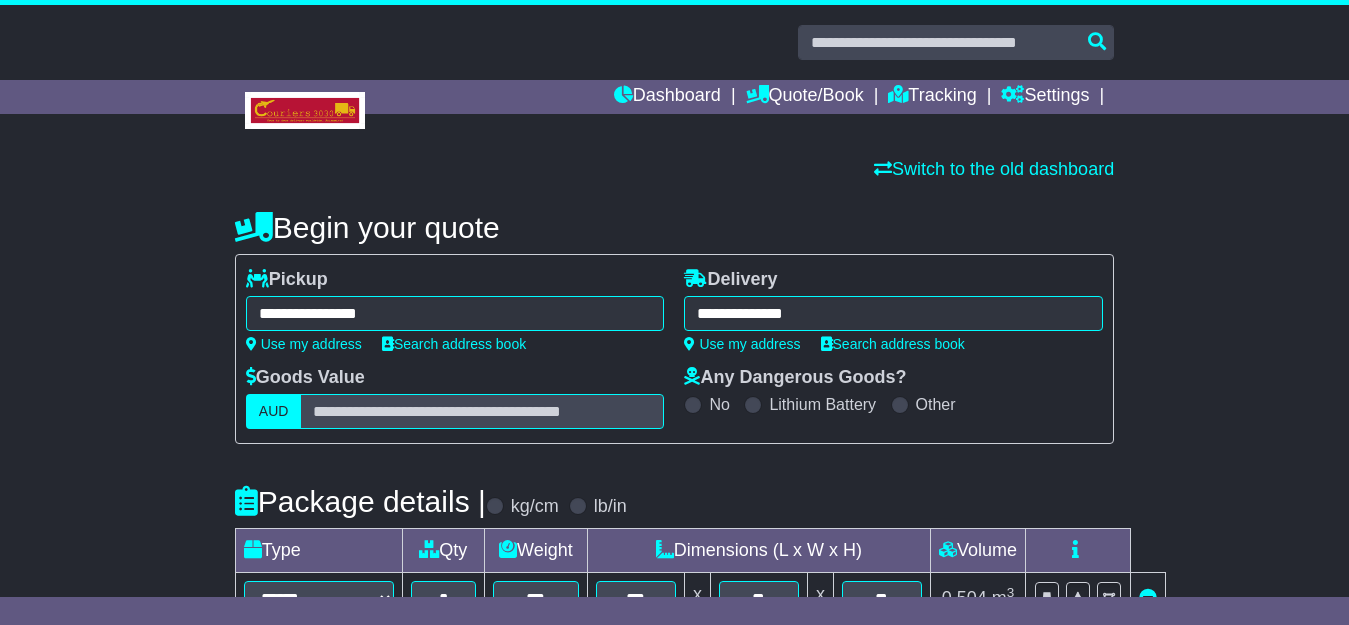 type on "**********" 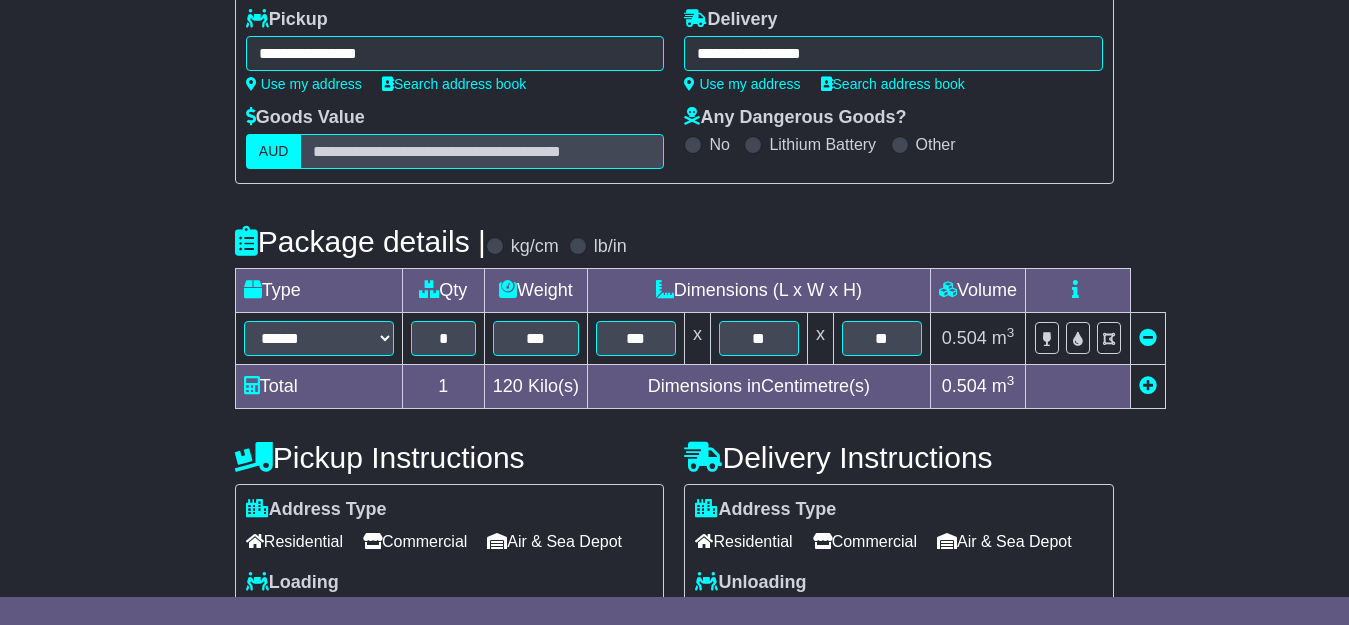 scroll, scrollTop: 264, scrollLeft: 0, axis: vertical 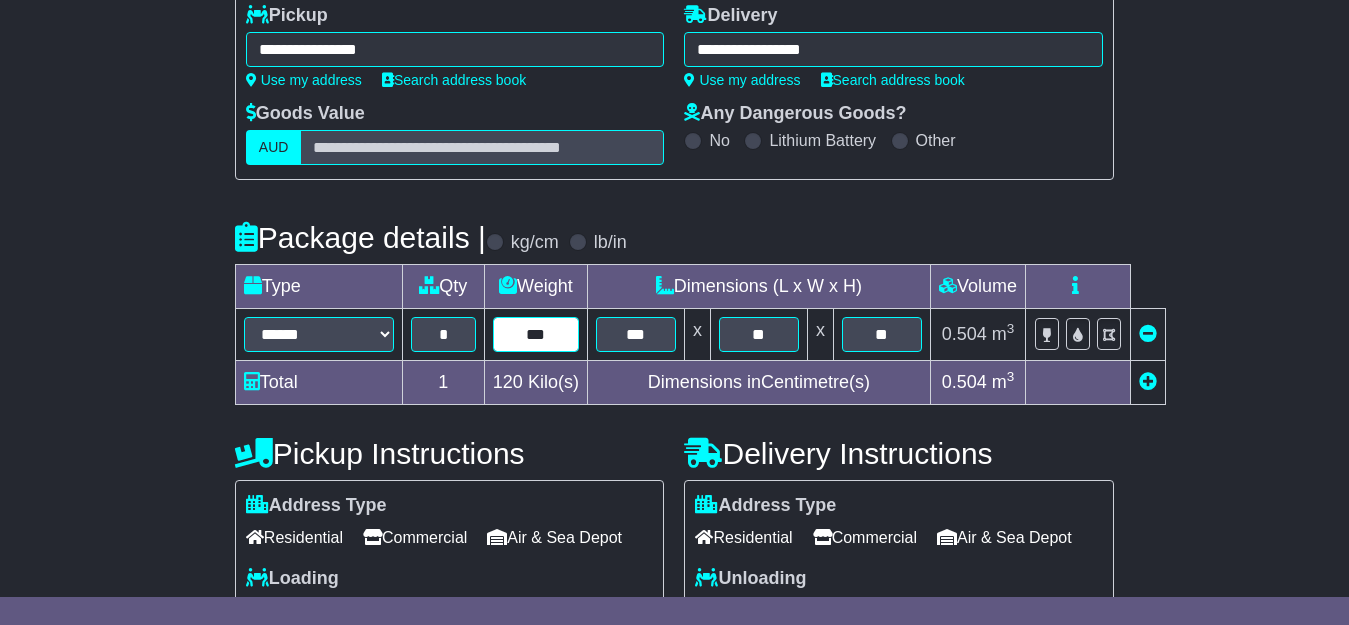 click on "***" at bounding box center (536, 334) 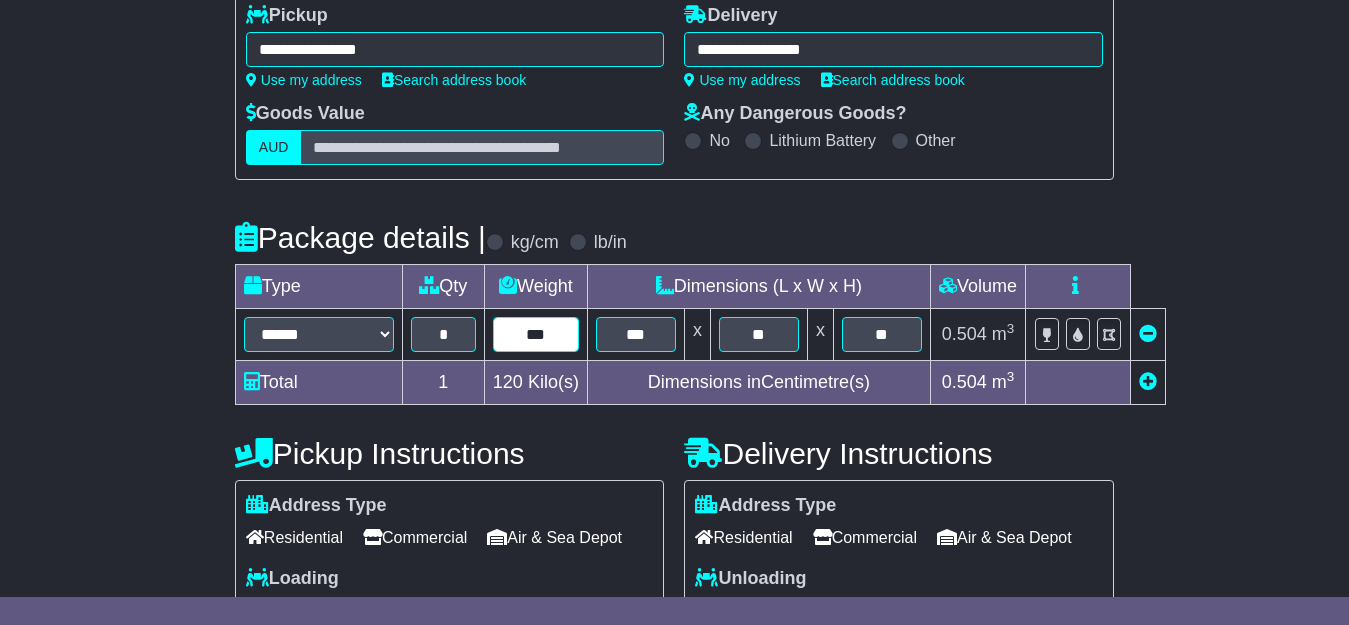 type on "***" 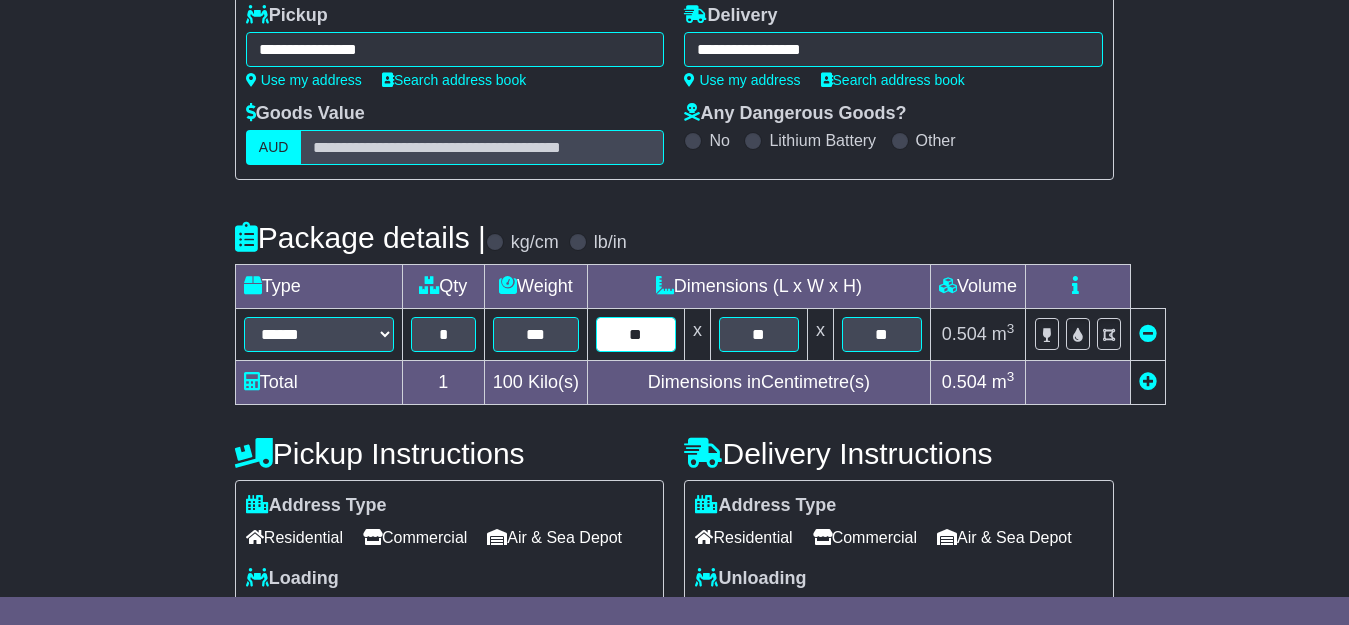 type on "**" 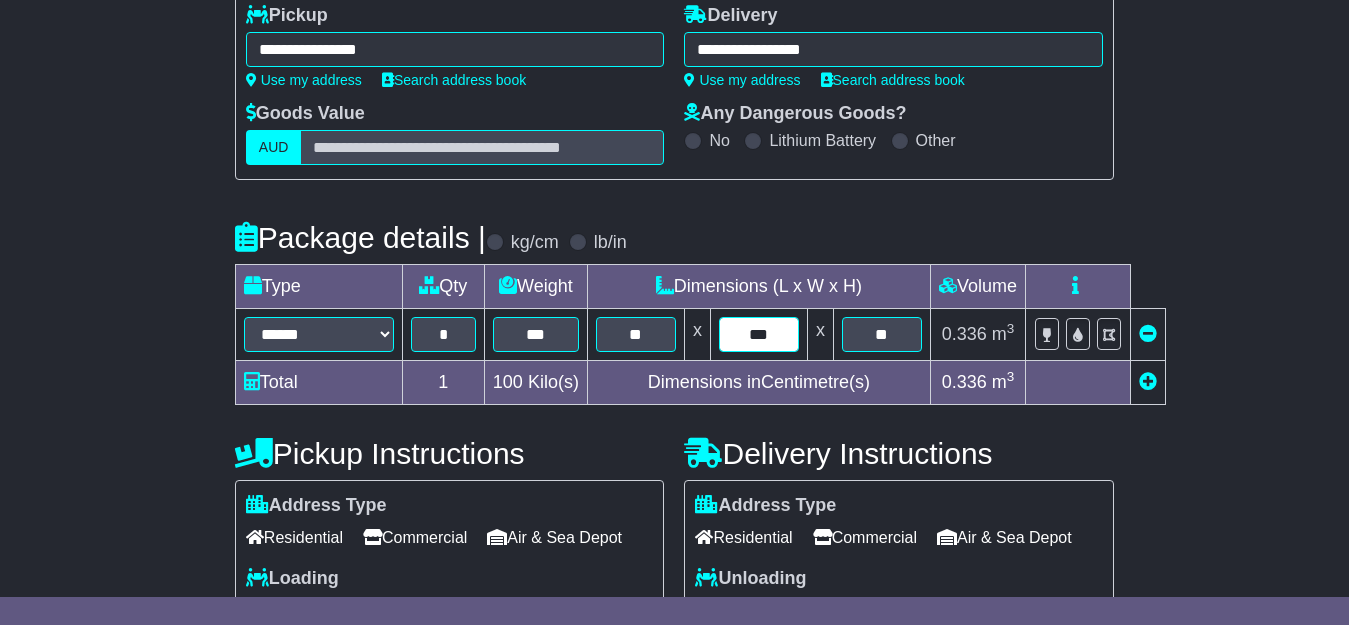 type on "***" 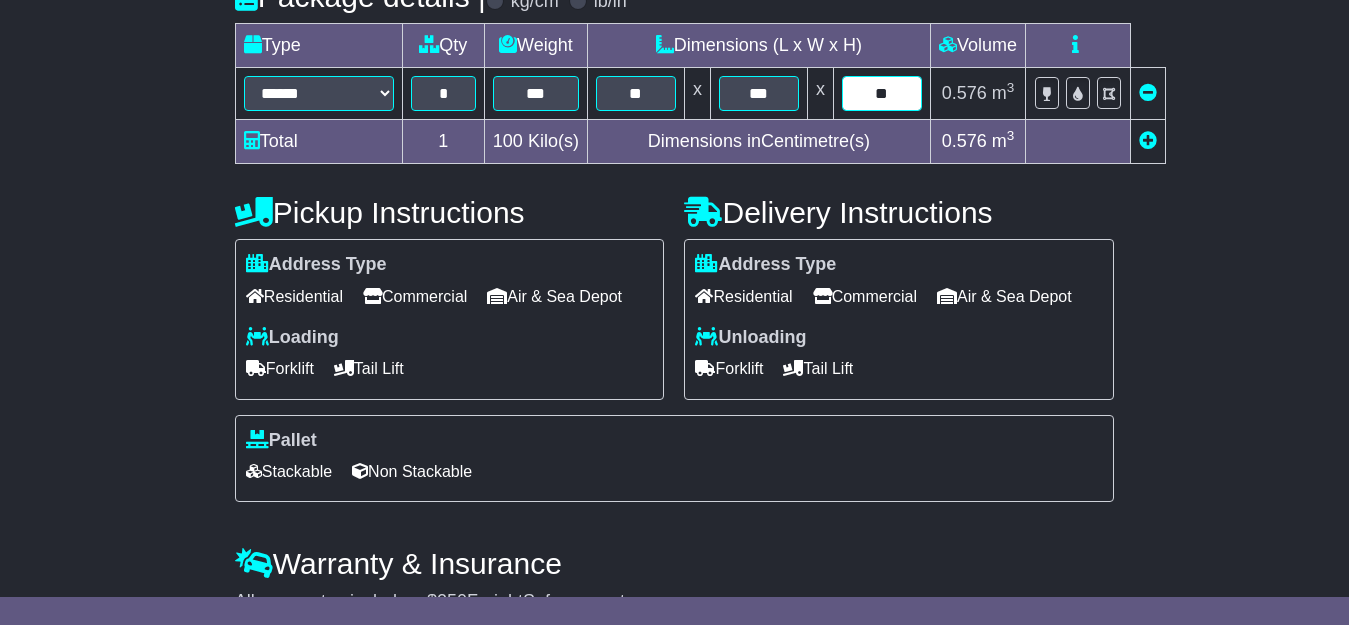 scroll, scrollTop: 563, scrollLeft: 0, axis: vertical 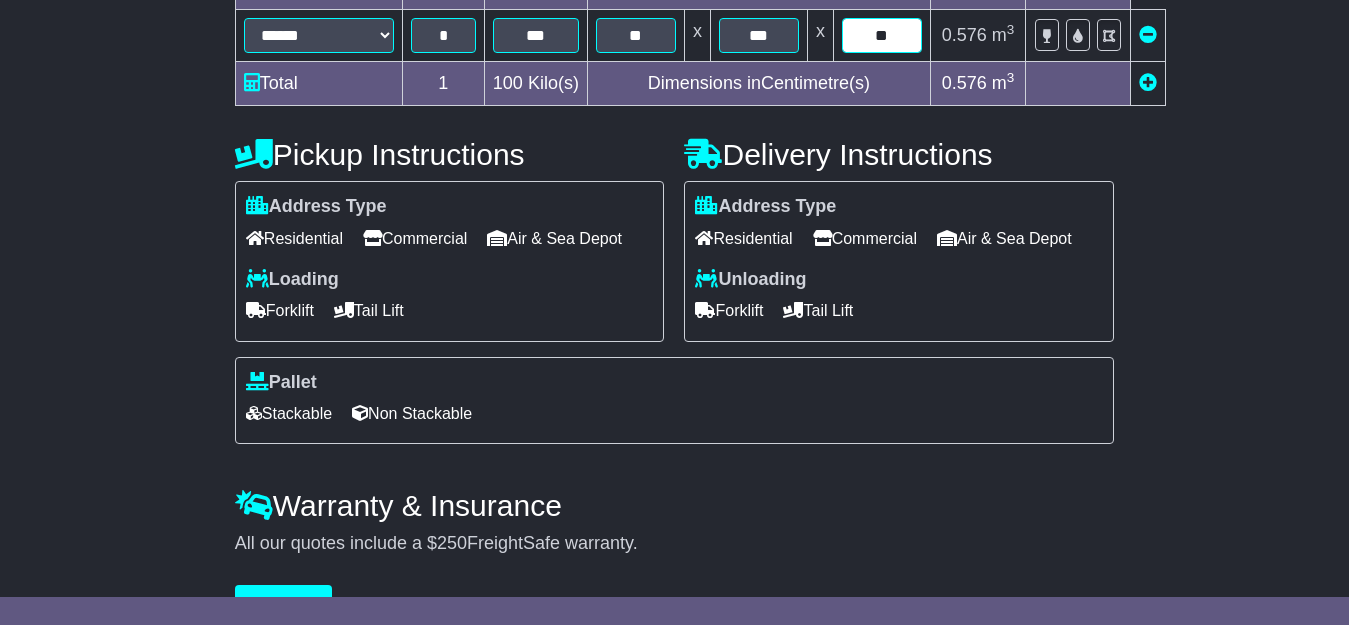 type on "**" 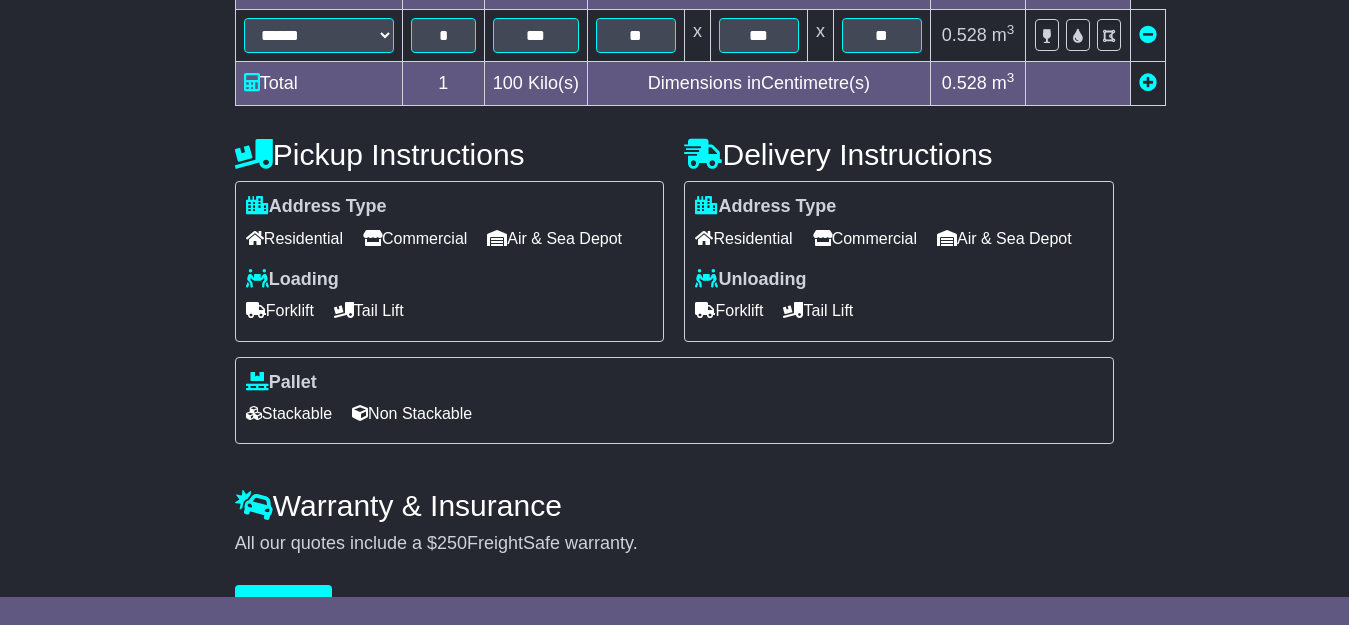 click on "Tail Lift" at bounding box center (369, 310) 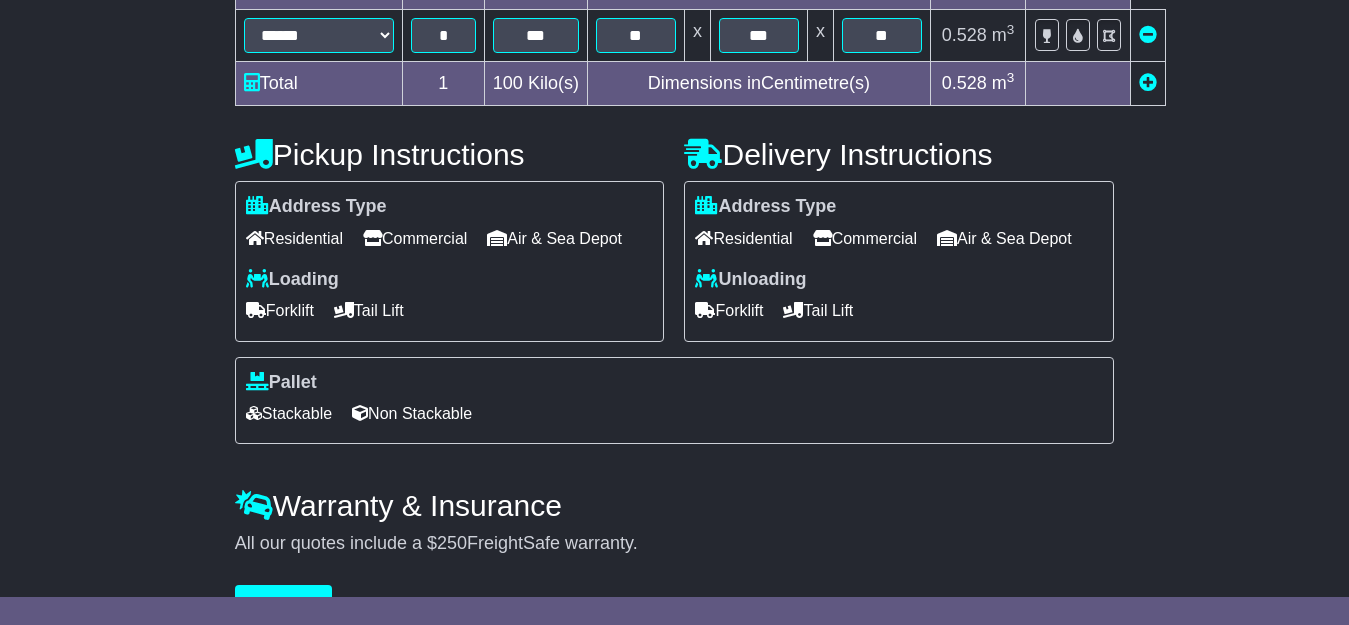 scroll, scrollTop: 645, scrollLeft: 0, axis: vertical 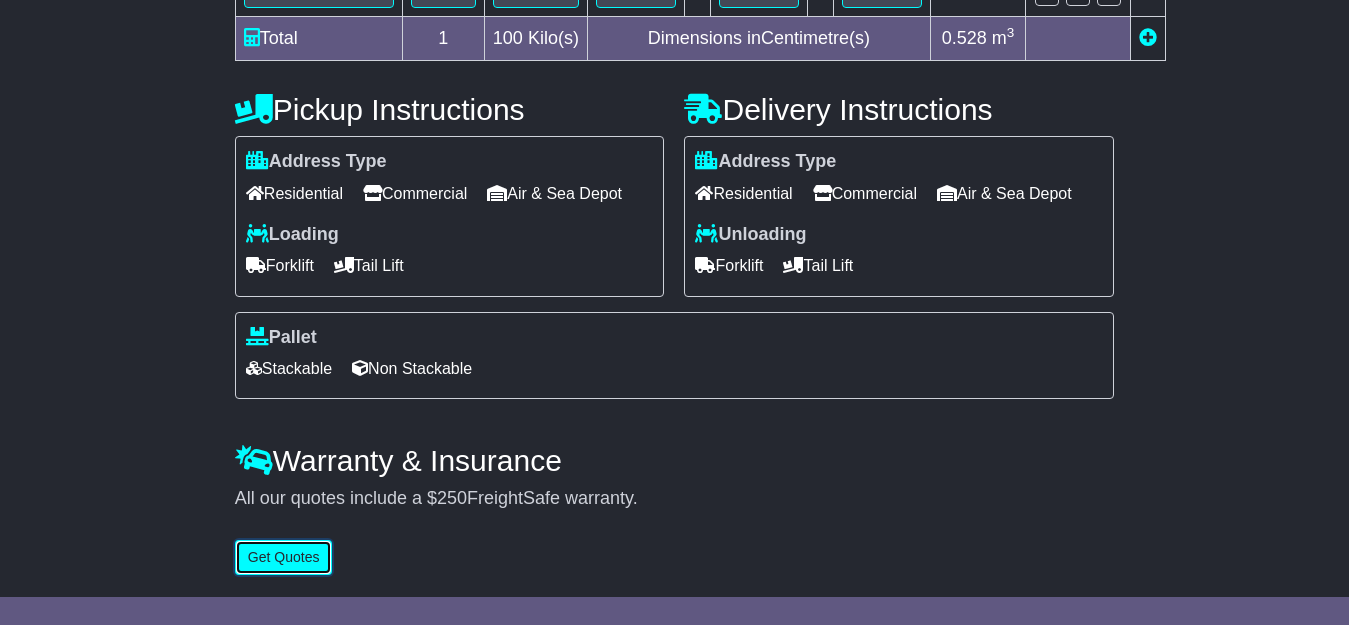 click on "Get Quotes" at bounding box center (284, 557) 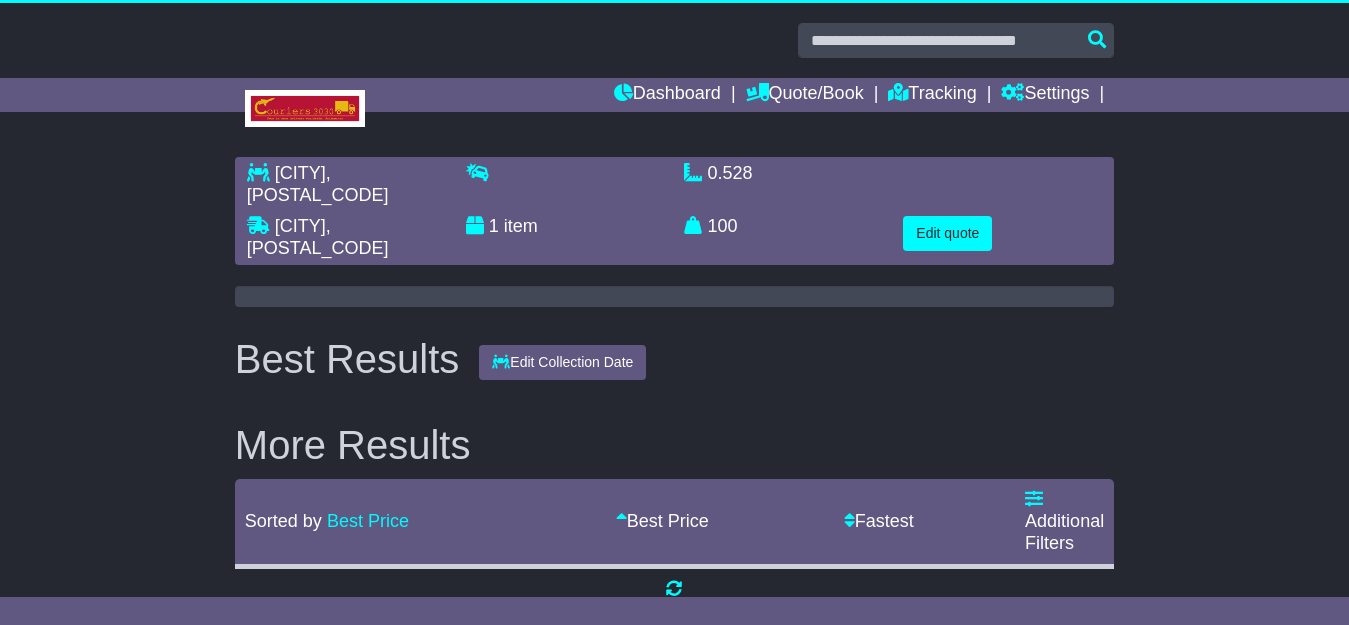 scroll, scrollTop: 0, scrollLeft: 0, axis: both 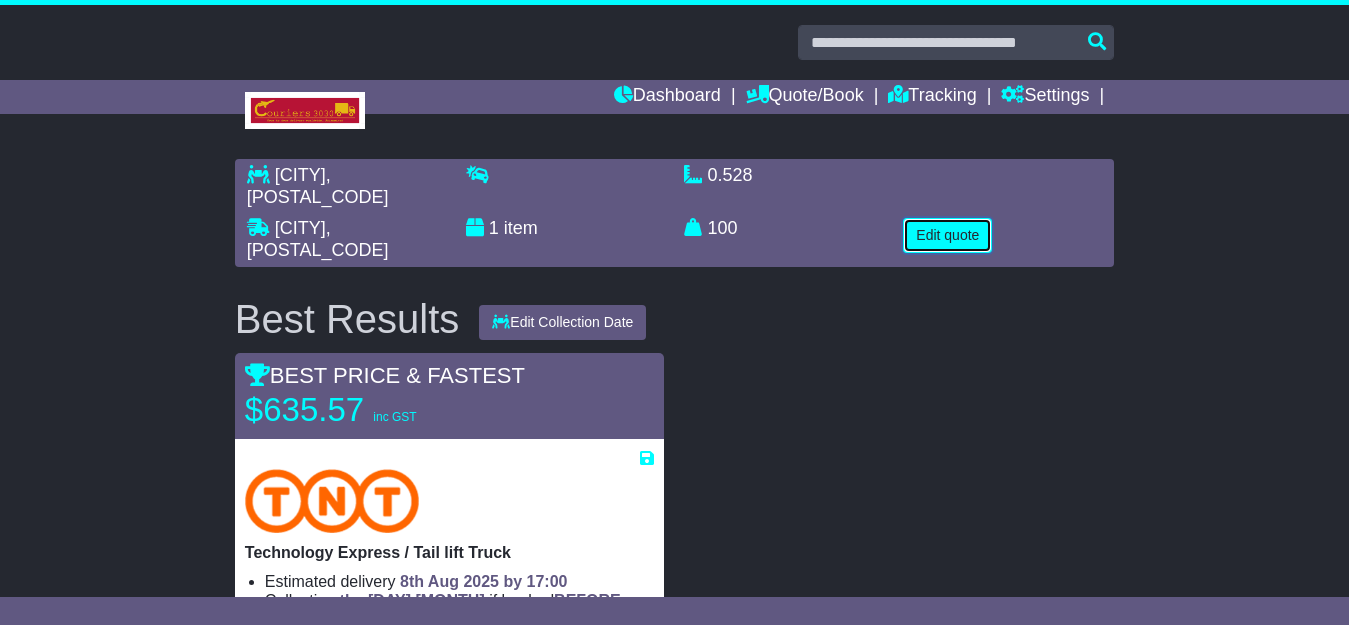 click on "Edit quote" at bounding box center [947, 235] 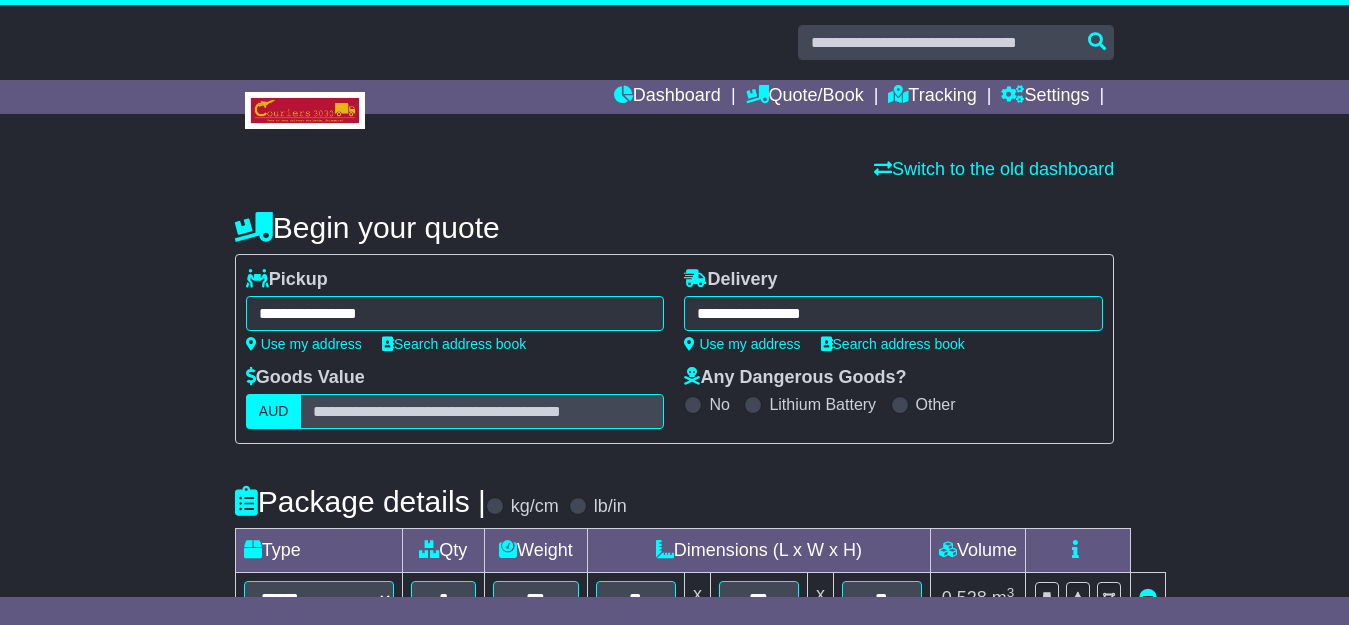 click on "**********" at bounding box center [455, 313] 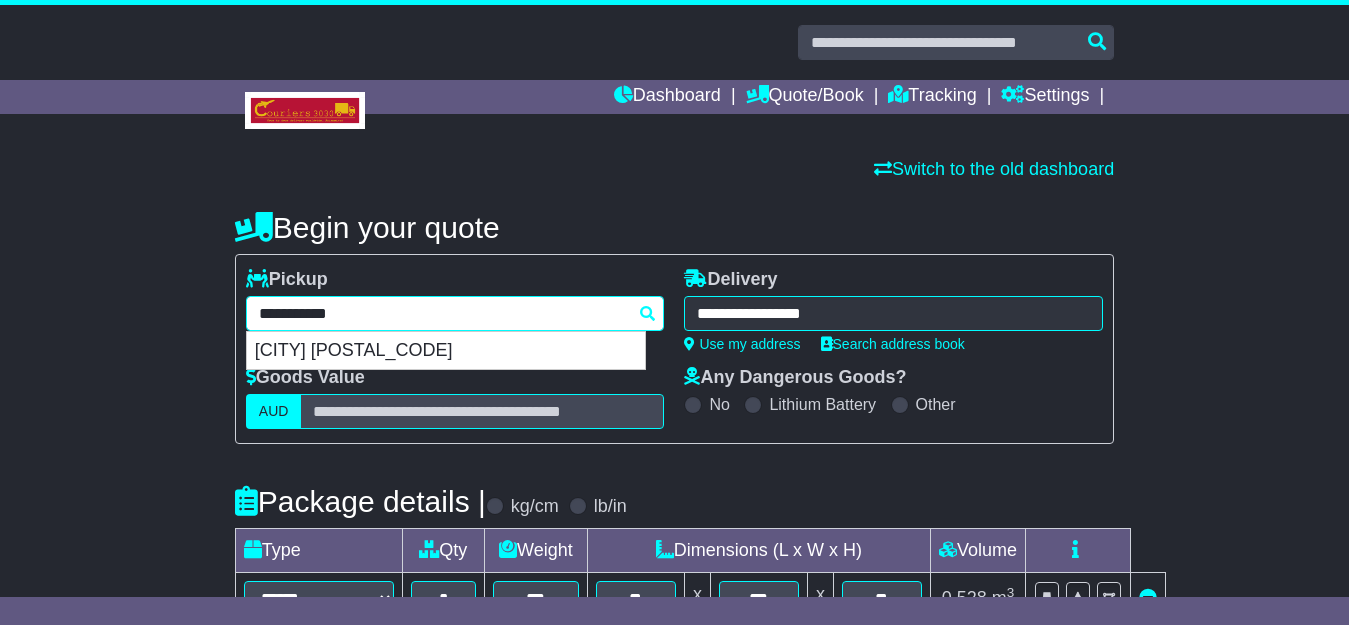 click on "**********" at bounding box center [455, 313] 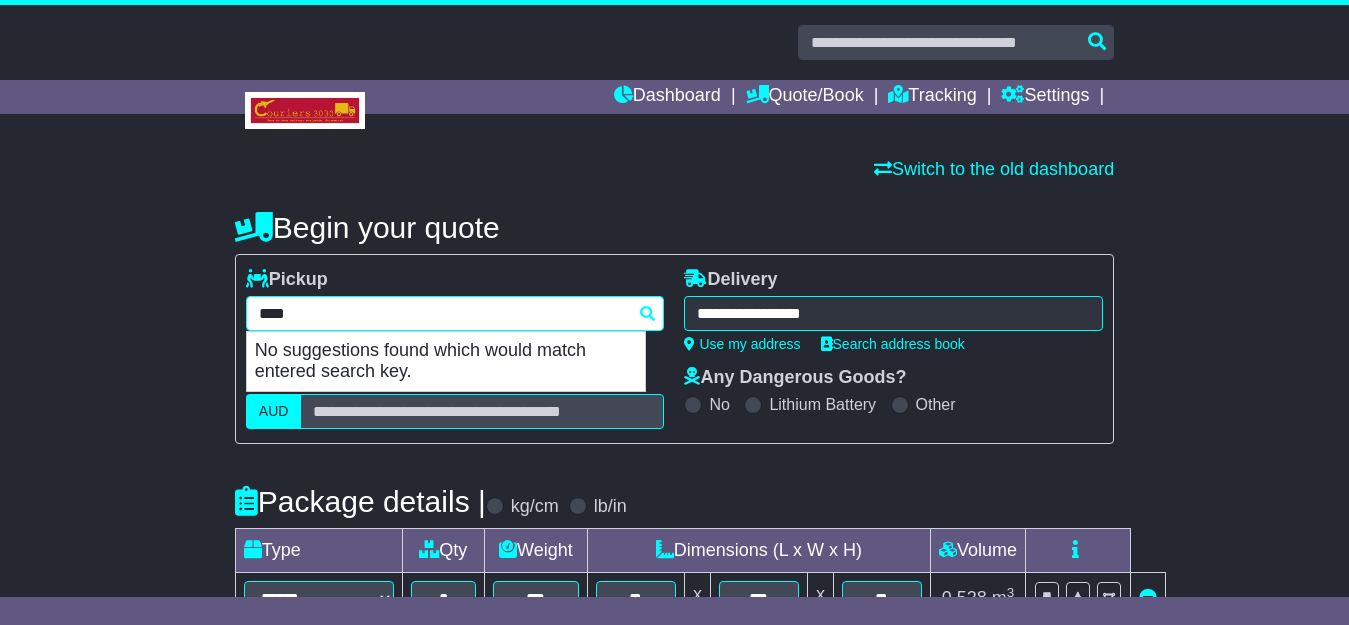 click on "****" at bounding box center (455, 313) 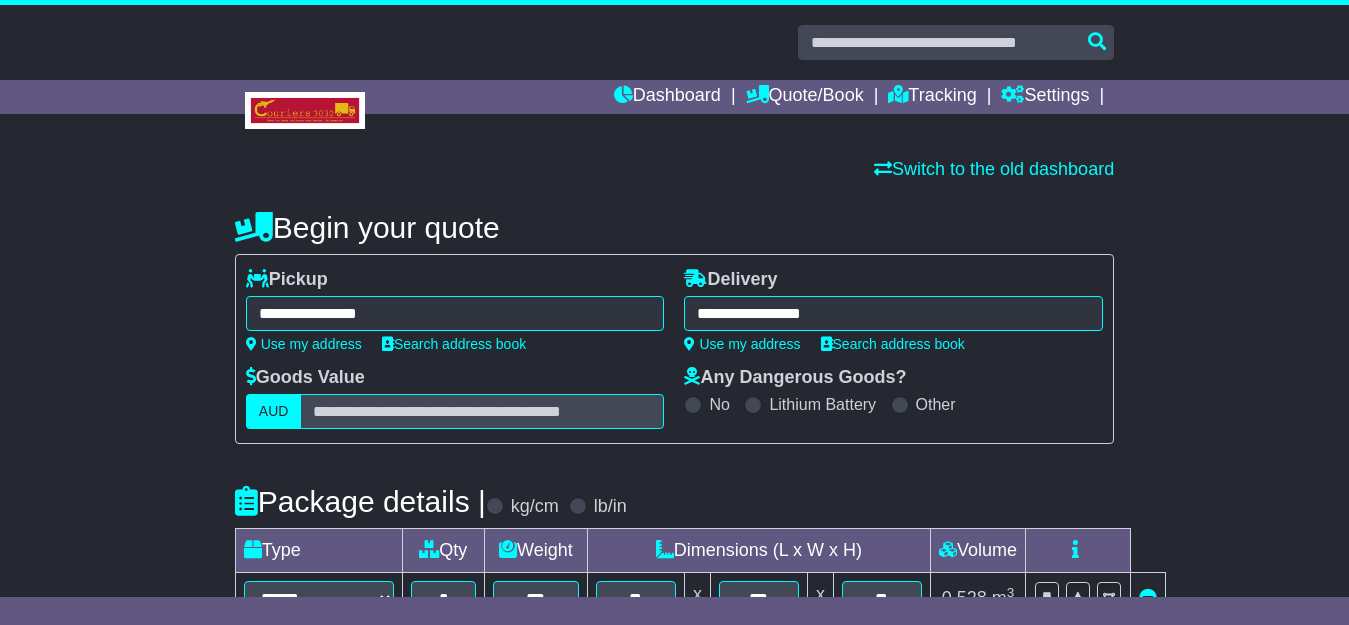 click on "**********" at bounding box center [455, 313] 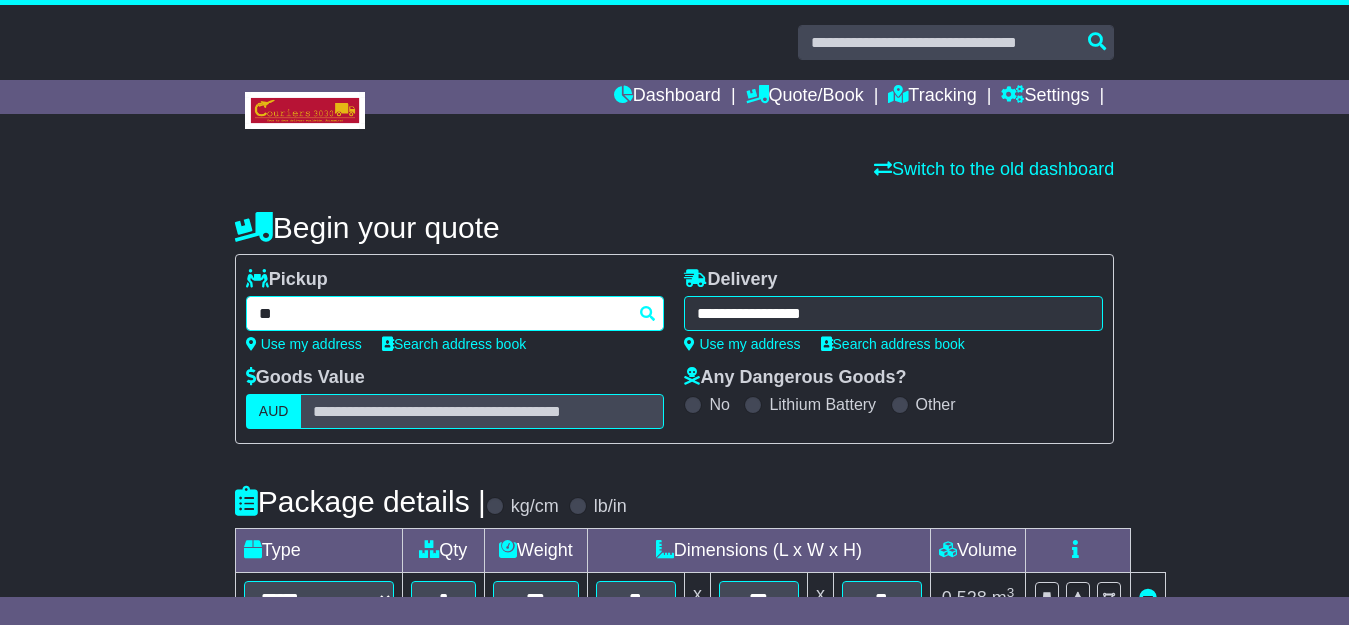 type on "*" 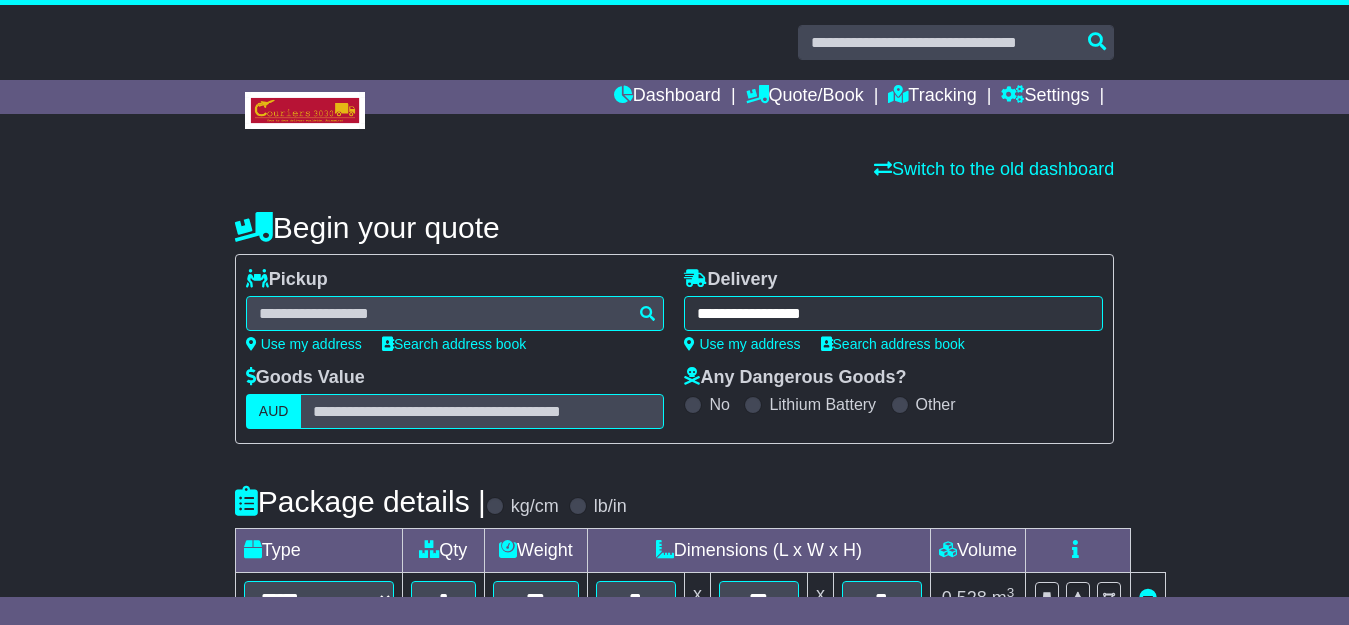 click on "Goods Value
AUD" at bounding box center (455, 398) 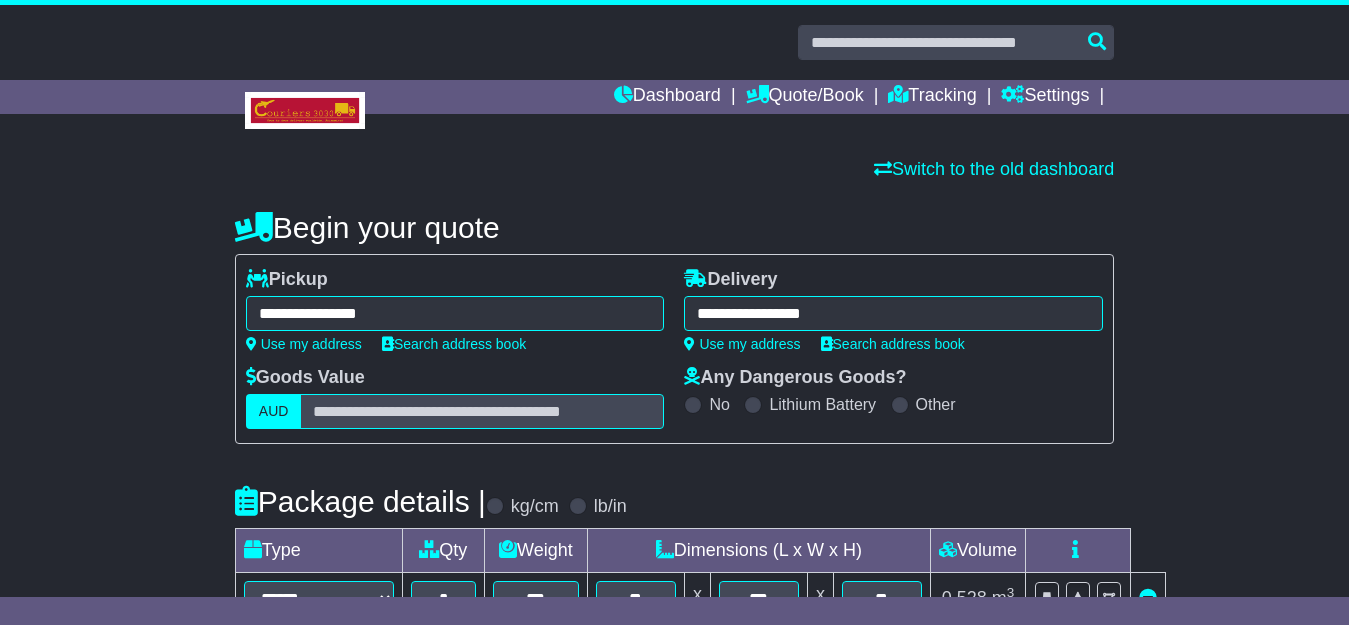 click on "**********" at bounding box center (455, 313) 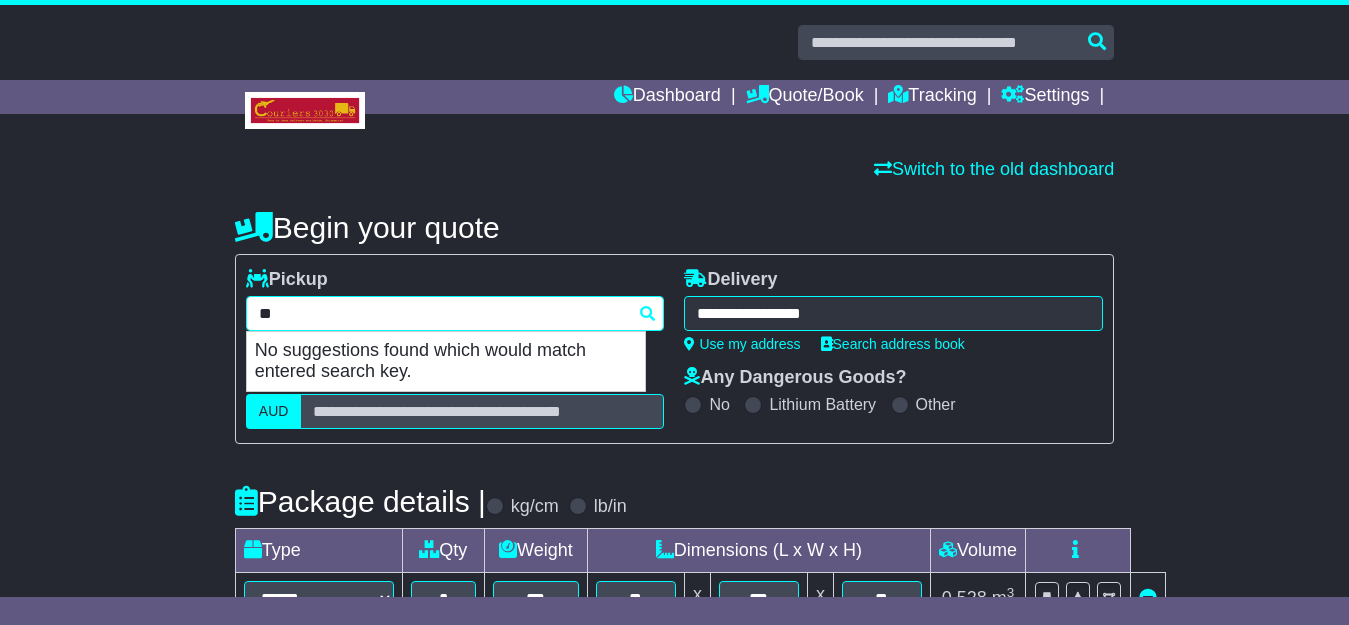 type on "*" 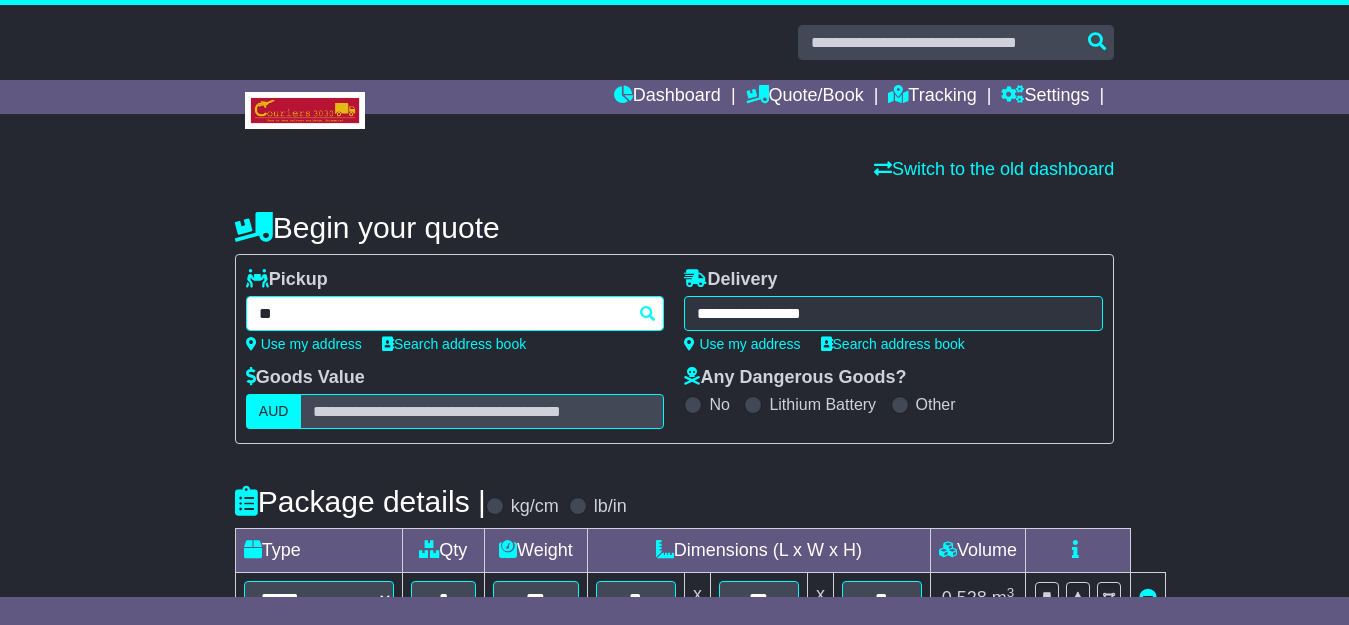 type on "*" 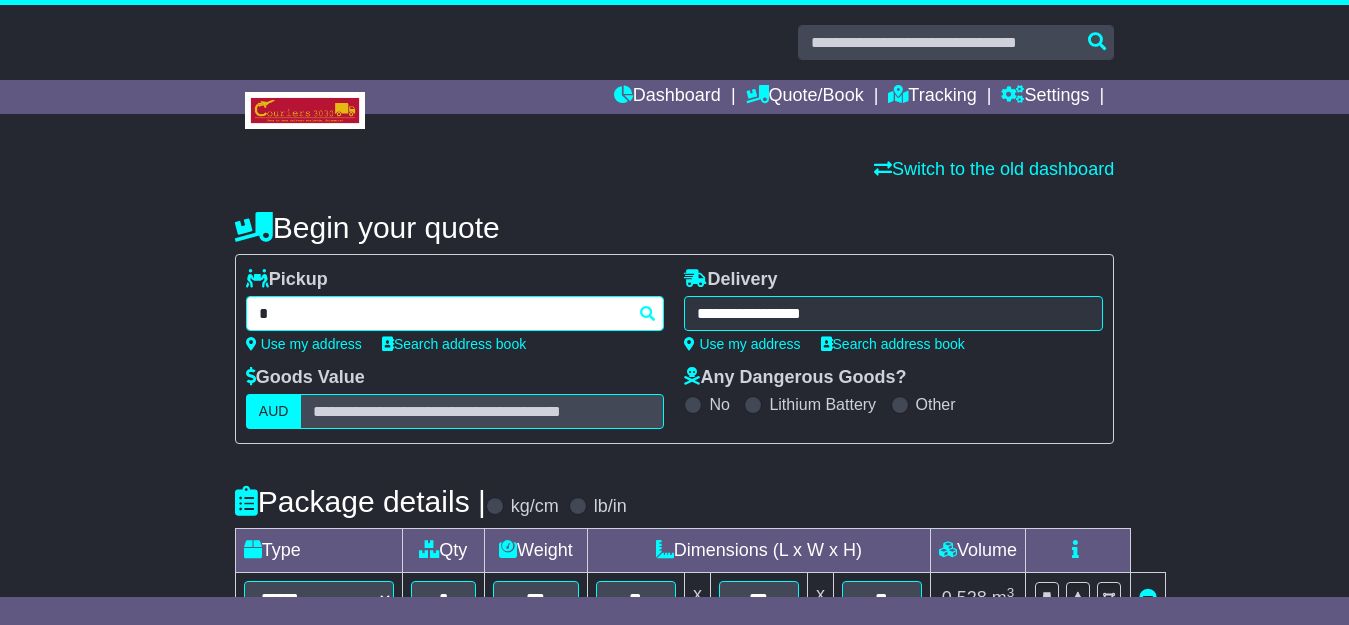 type 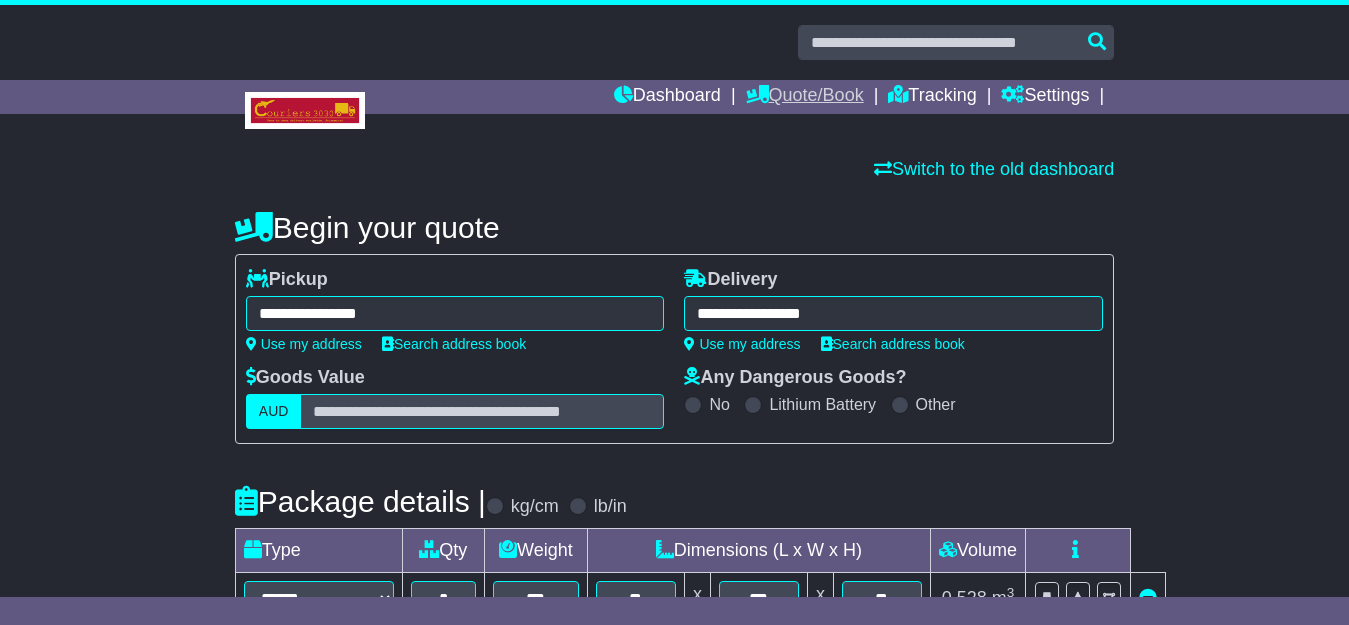 click on "Quote/Book" at bounding box center (805, 97) 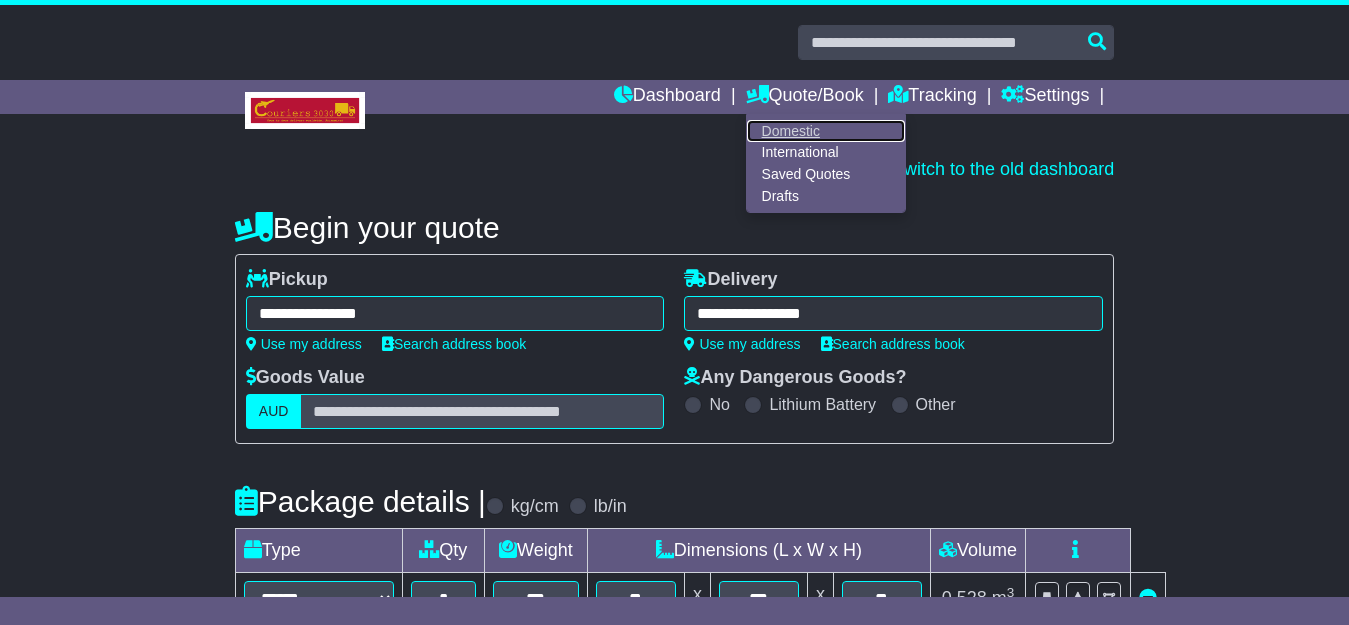 click on "Domestic" at bounding box center (826, 131) 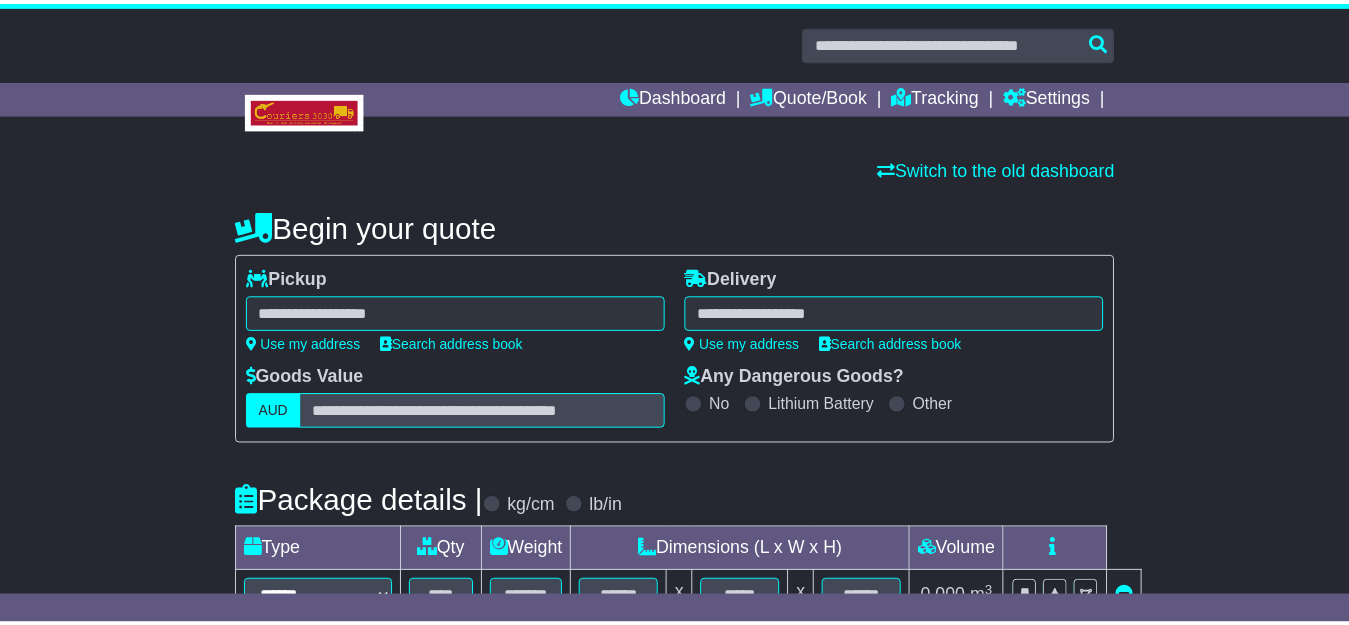 scroll, scrollTop: 0, scrollLeft: 0, axis: both 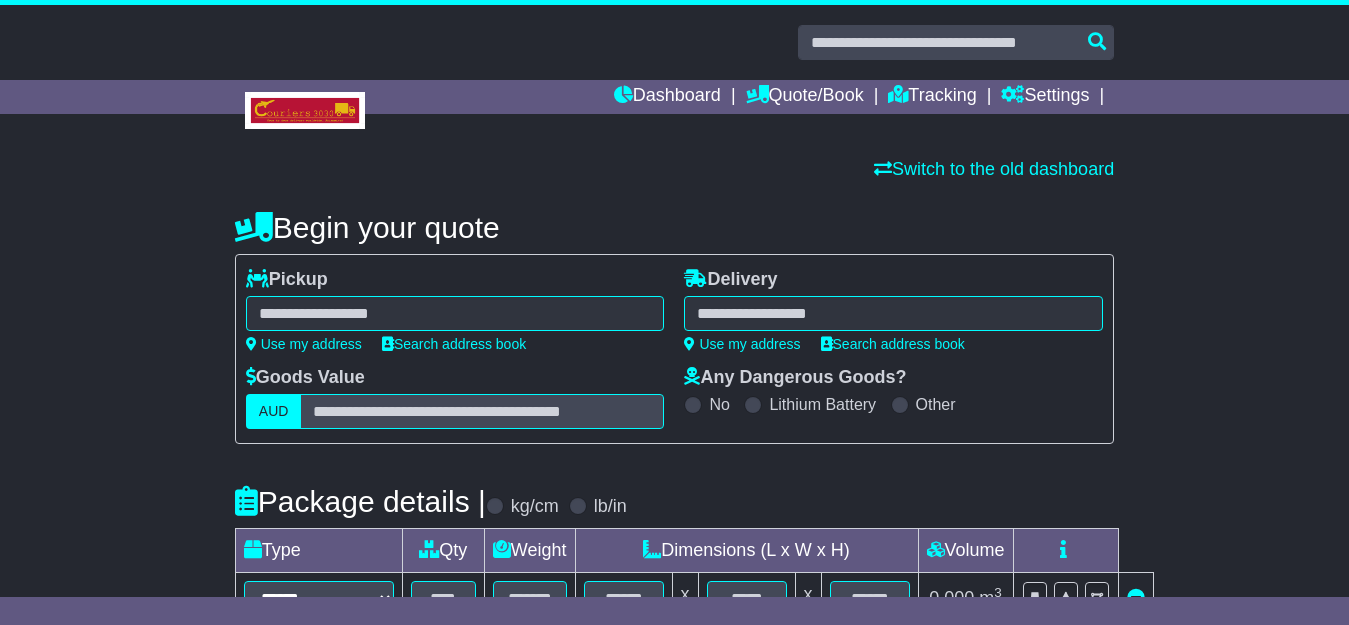 click at bounding box center [455, 313] 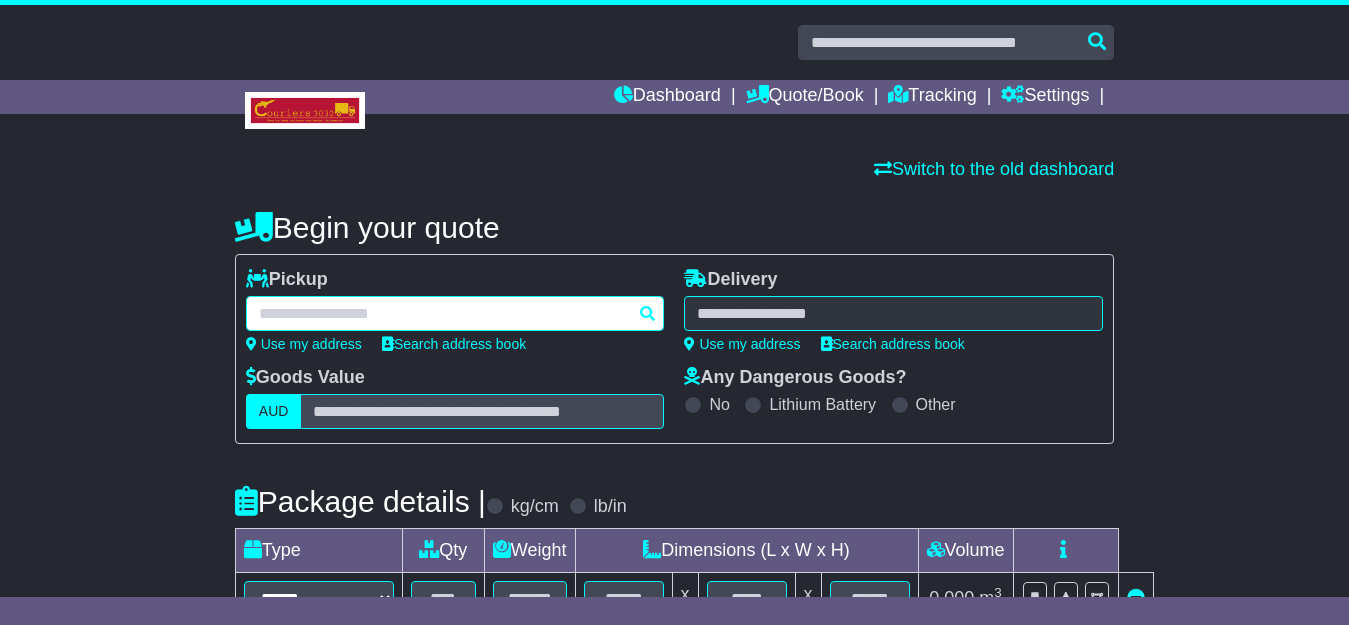 paste on "**********" 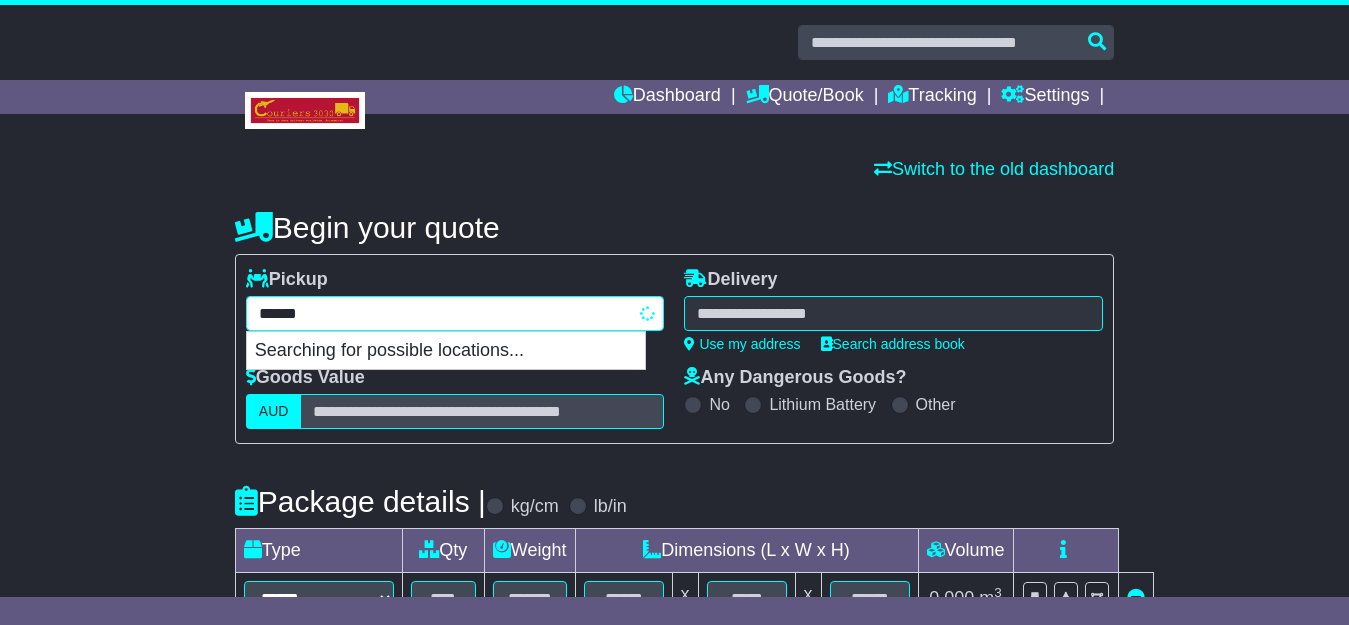 type on "*****" 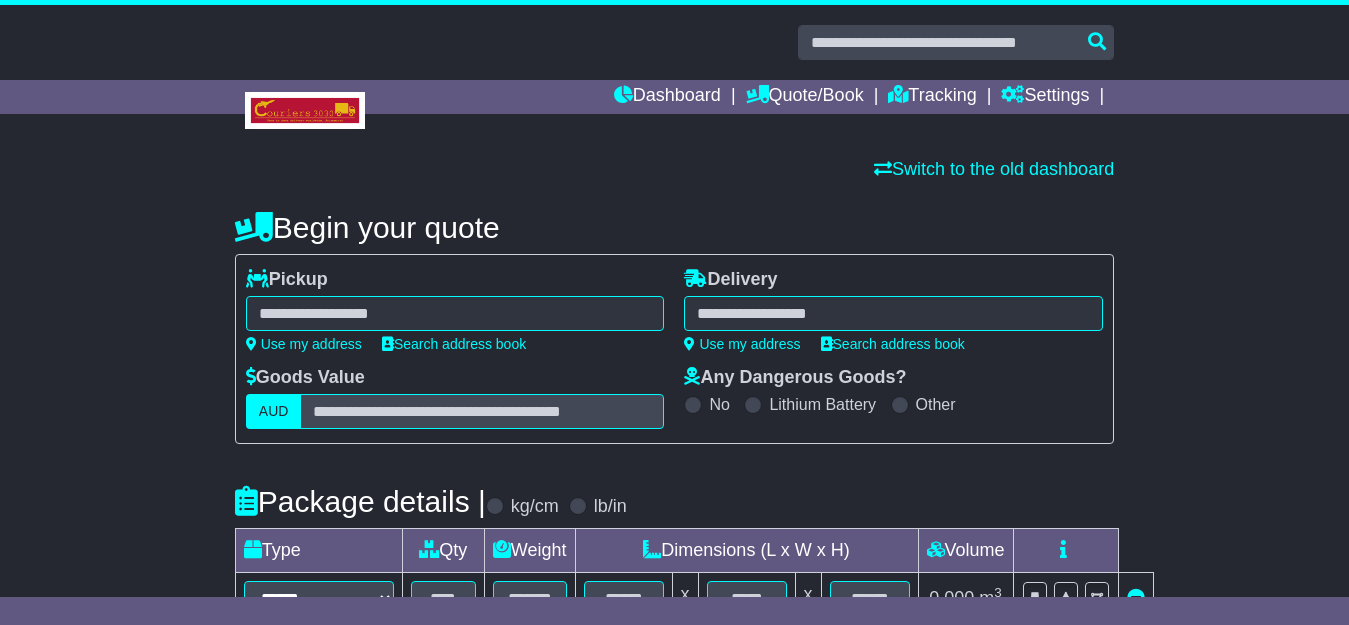 click at bounding box center [893, 313] 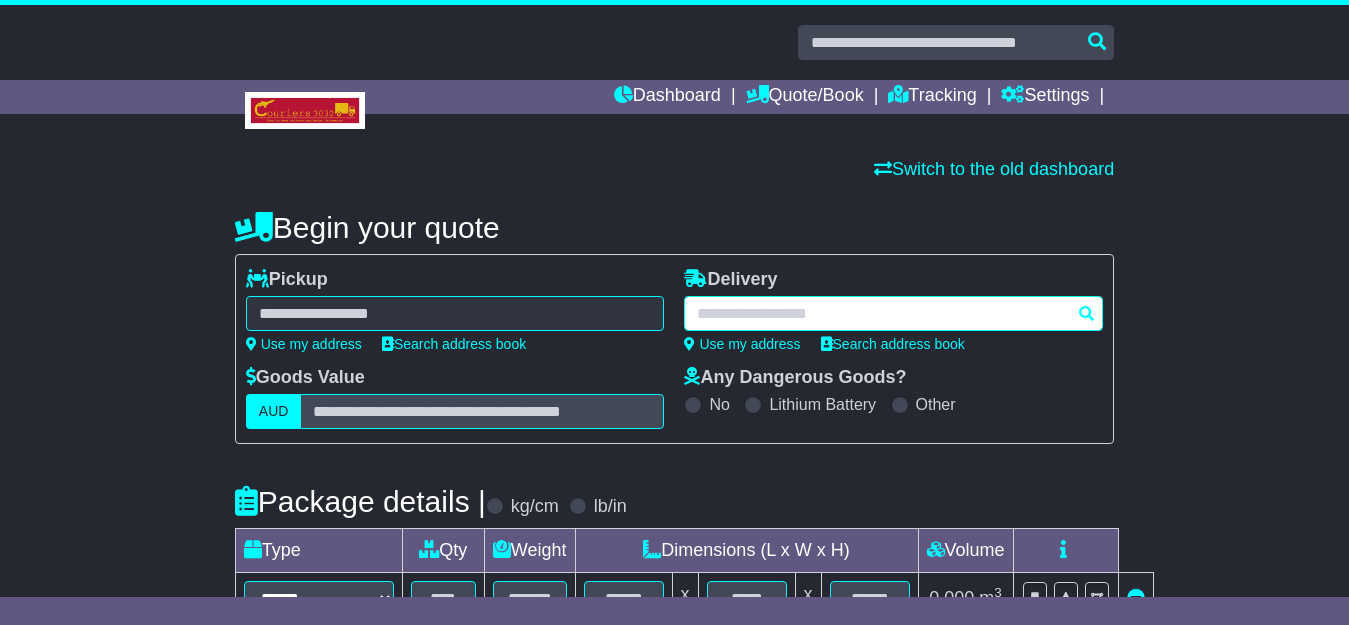 paste on "********" 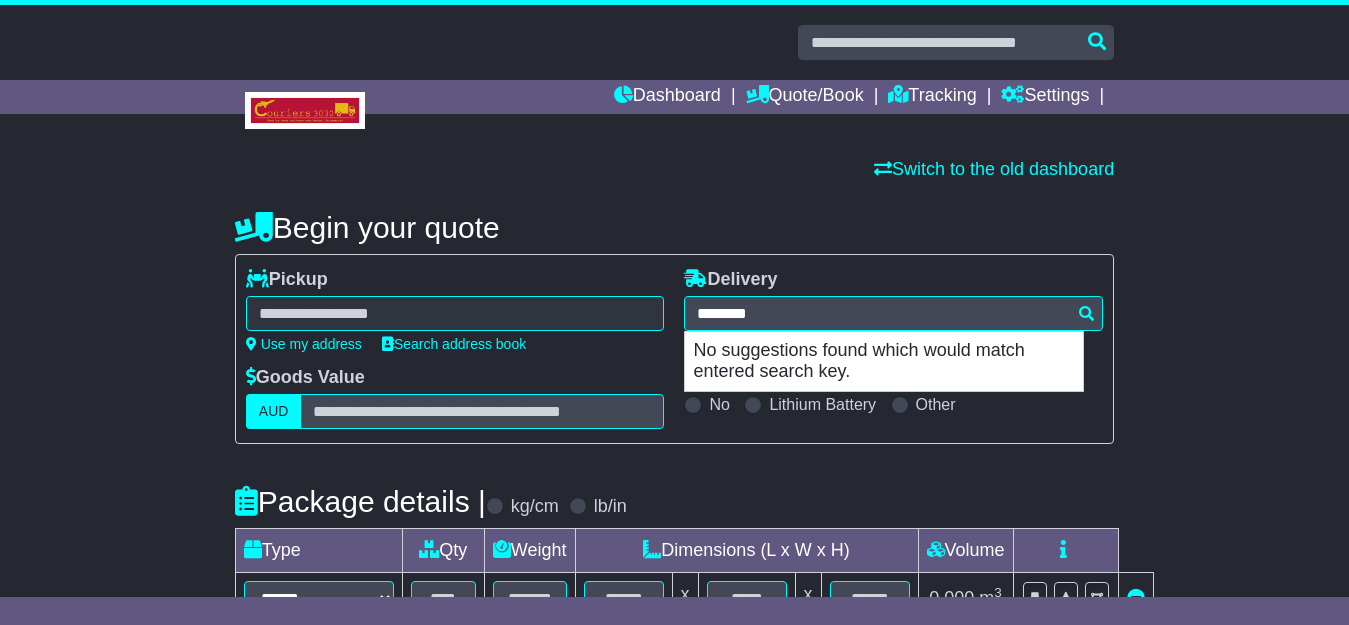 click on "Begin your quote" at bounding box center [674, 227] 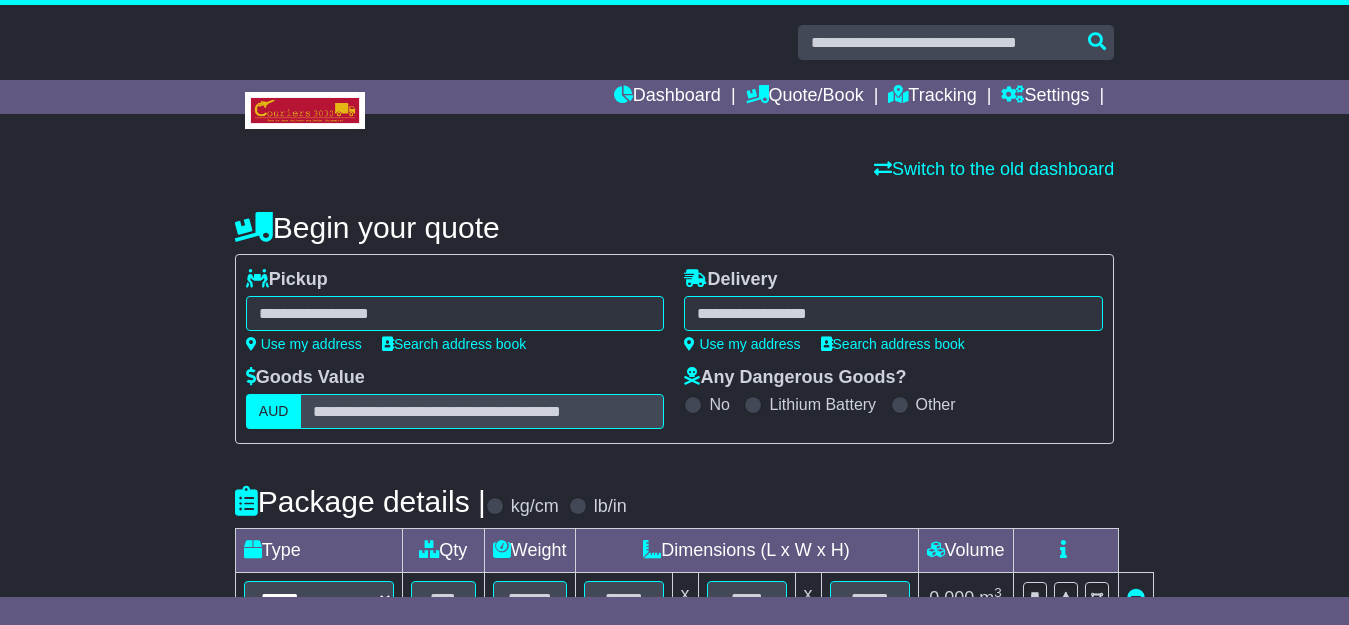 click on "***** No suggestions found which would match entered search key." at bounding box center [455, 313] 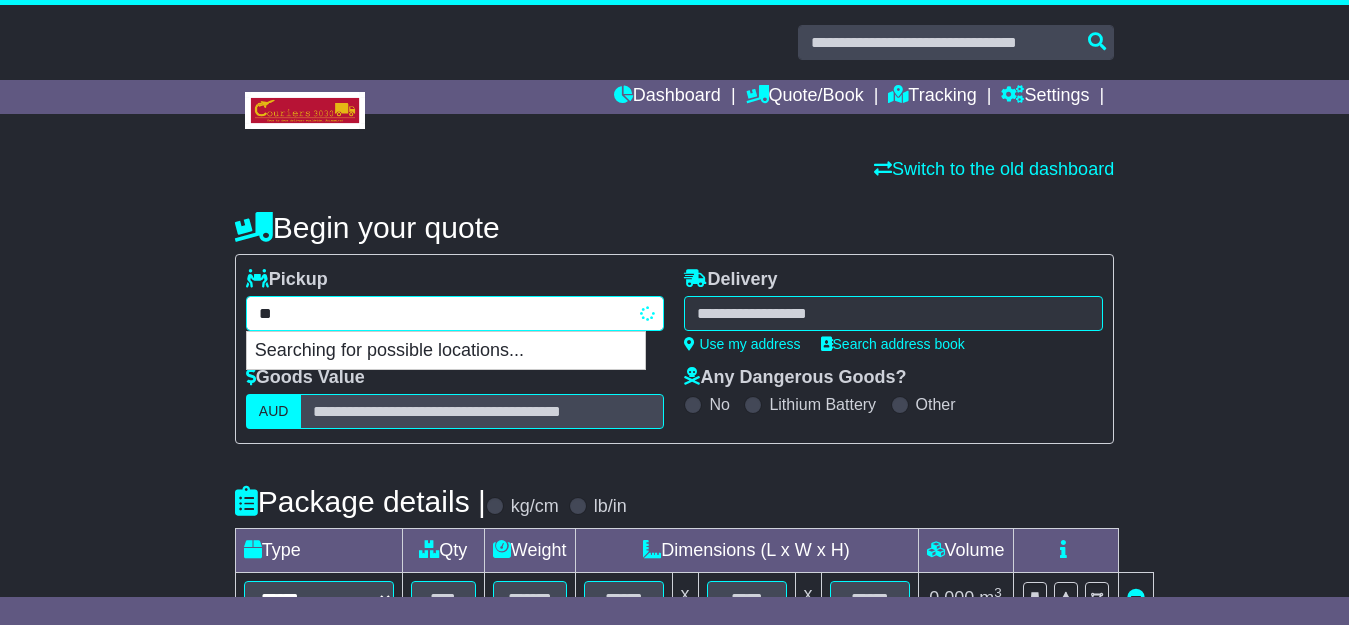 type on "*" 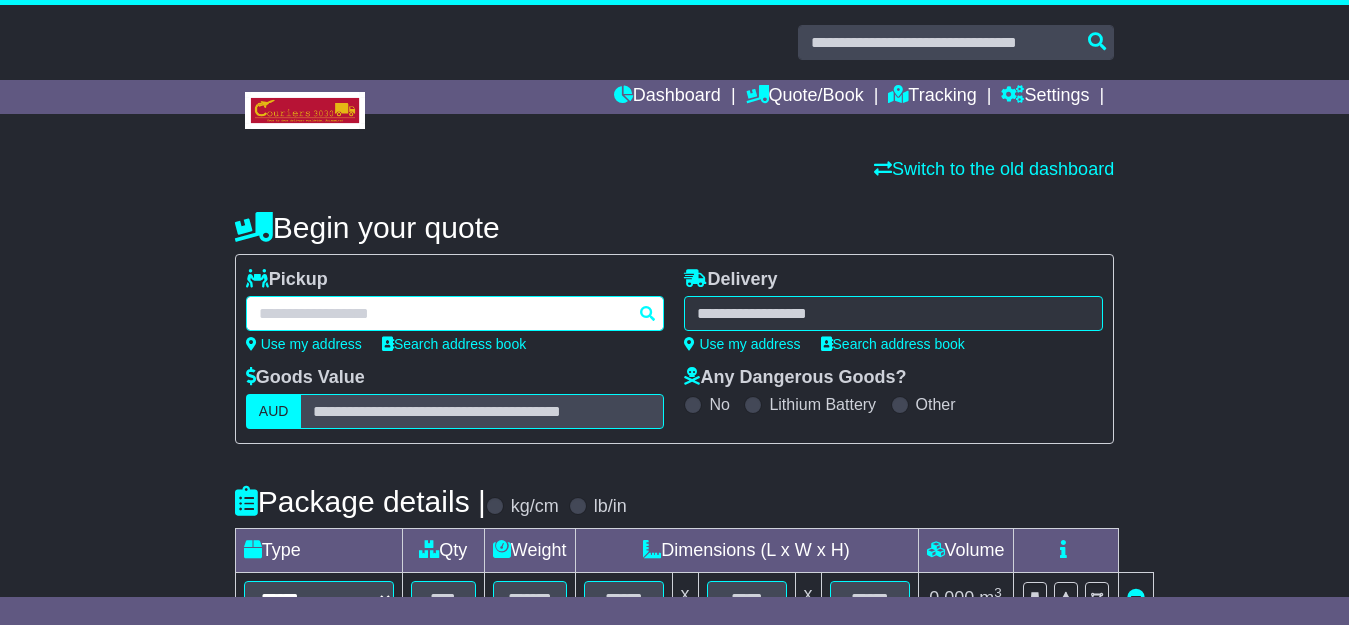 paste on "********" 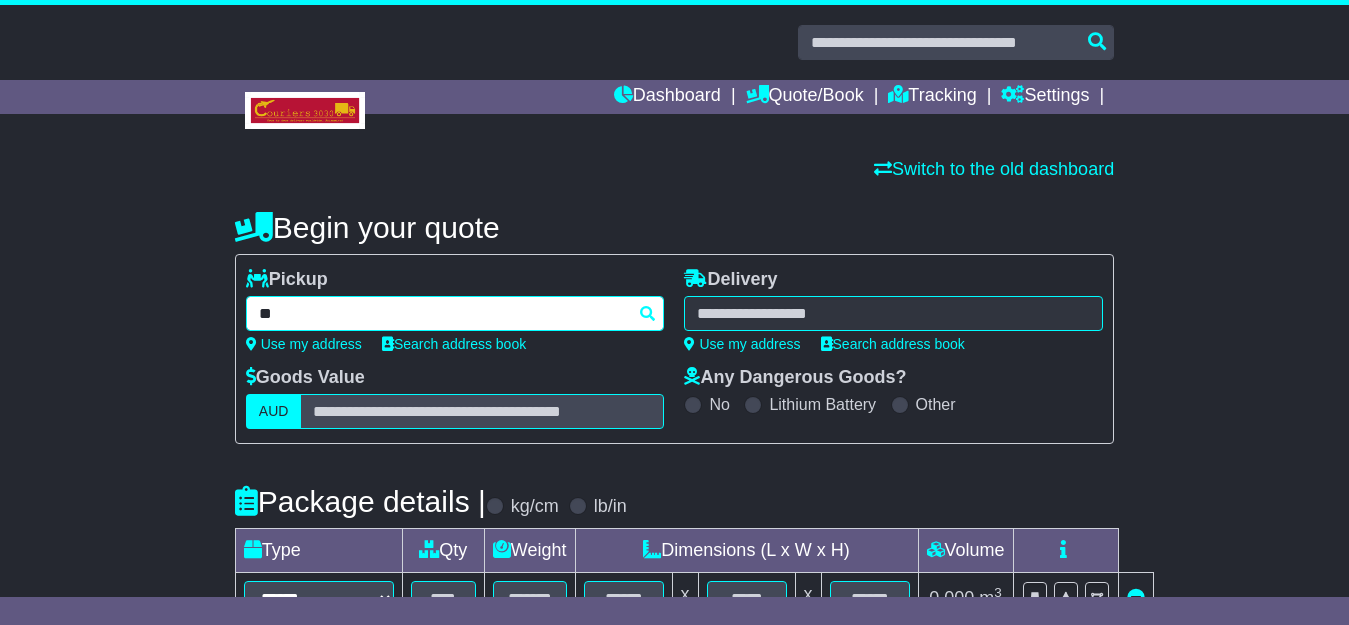 type on "*" 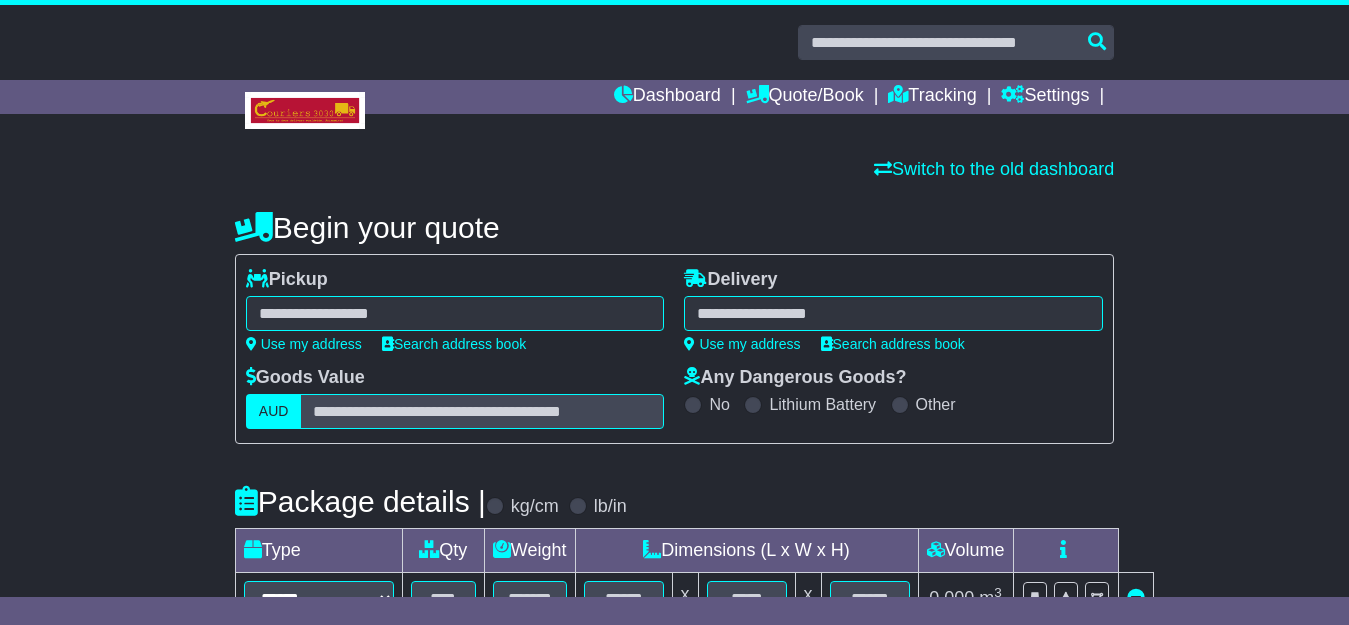 click on "******** No suggestions found which would match entered search key." at bounding box center (893, 313) 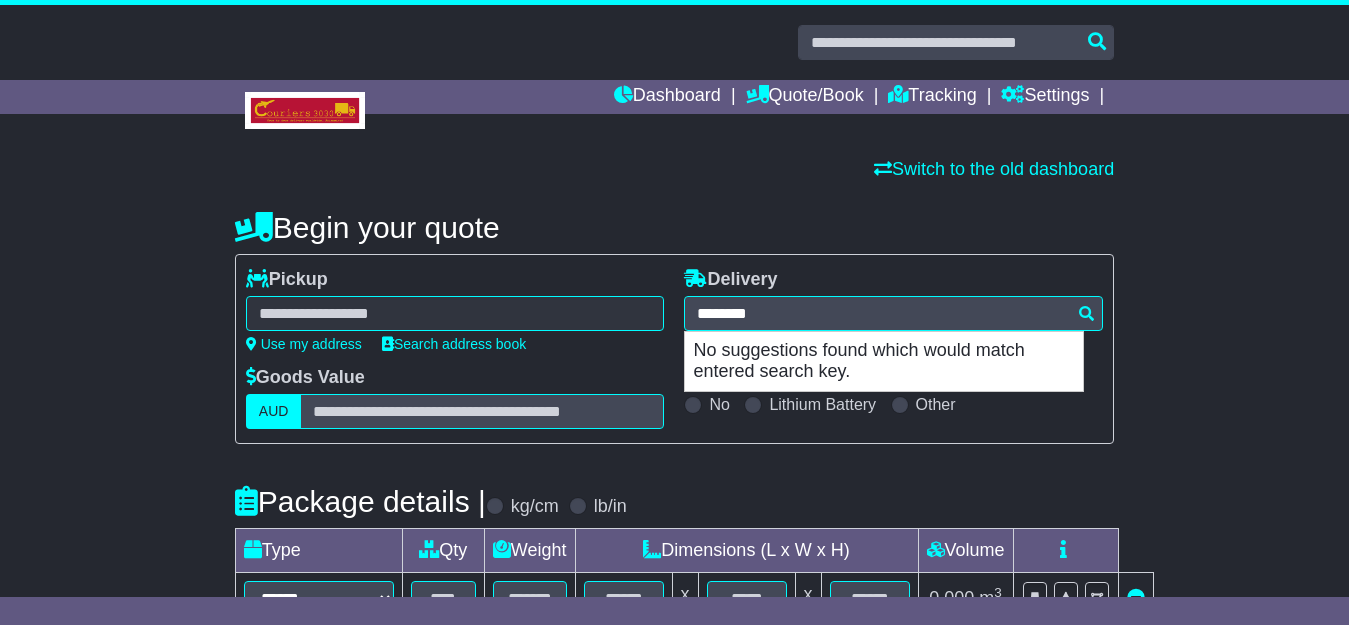 click at bounding box center (455, 313) 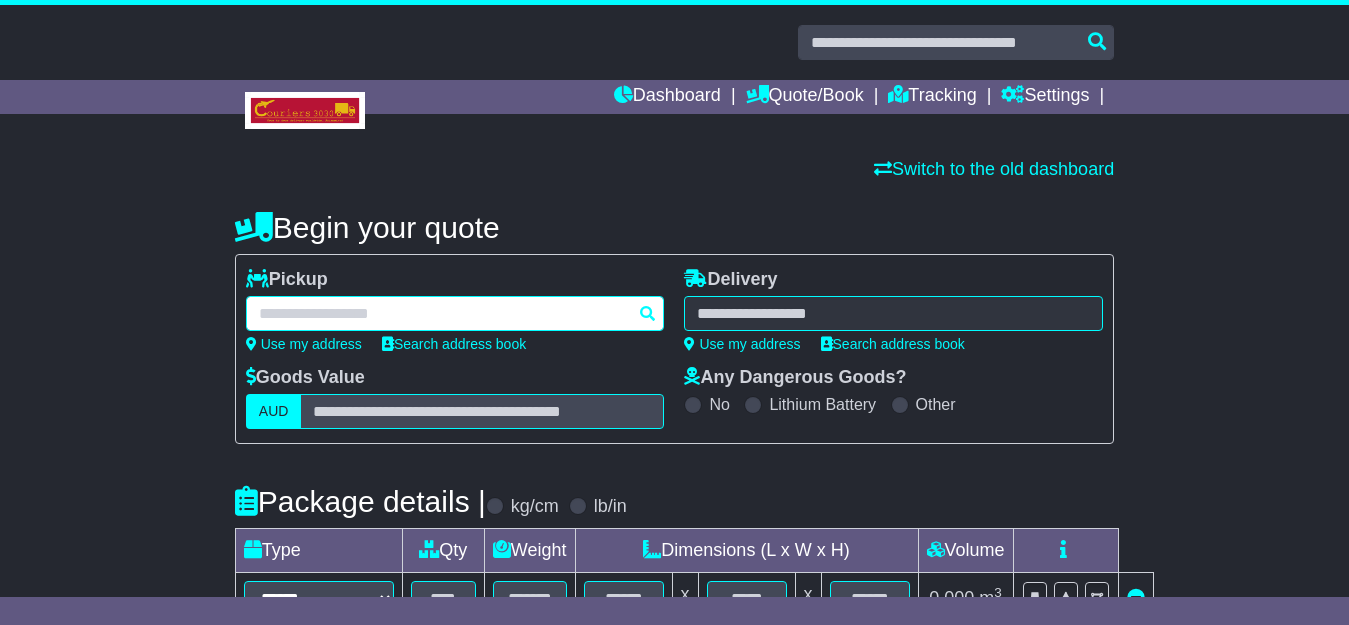 paste on "**********" 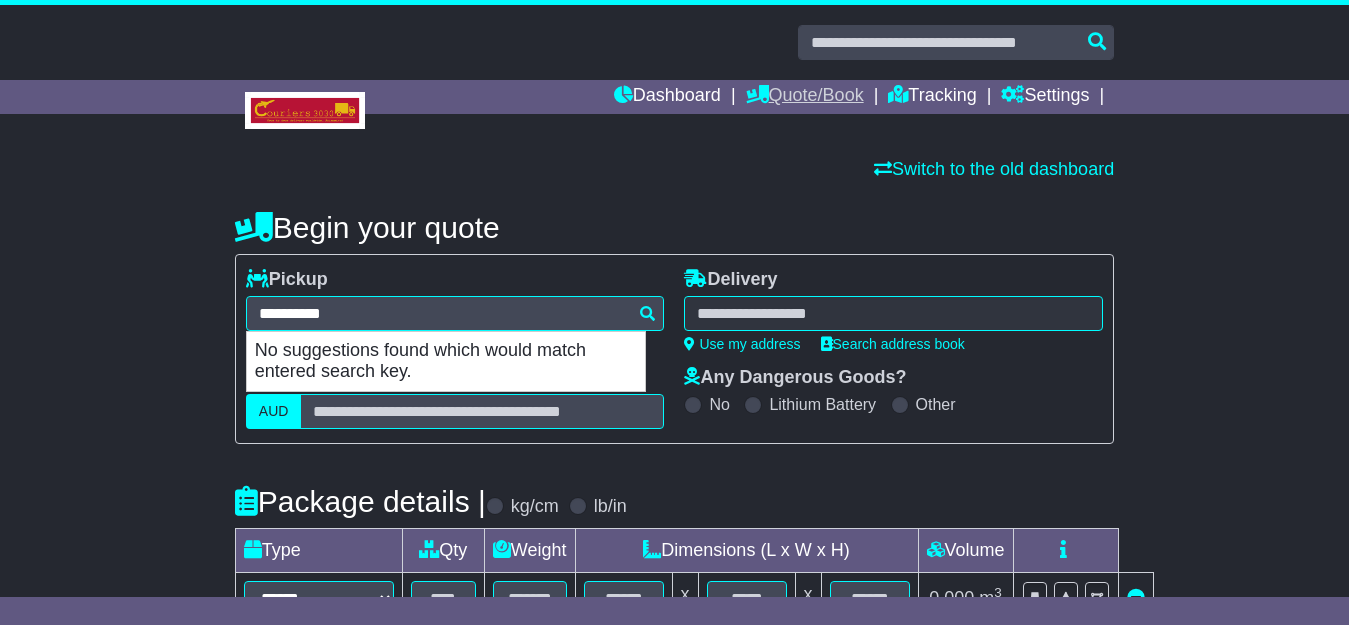 click on "Quote/Book" at bounding box center [805, 97] 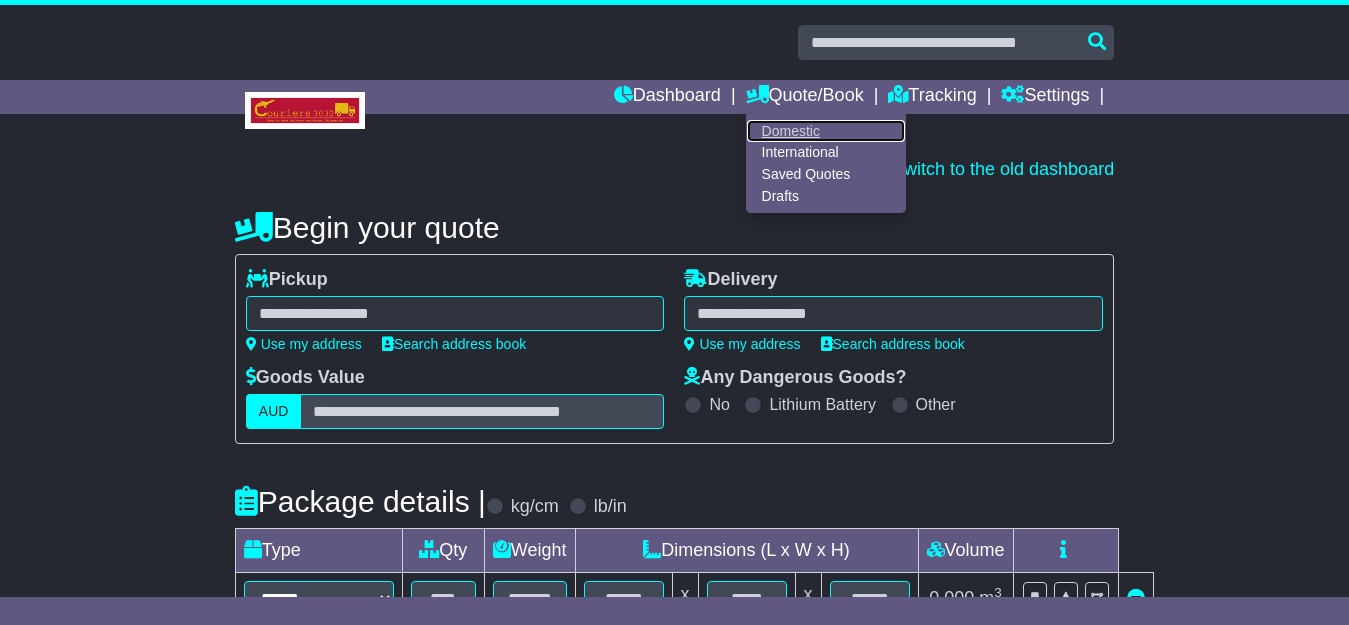 click on "Domestic" at bounding box center (826, 131) 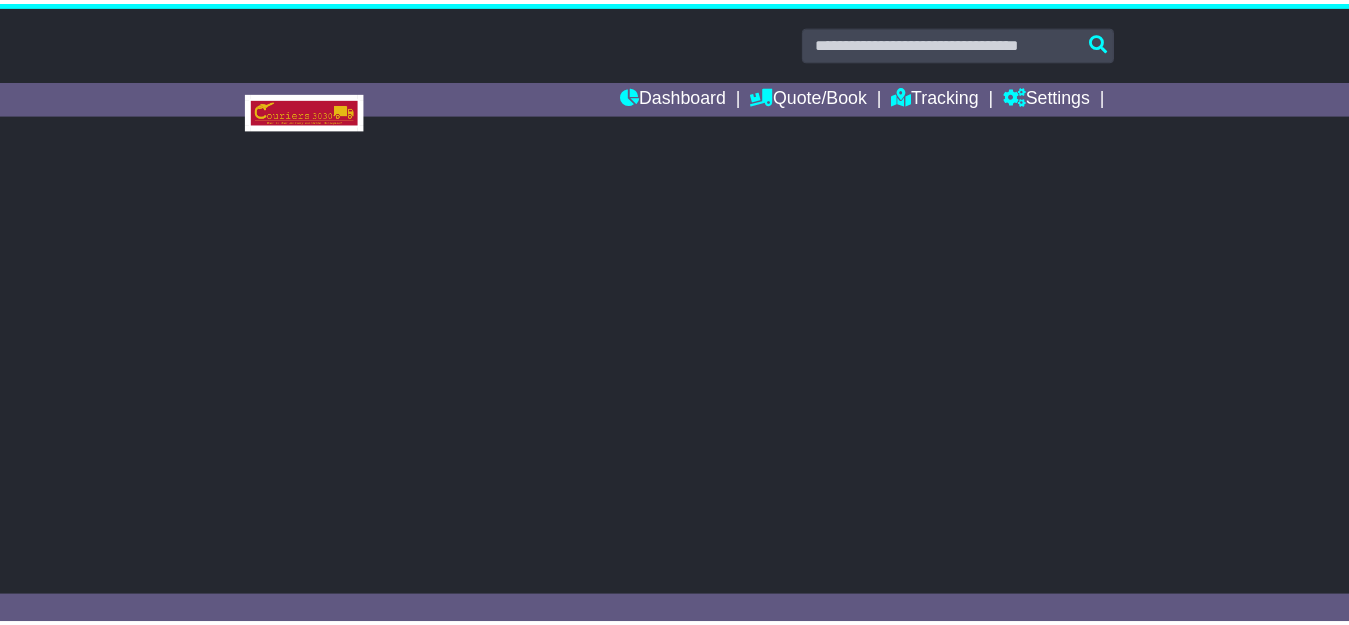 scroll, scrollTop: 0, scrollLeft: 0, axis: both 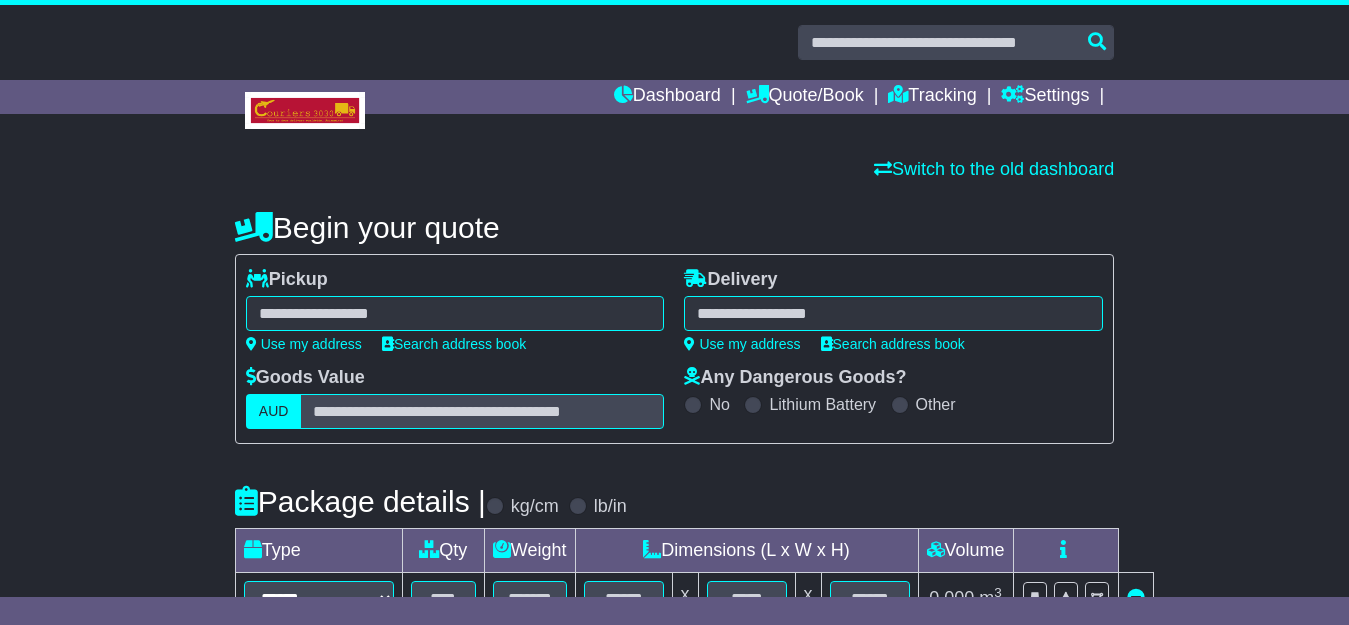 click at bounding box center [455, 313] 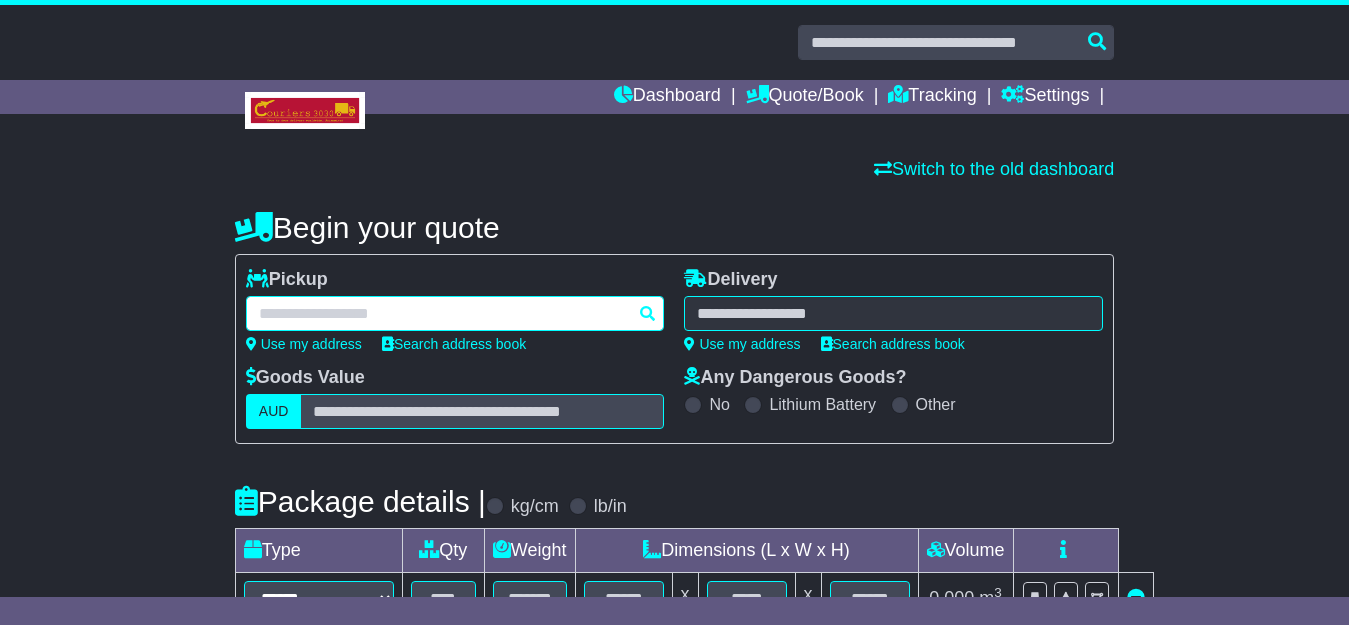 paste on "**********" 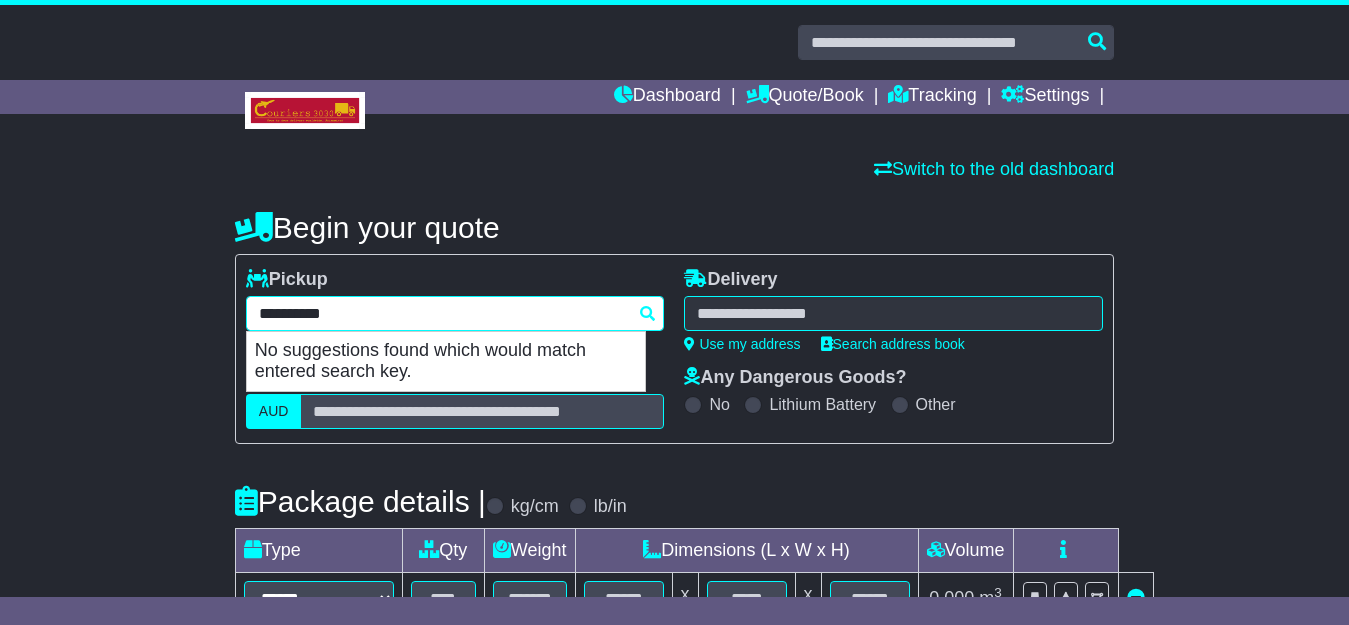 click on "**********" at bounding box center (455, 313) 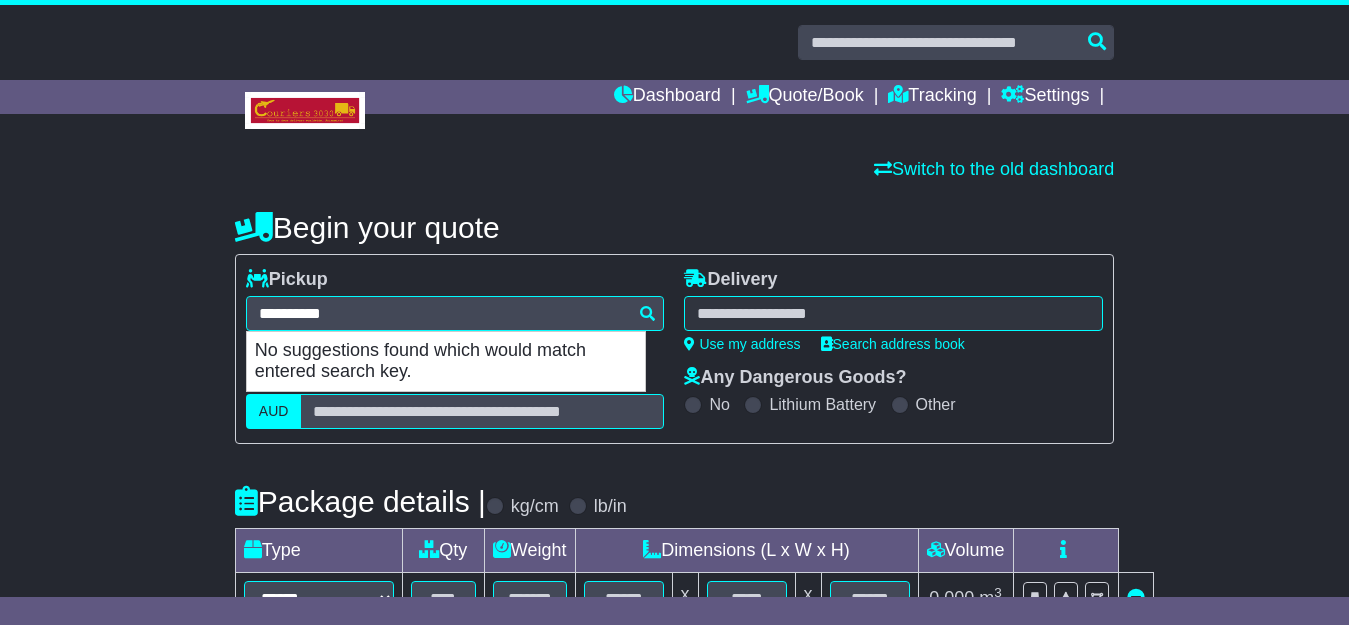 click on "**********" at bounding box center [674, 349] 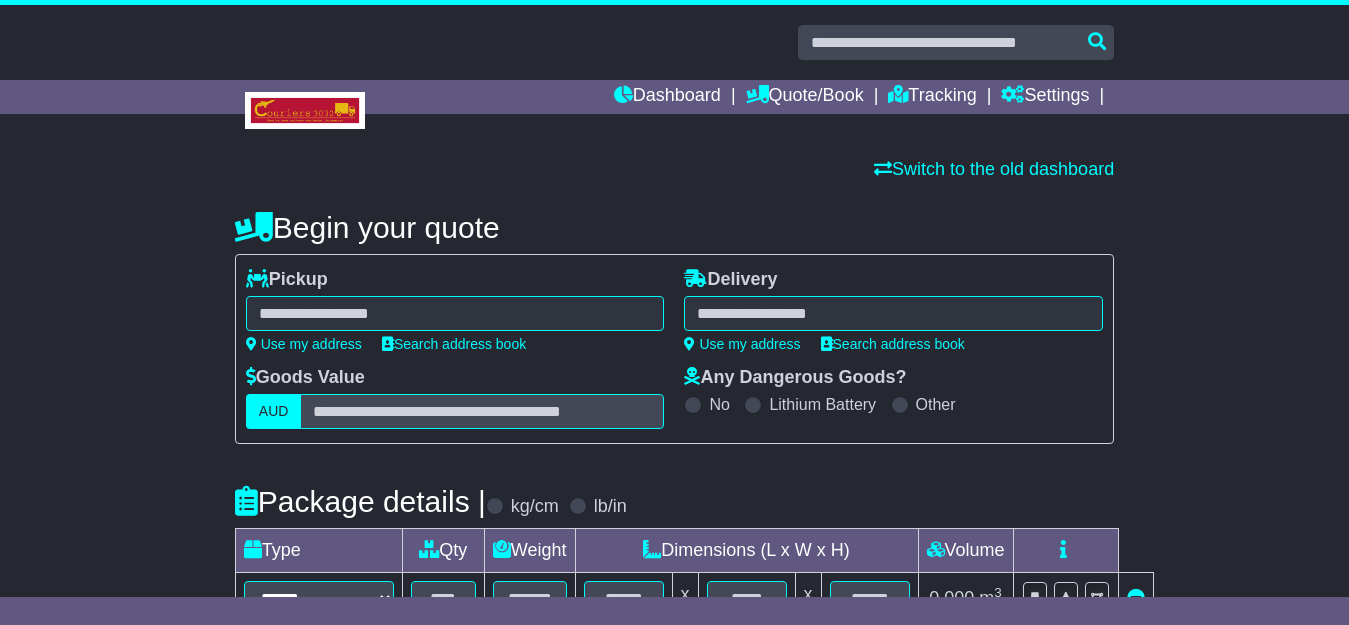 click on "**********" at bounding box center (674, 571) 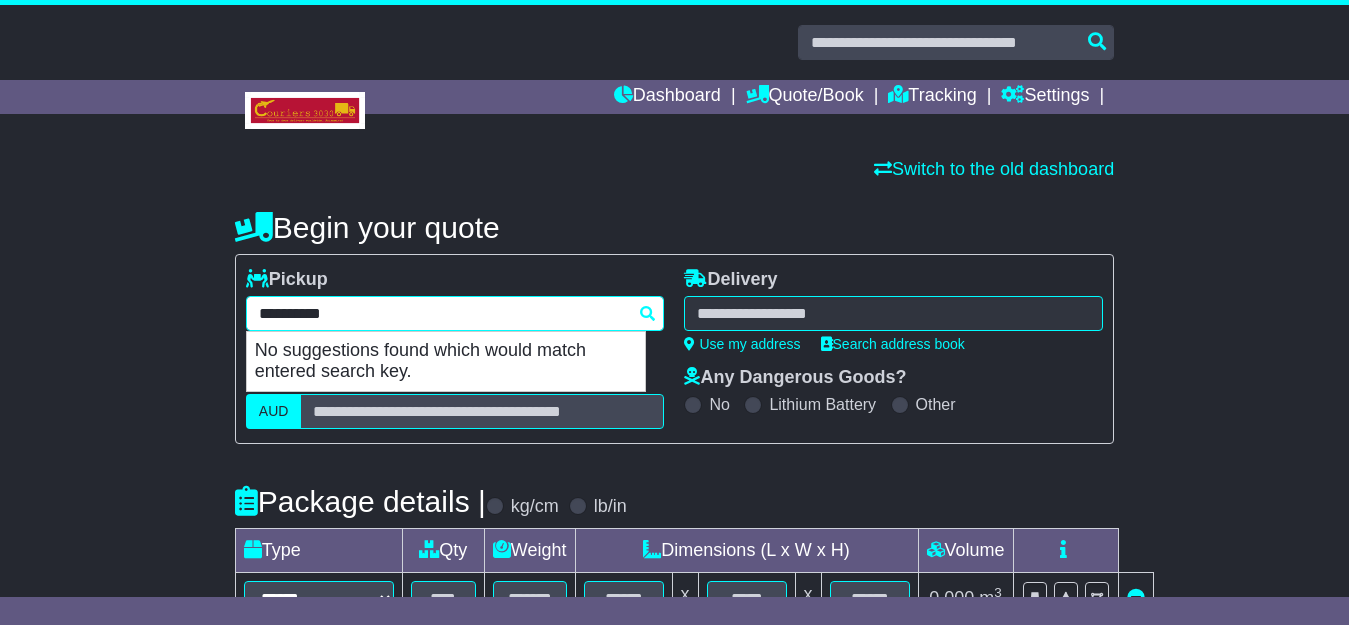 click on "**********" at bounding box center (455, 313) 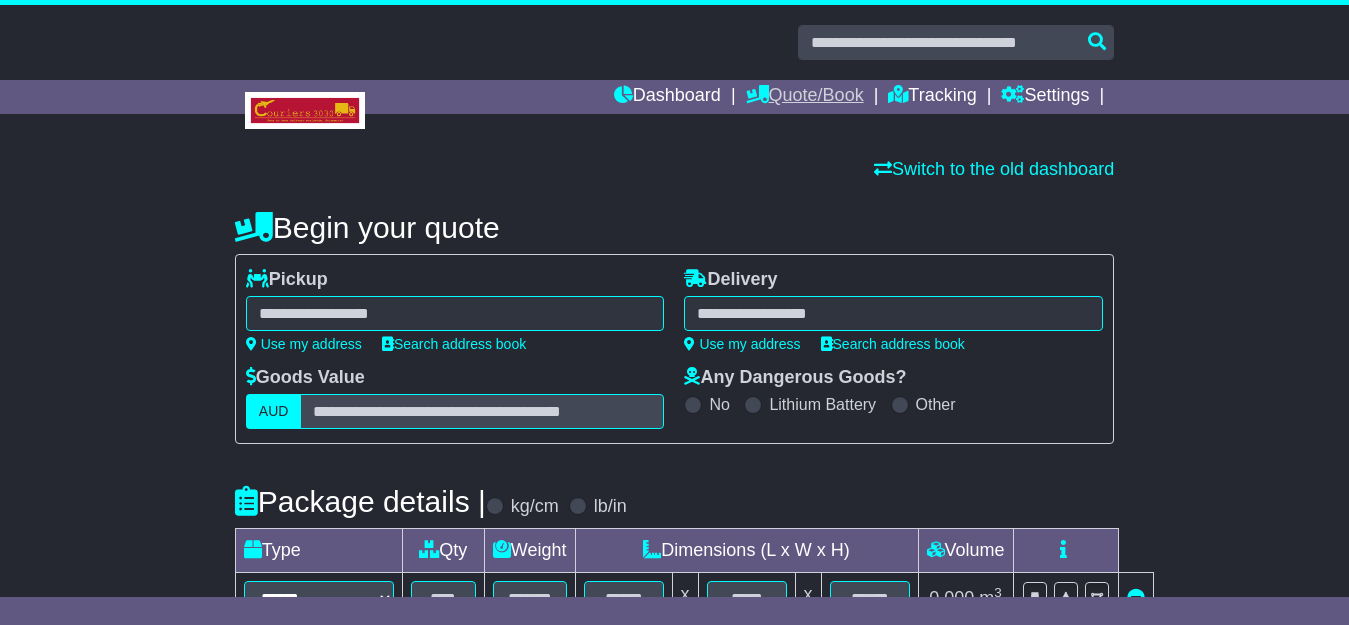click on "Quote/Book" at bounding box center (805, 97) 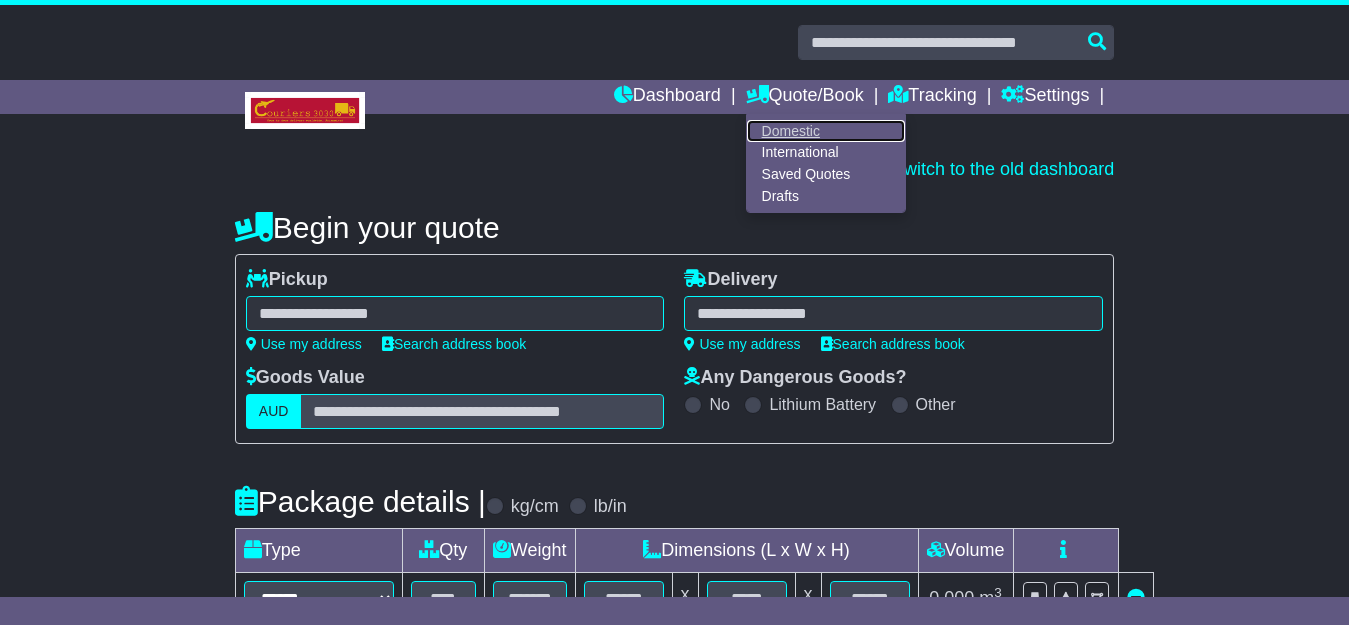 click on "Domestic" at bounding box center (826, 131) 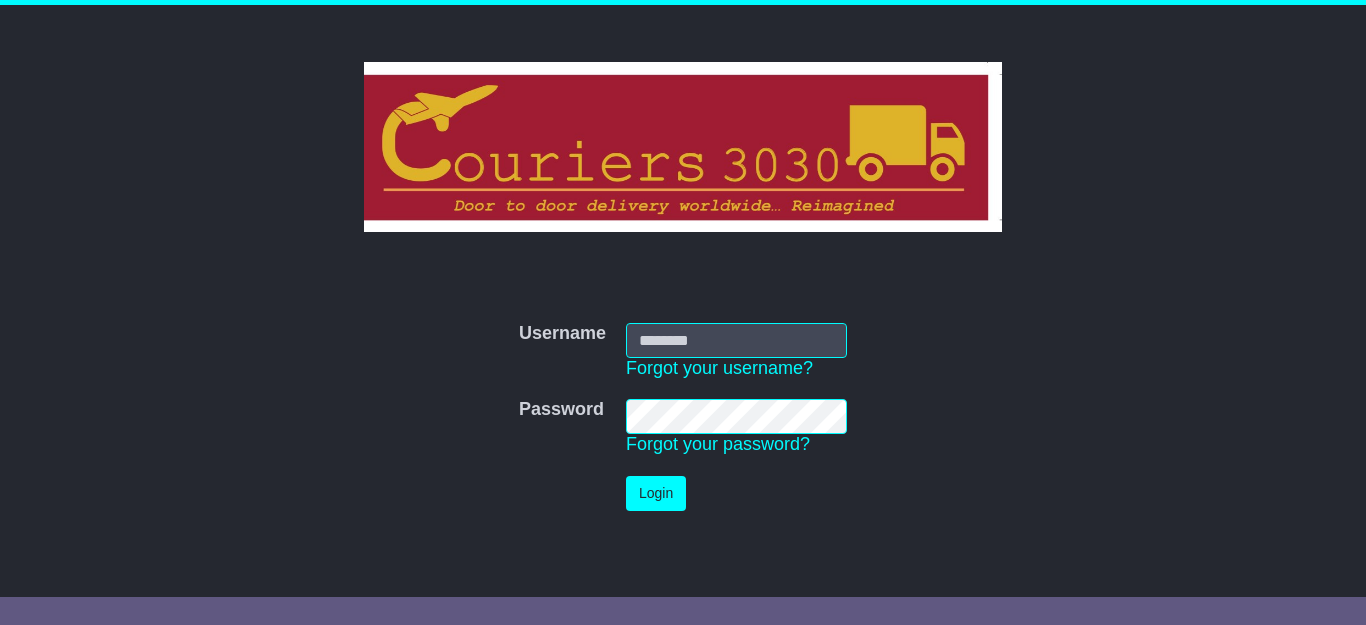 scroll, scrollTop: 0, scrollLeft: 0, axis: both 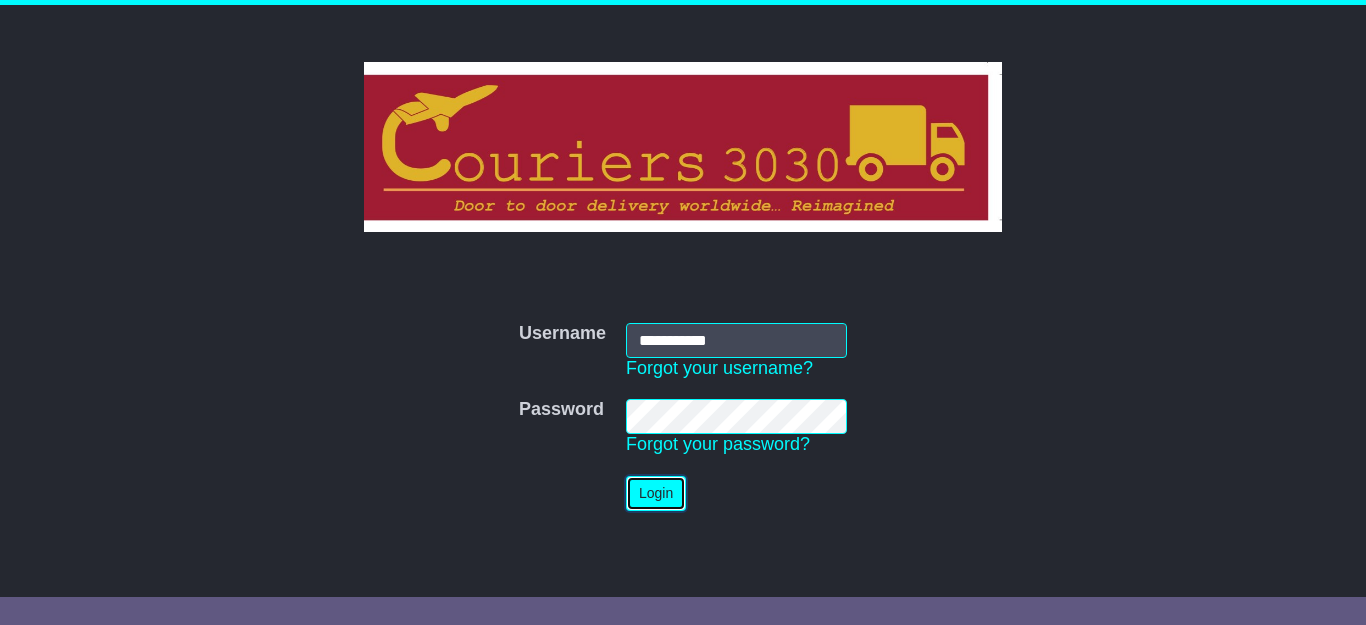 type 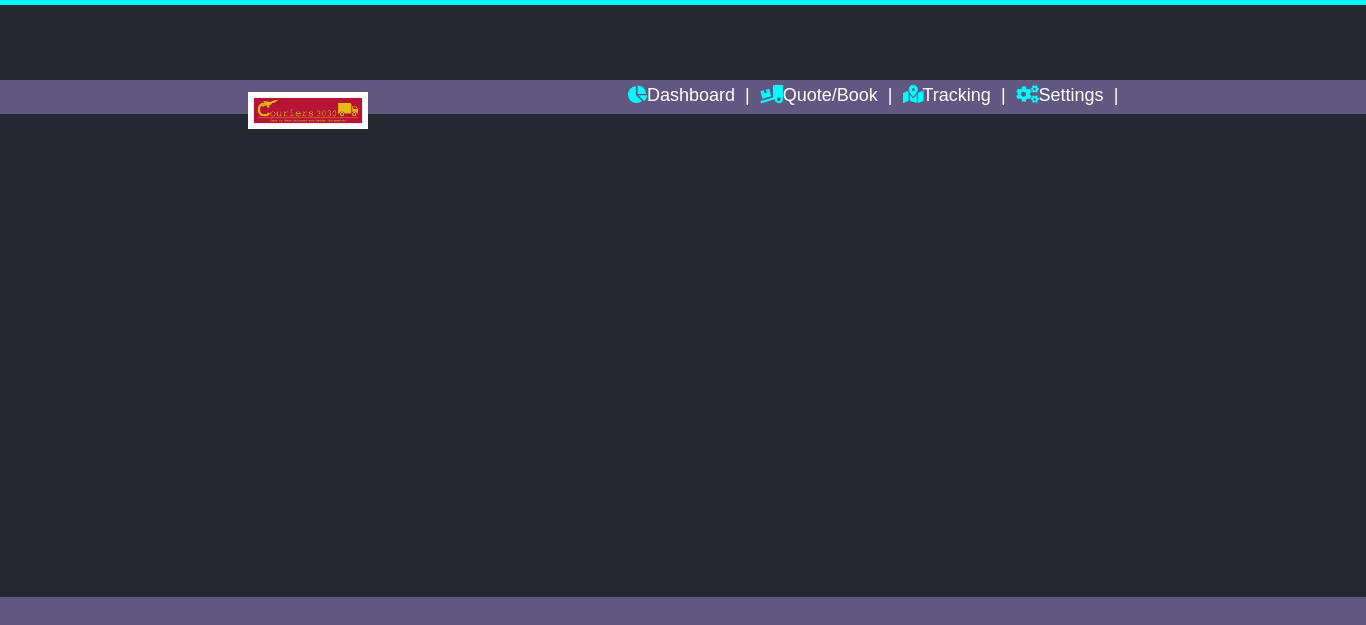 scroll, scrollTop: 0, scrollLeft: 0, axis: both 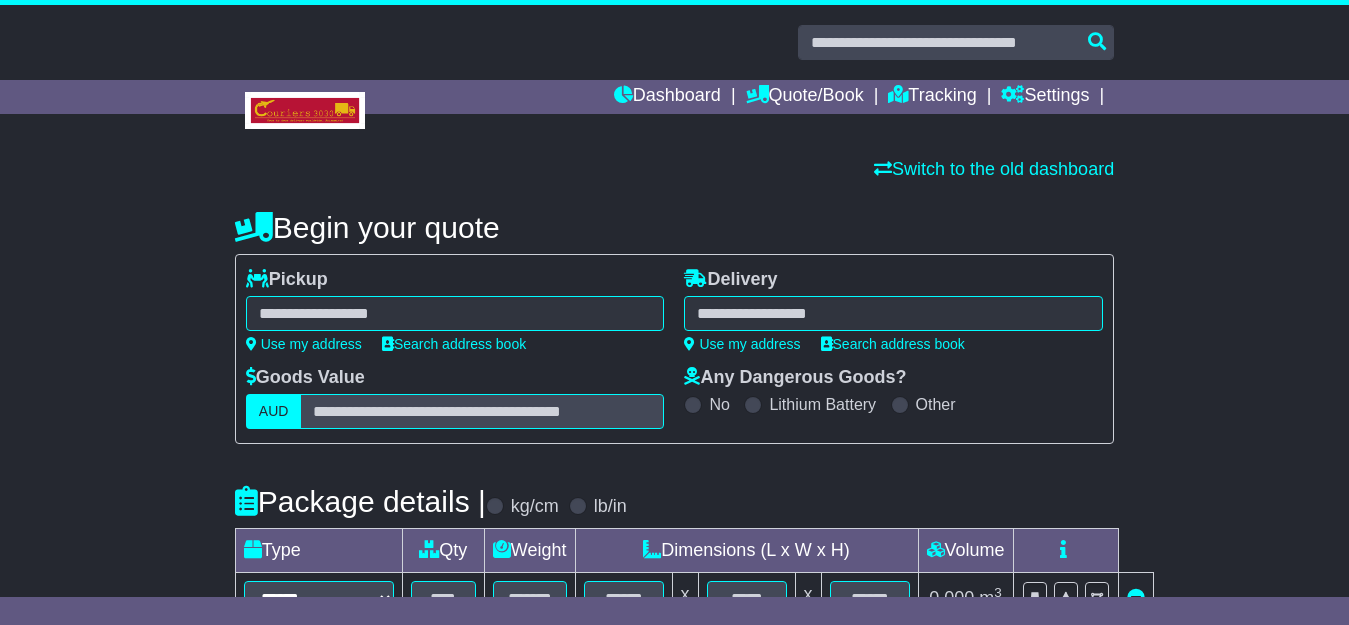click at bounding box center [455, 313] 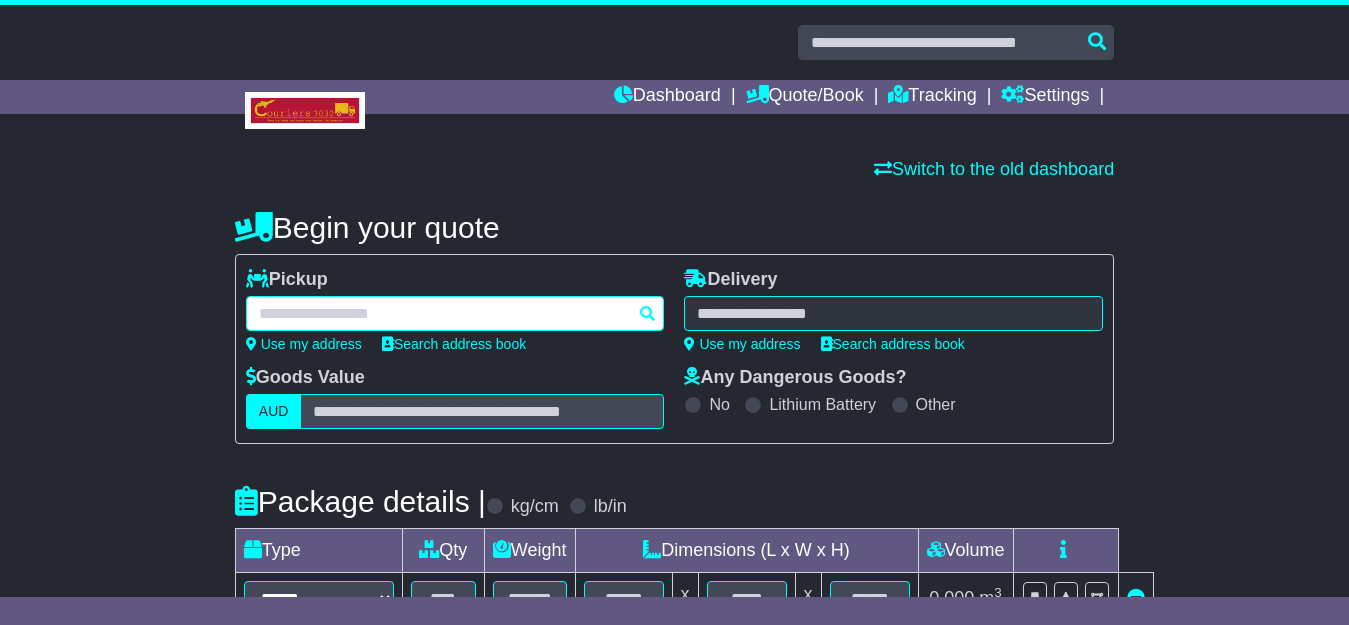 paste on "********" 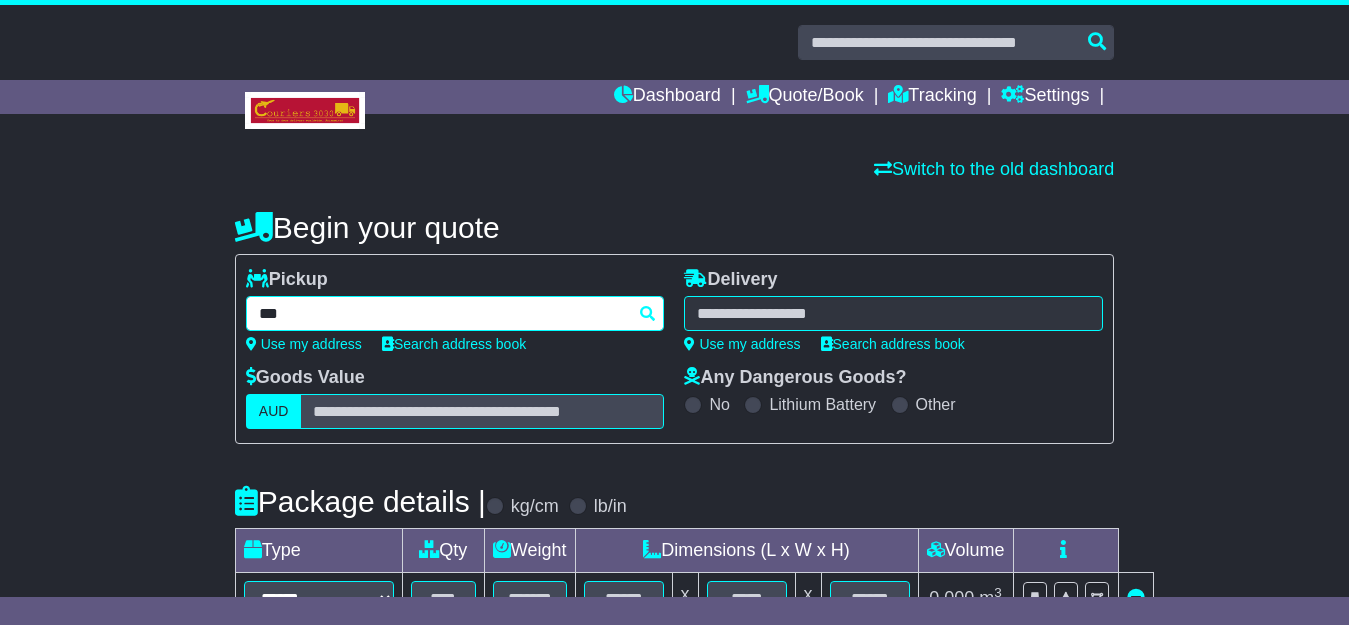 type on "*" 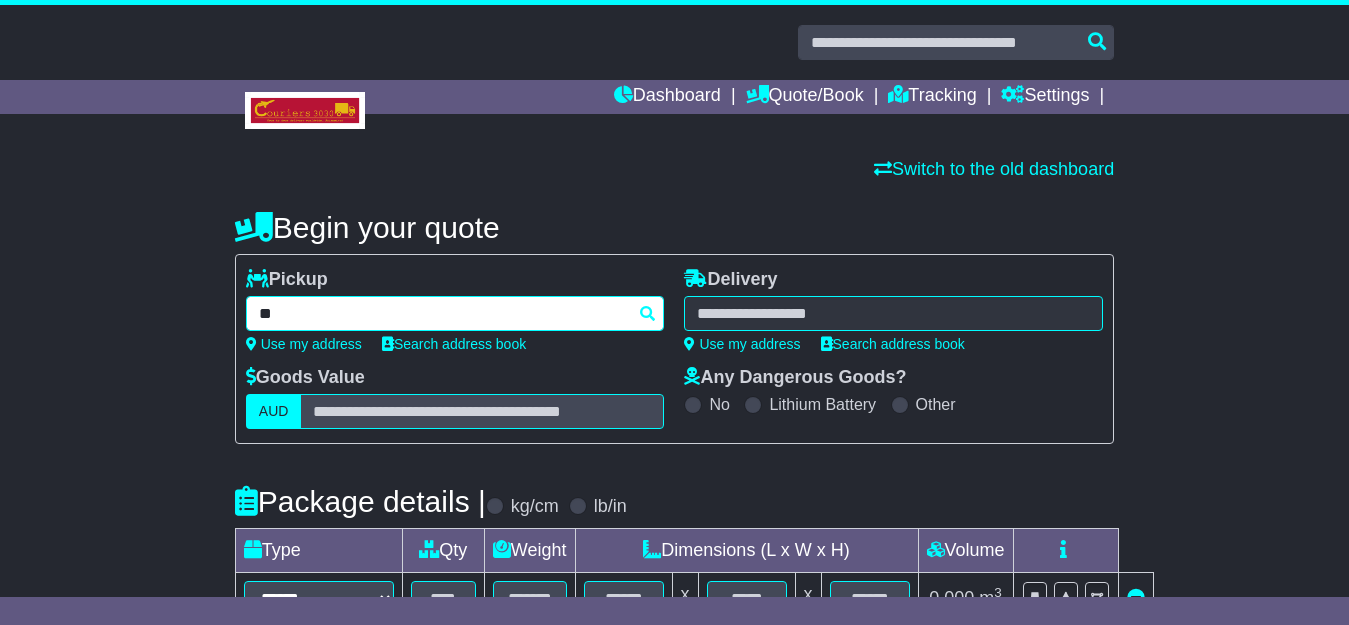 type on "*" 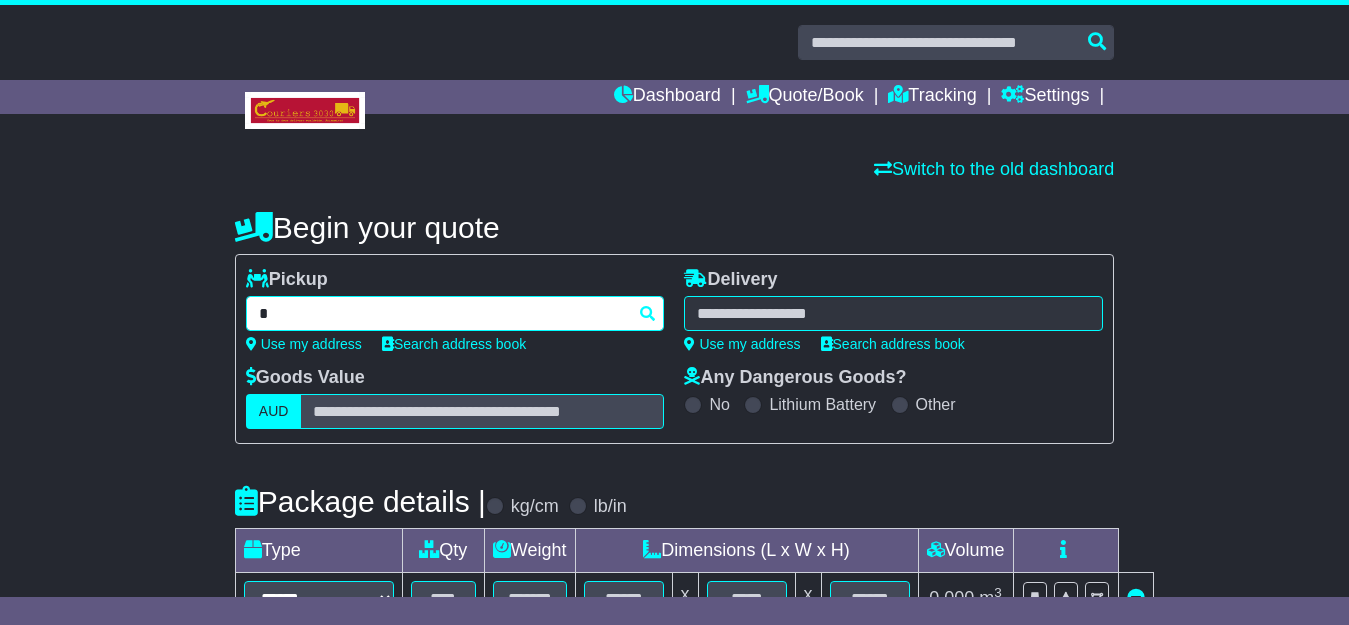 type 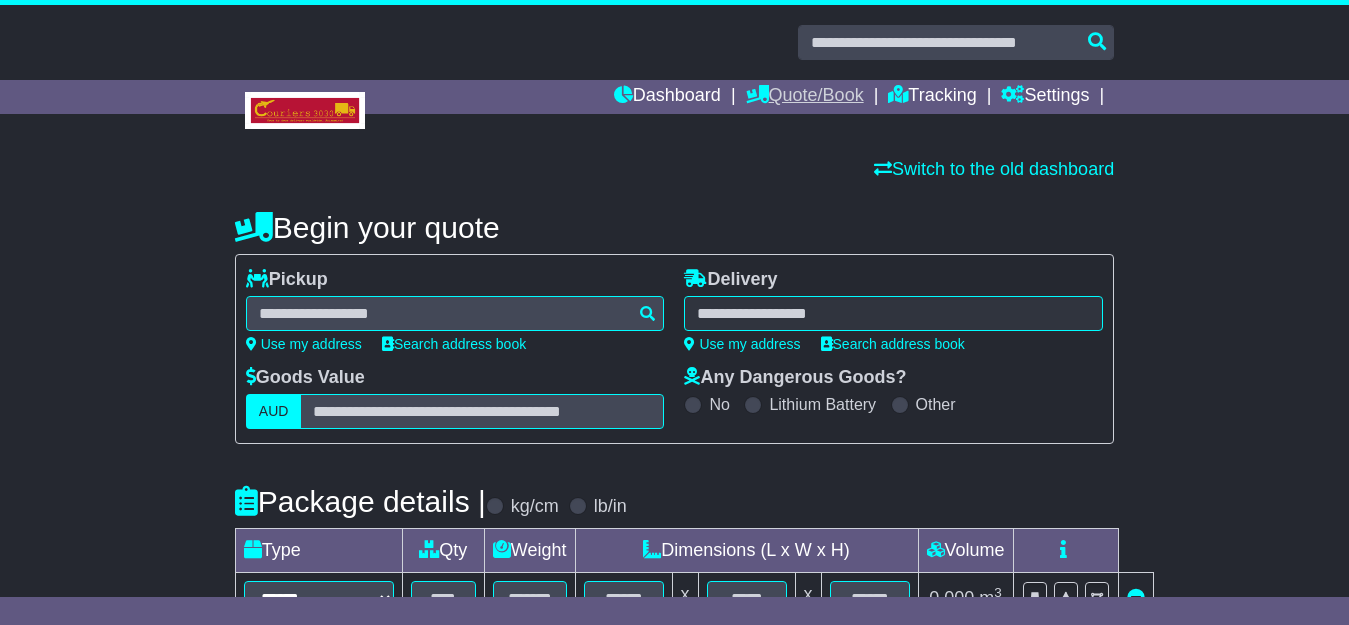 click on "Quote/Book" at bounding box center (805, 97) 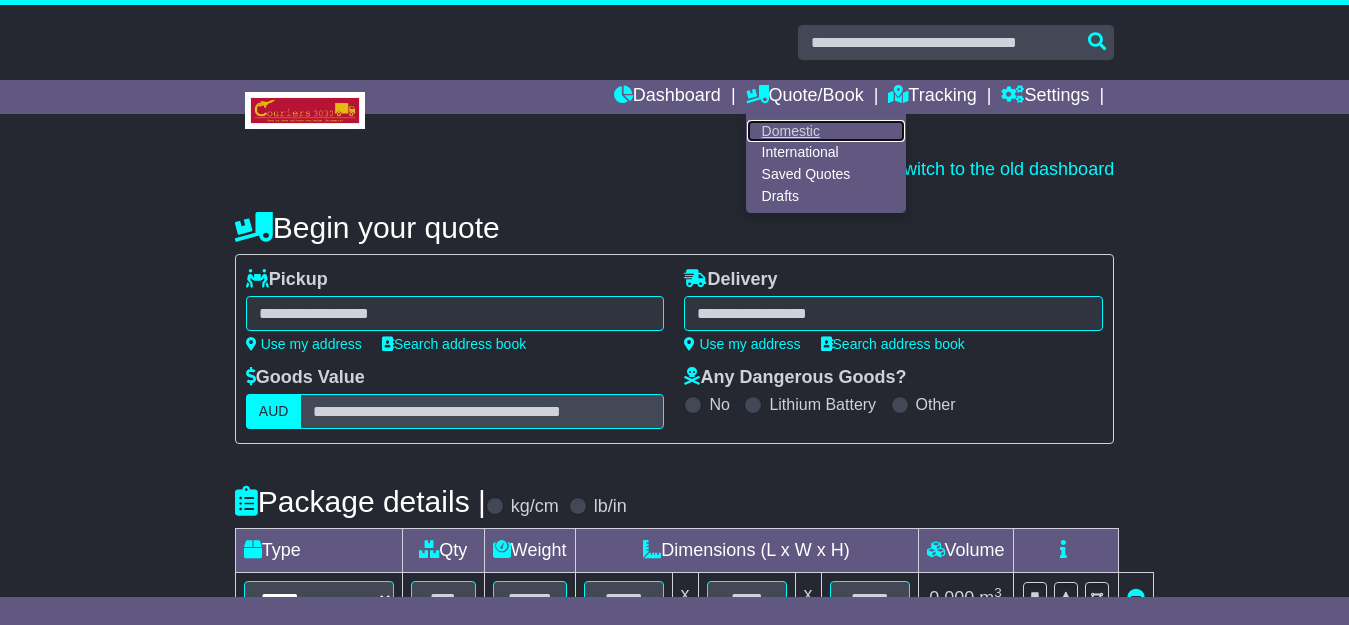 click on "Domestic" at bounding box center (826, 131) 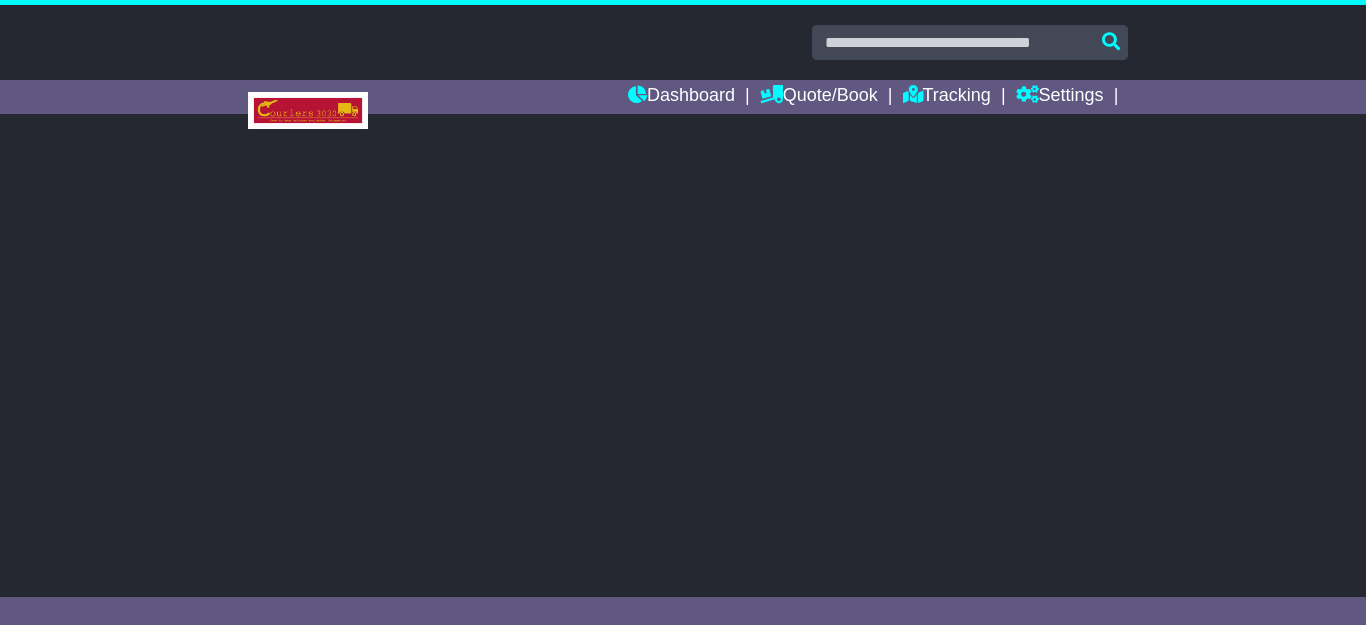 scroll, scrollTop: 0, scrollLeft: 0, axis: both 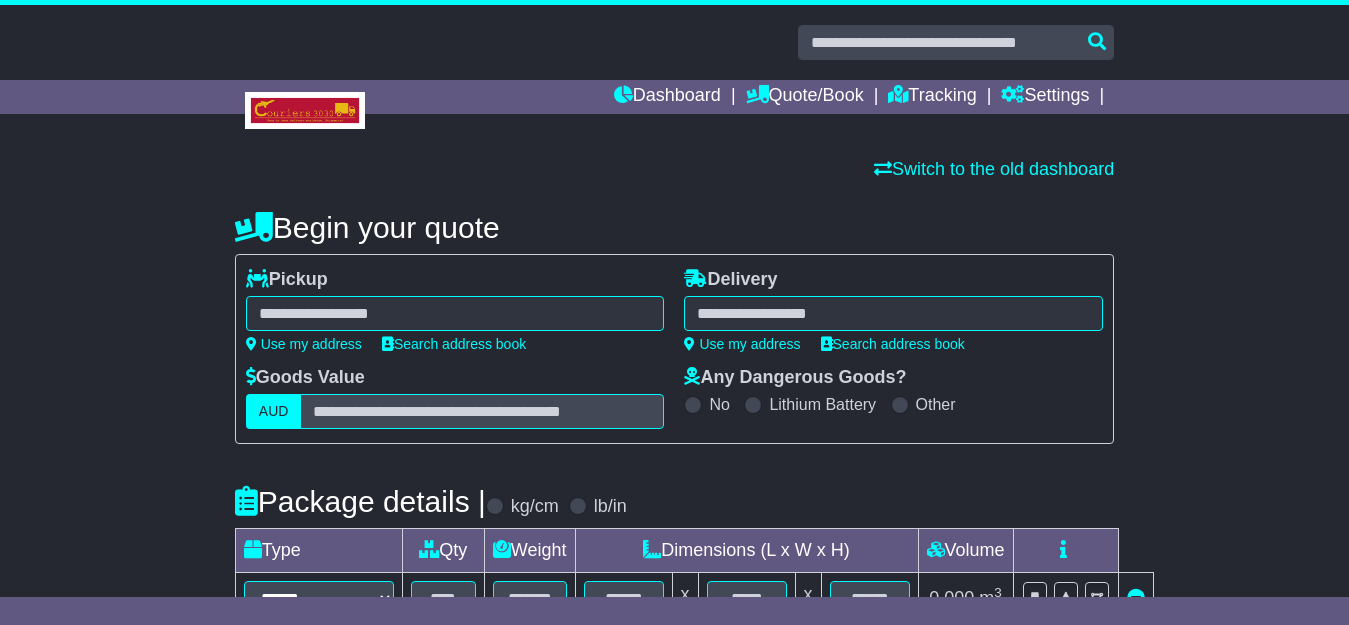 drag, startPoint x: 410, startPoint y: 293, endPoint x: 410, endPoint y: 310, distance: 17 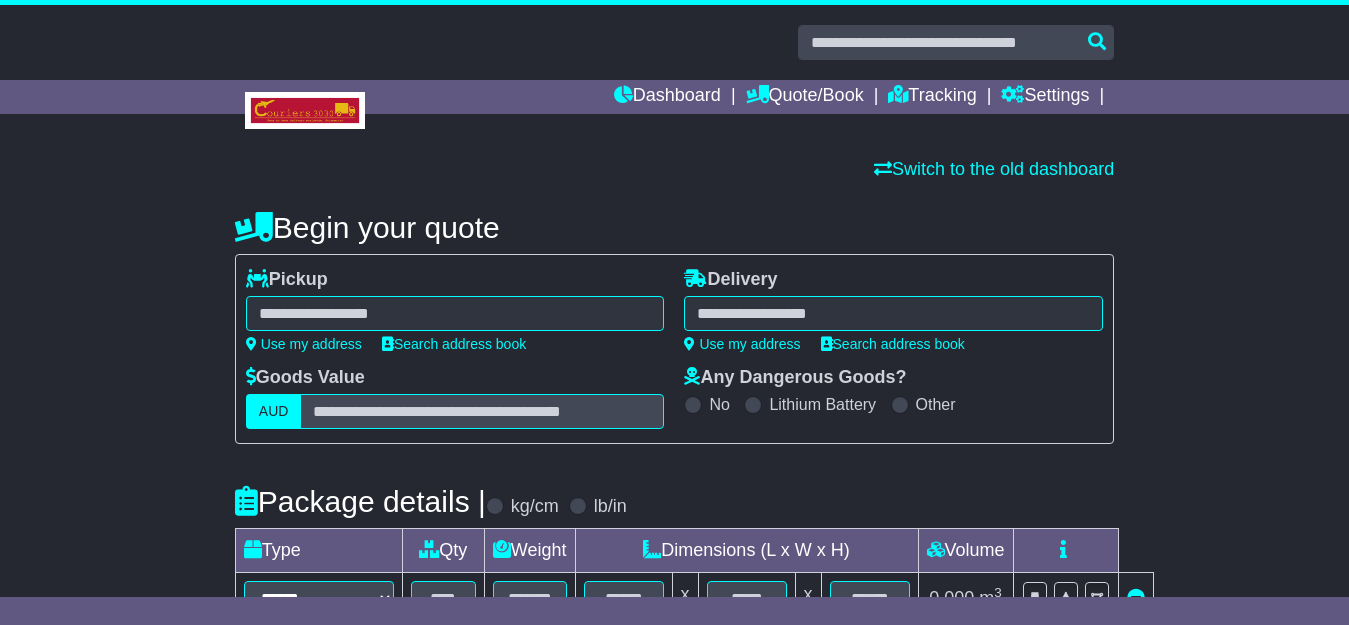 click at bounding box center (455, 313) 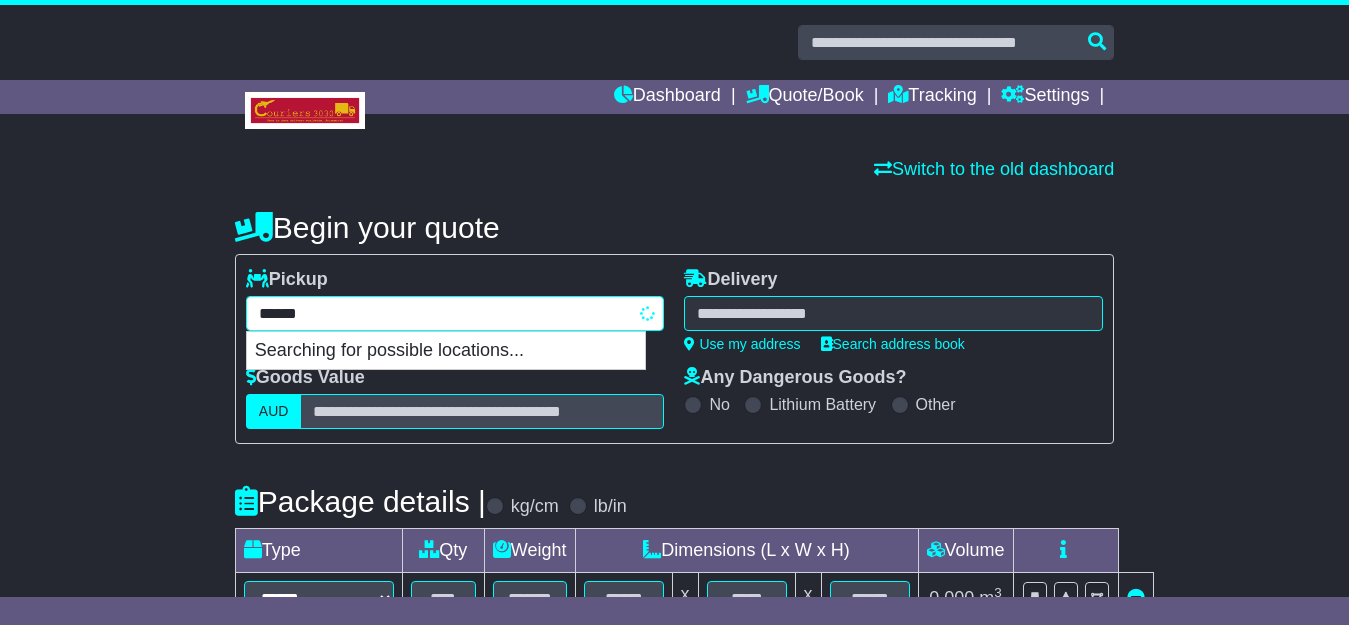 type on "*******" 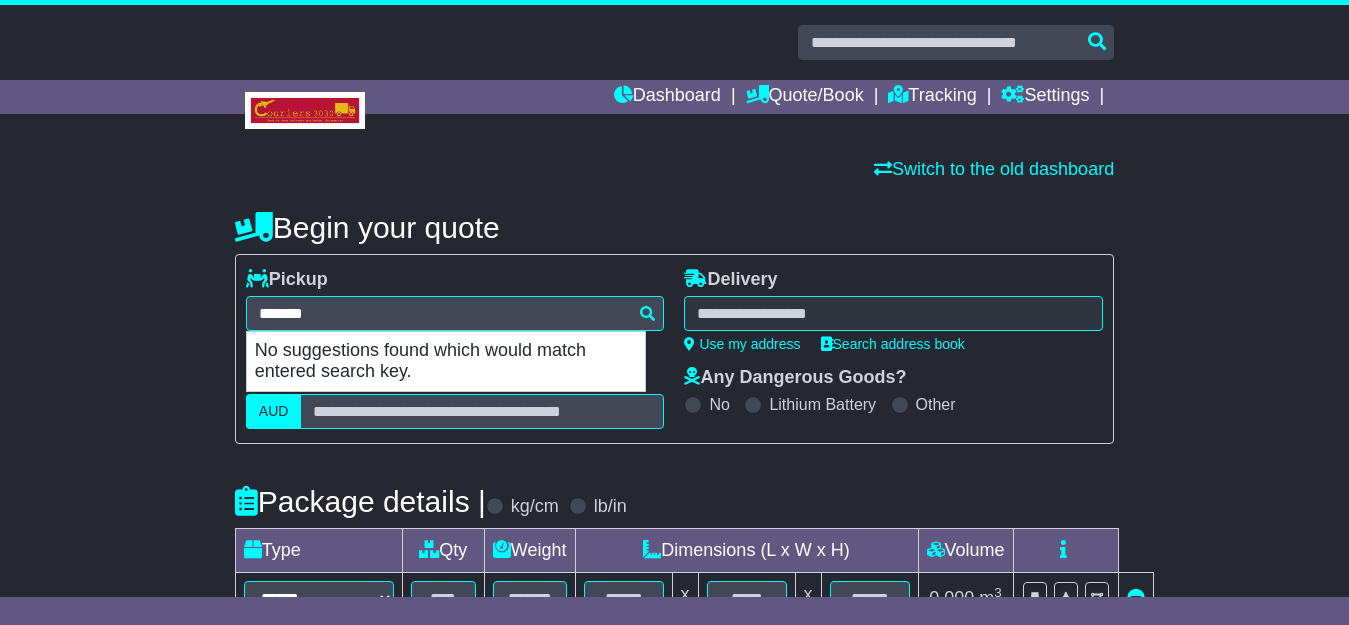 click at bounding box center (893, 313) 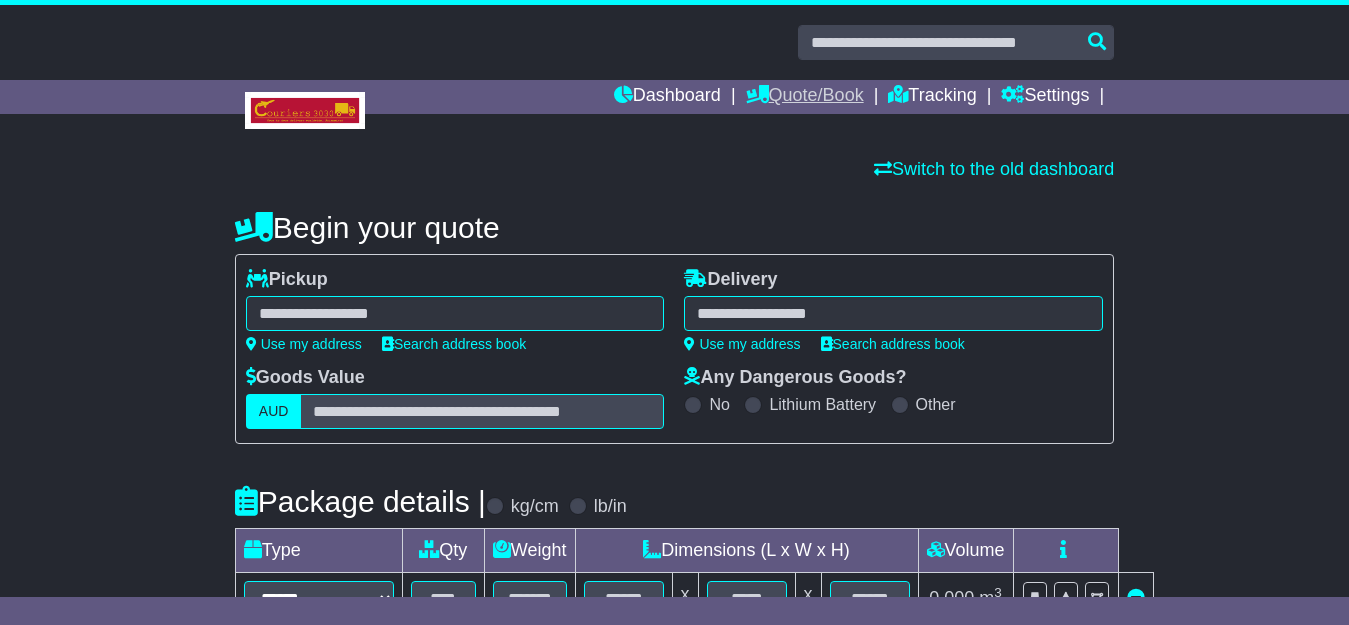 click on "Quote/Book" at bounding box center (805, 97) 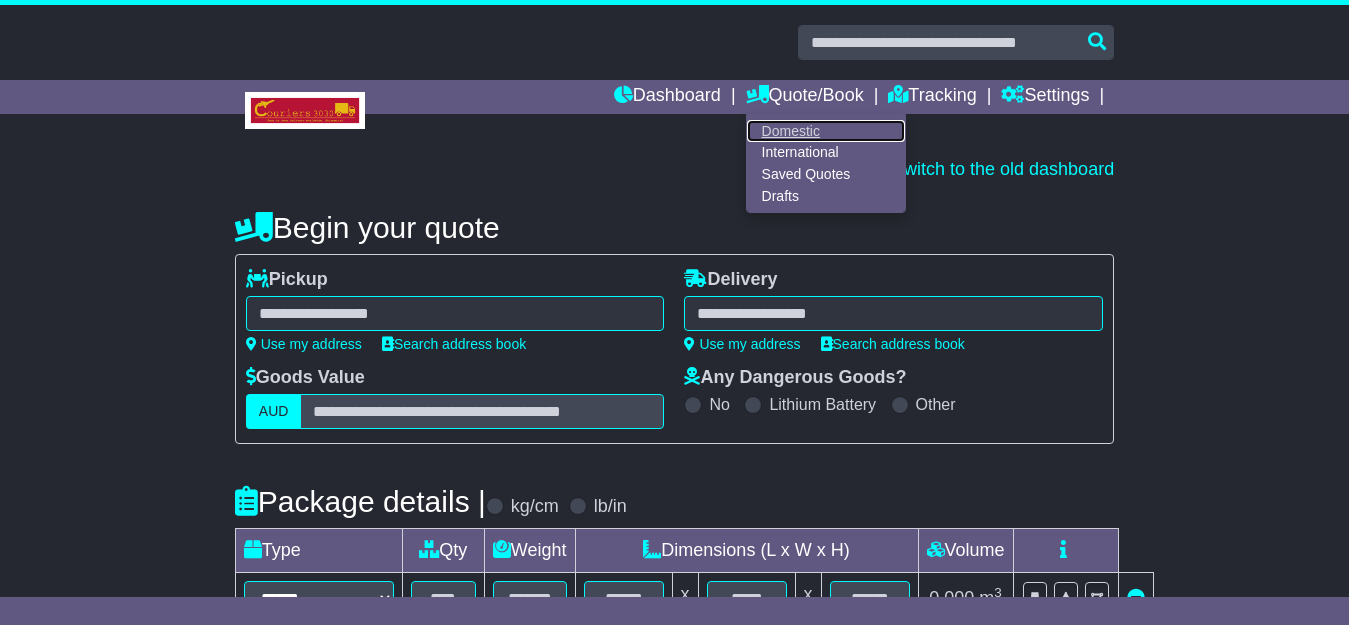 click on "Domestic" at bounding box center [826, 131] 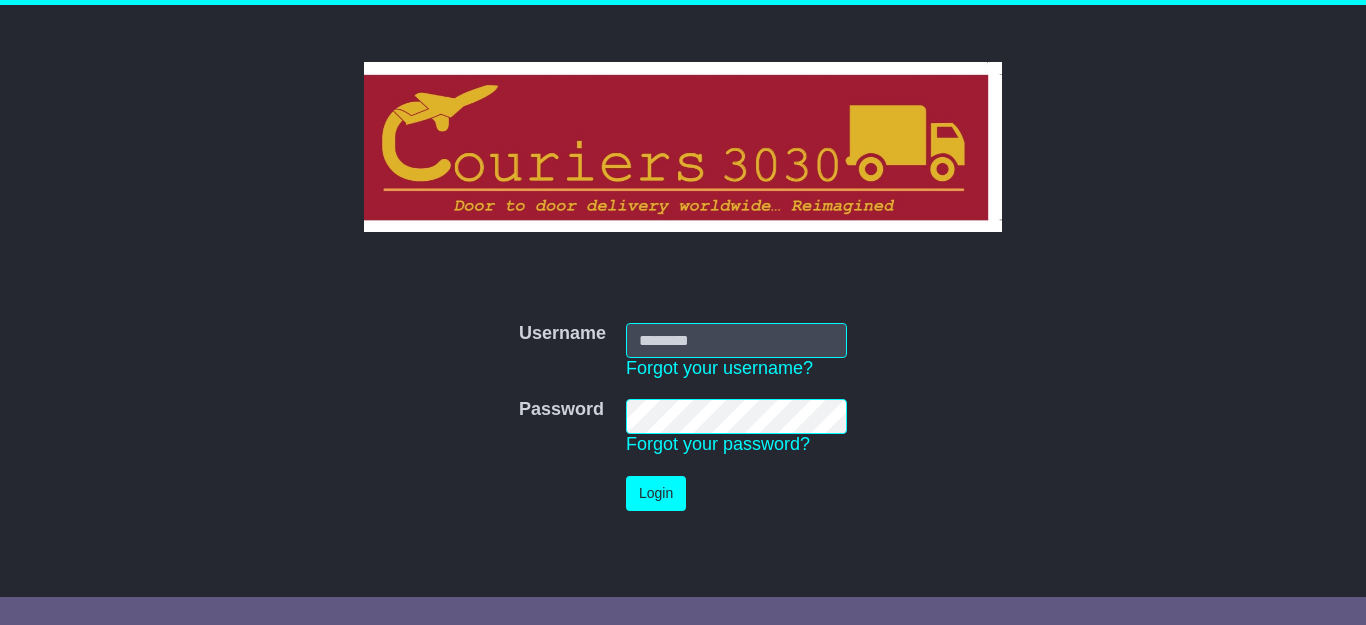 scroll, scrollTop: 0, scrollLeft: 0, axis: both 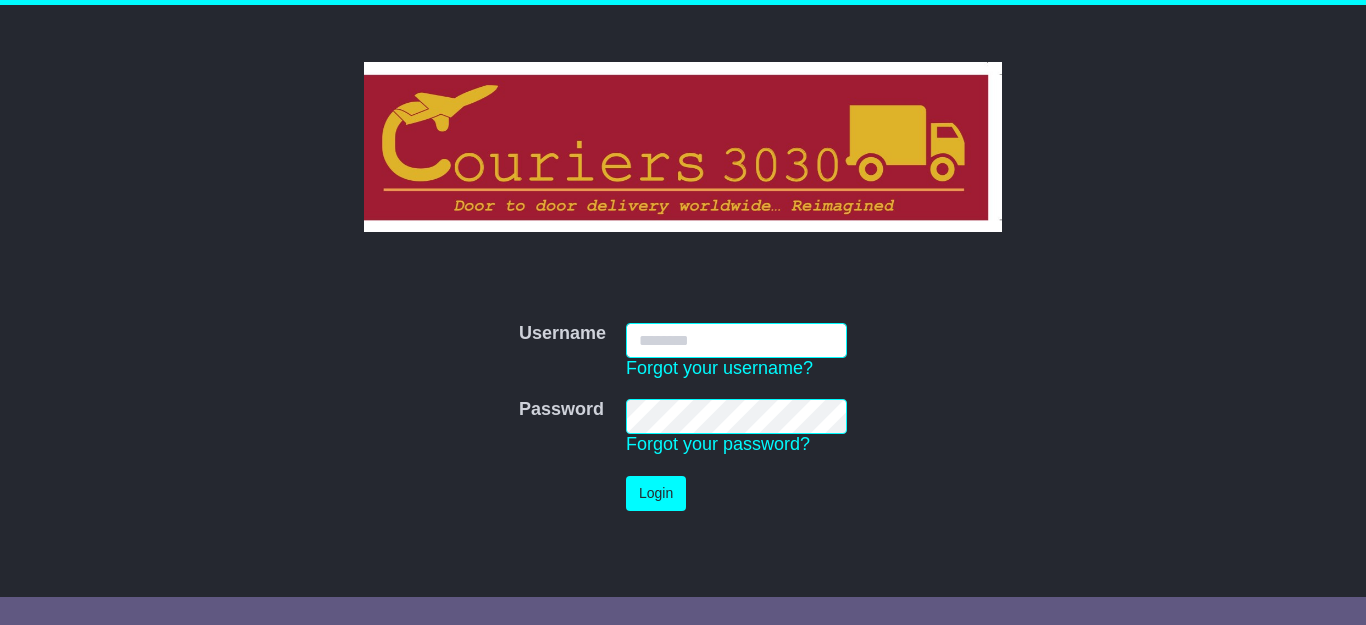type on "**********" 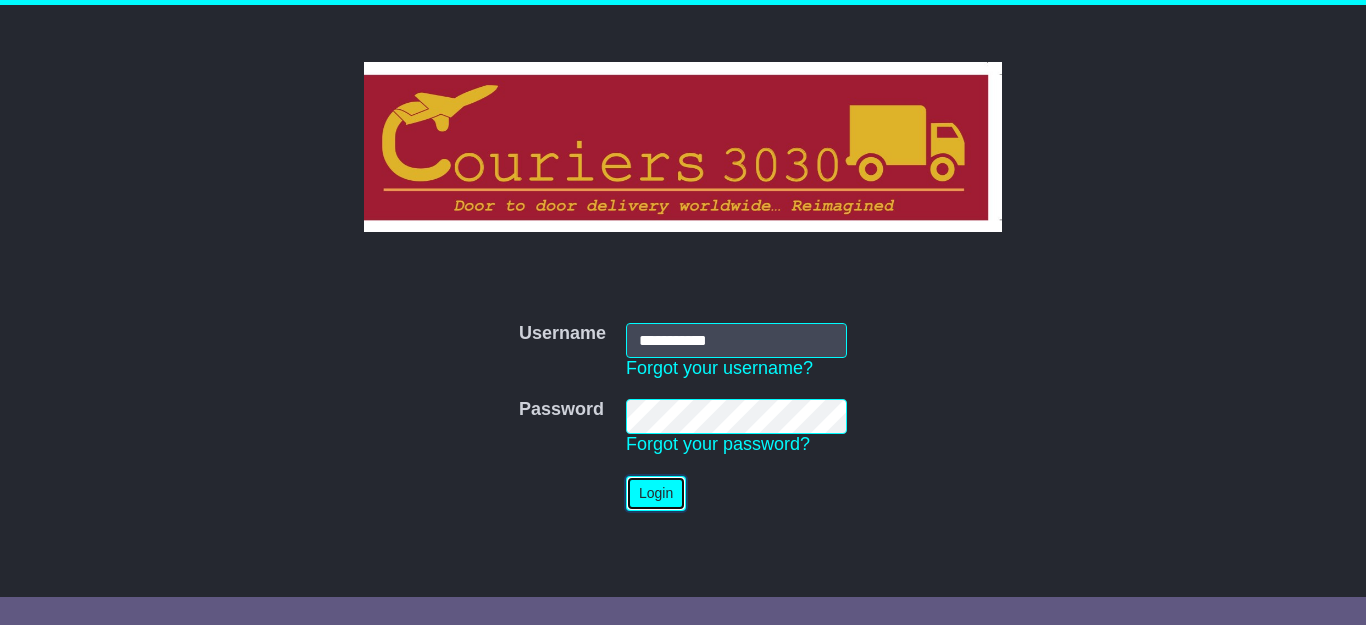 type 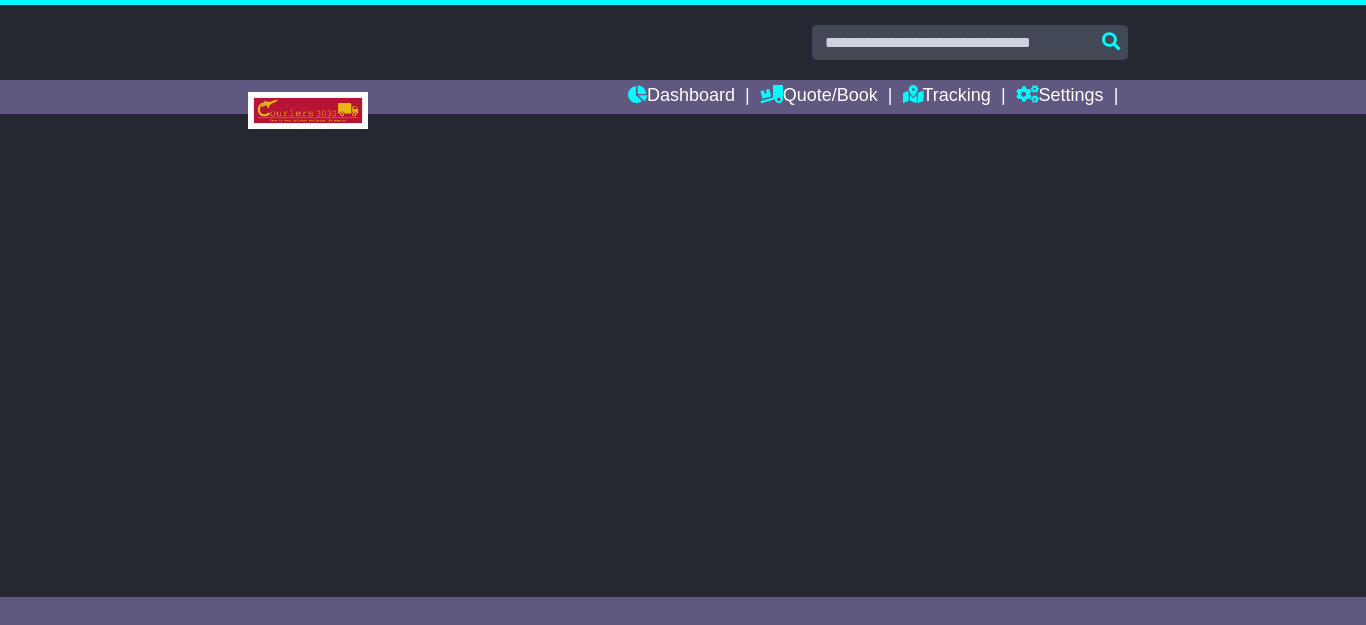 scroll, scrollTop: 0, scrollLeft: 0, axis: both 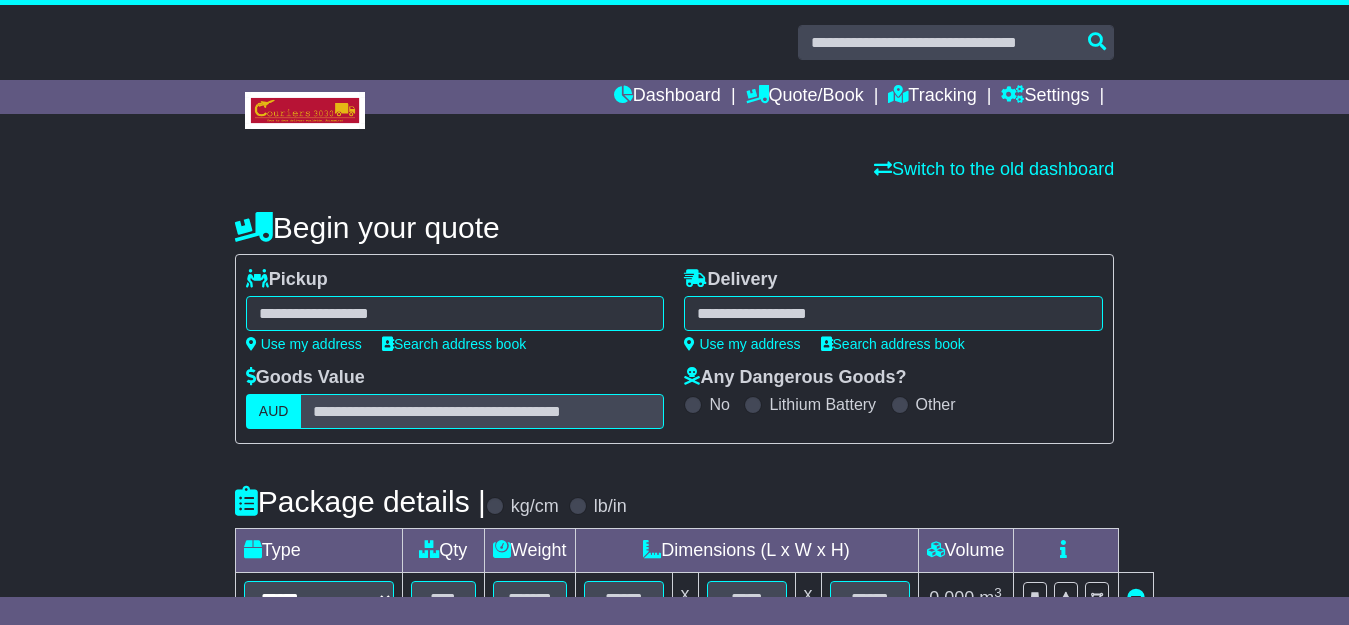 click at bounding box center (455, 313) 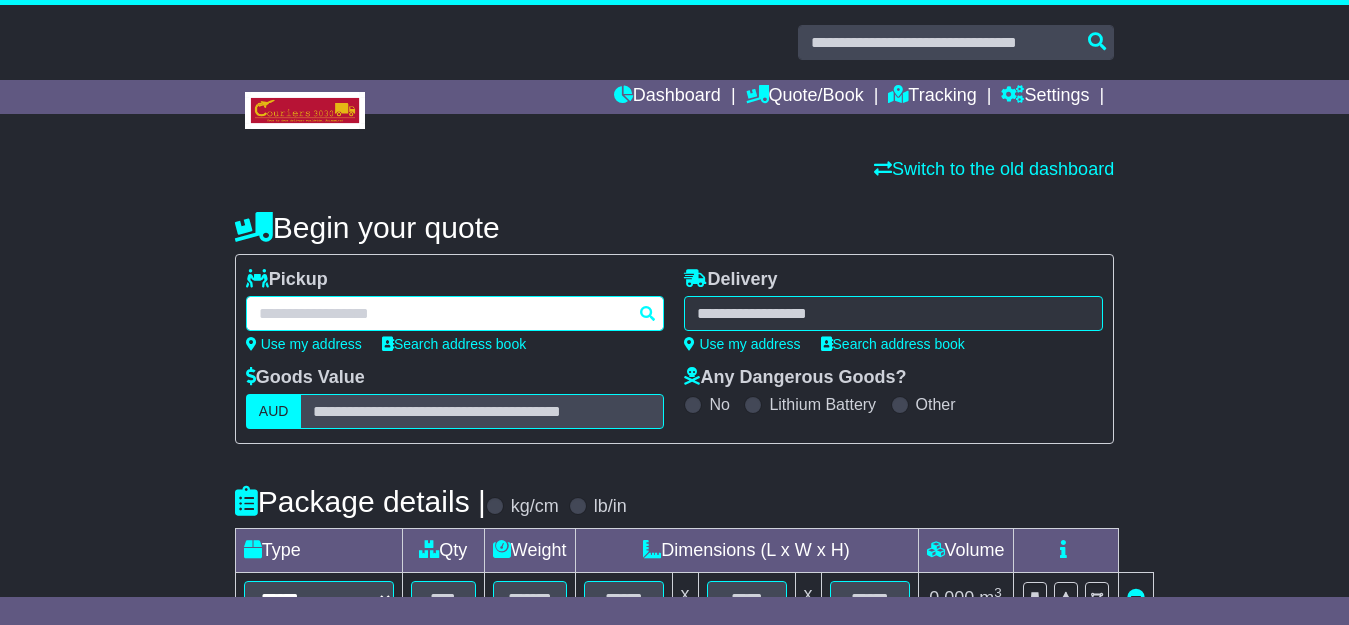paste on "******" 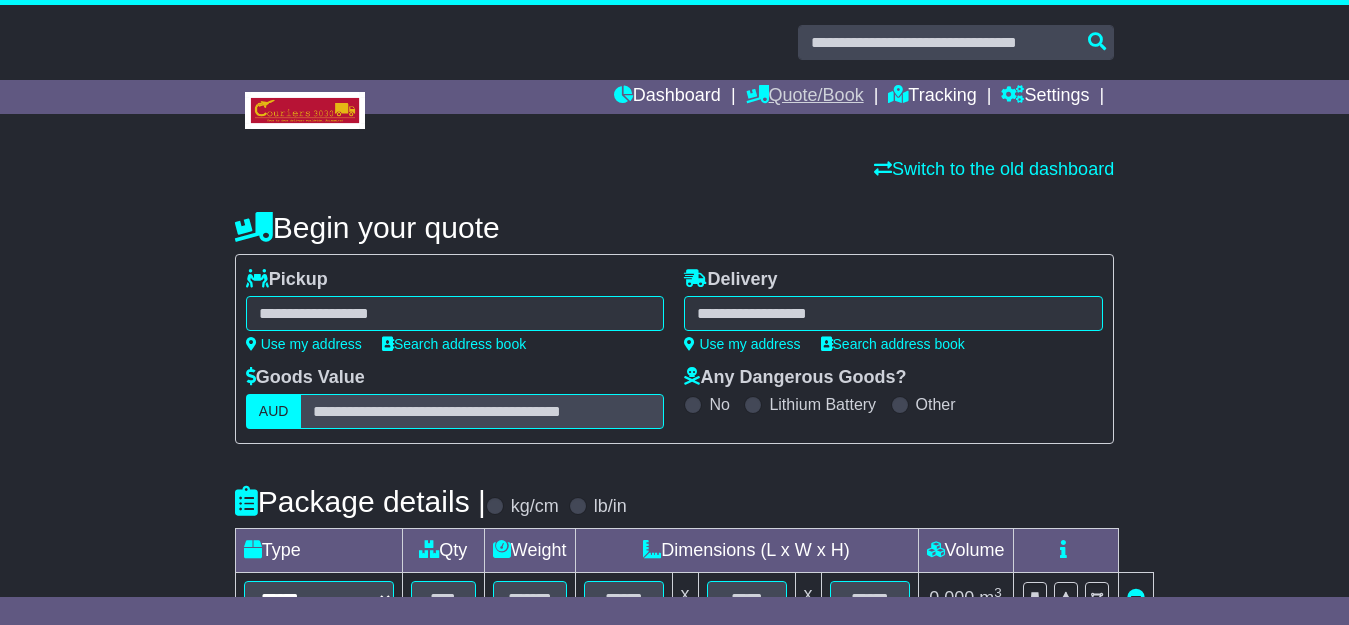 click on "Quote/Book" at bounding box center (805, 97) 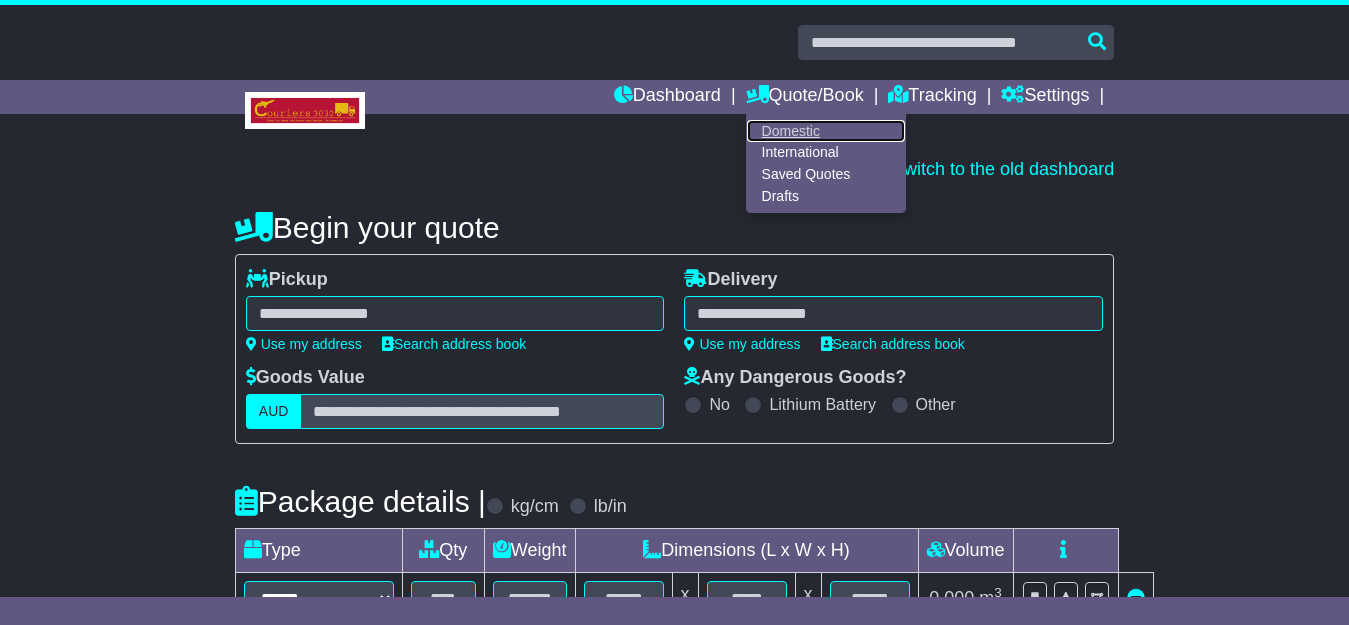 click on "Domestic" at bounding box center (826, 131) 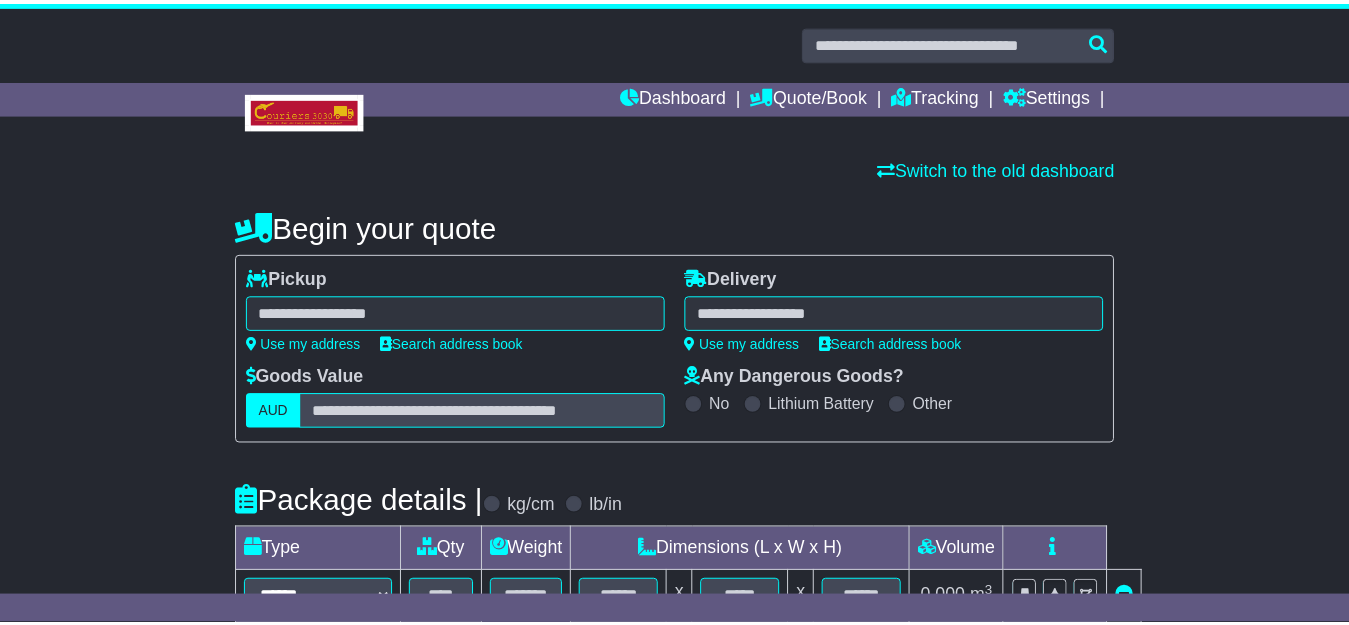 scroll, scrollTop: 0, scrollLeft: 0, axis: both 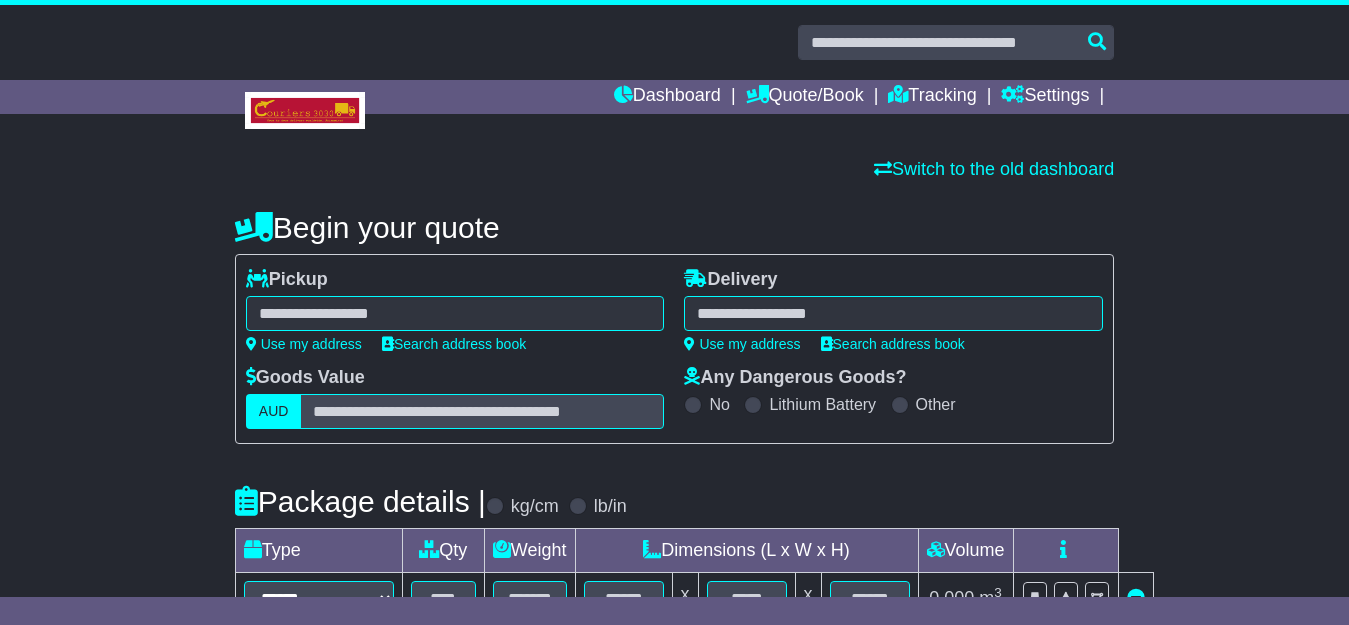click at bounding box center [455, 313] 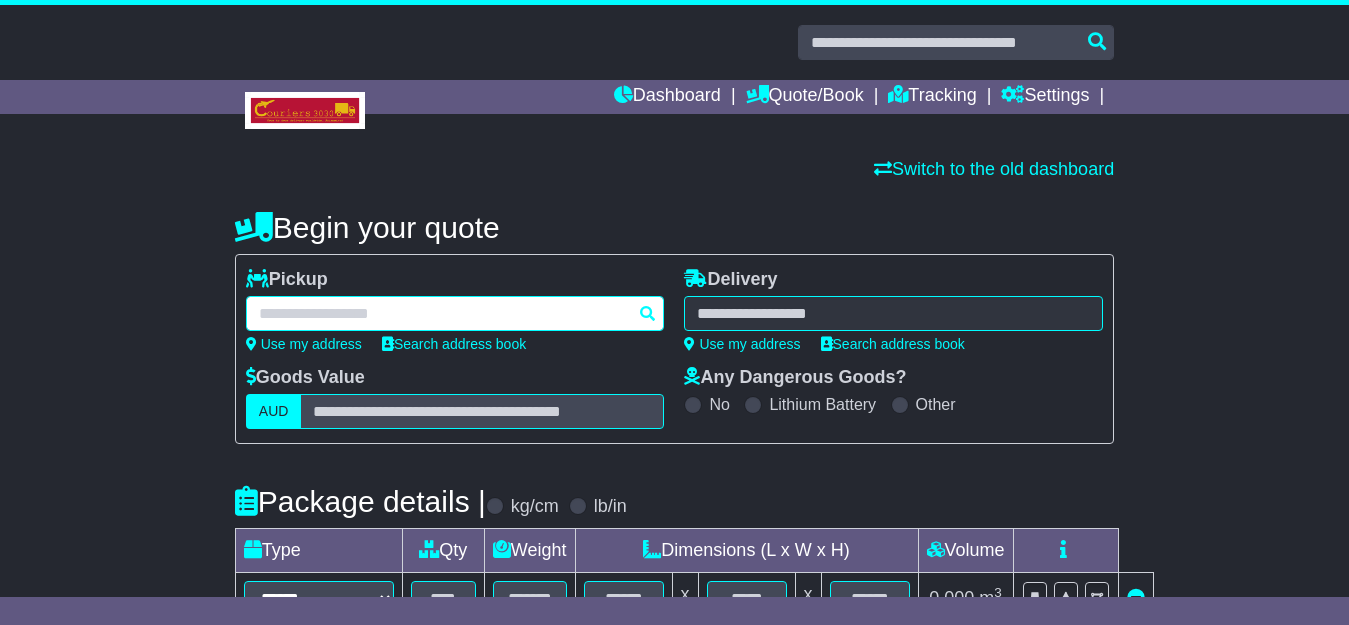 paste on "********" 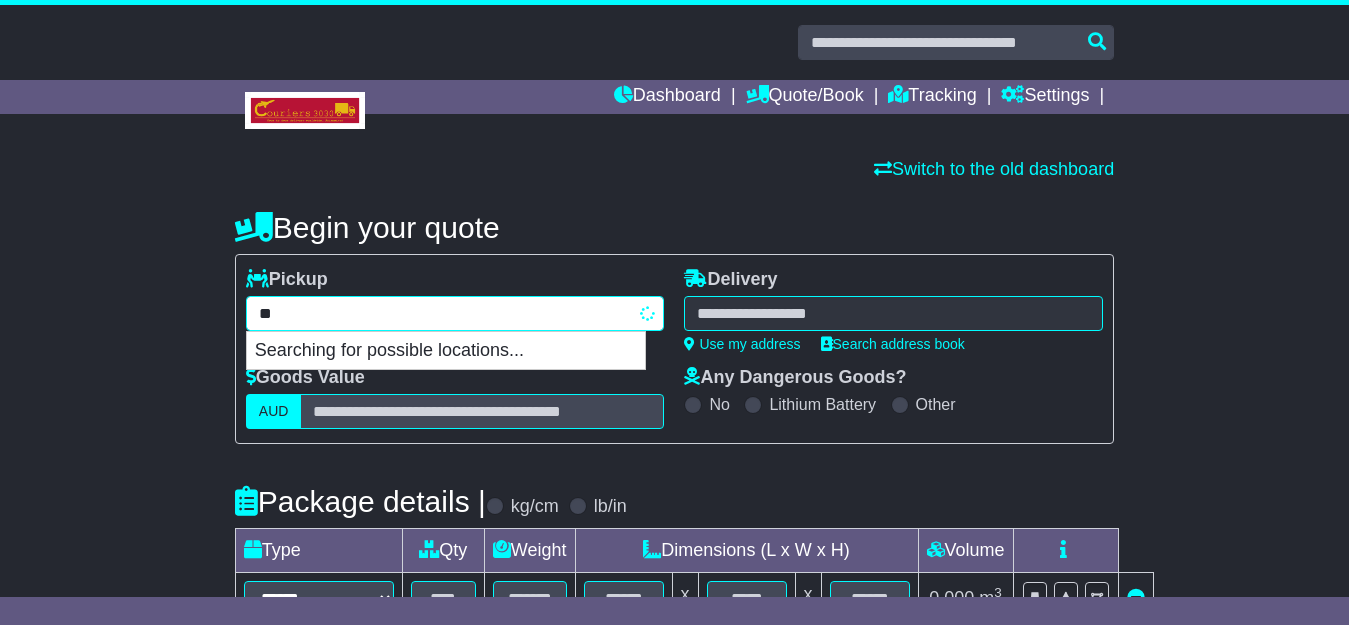 type on "*" 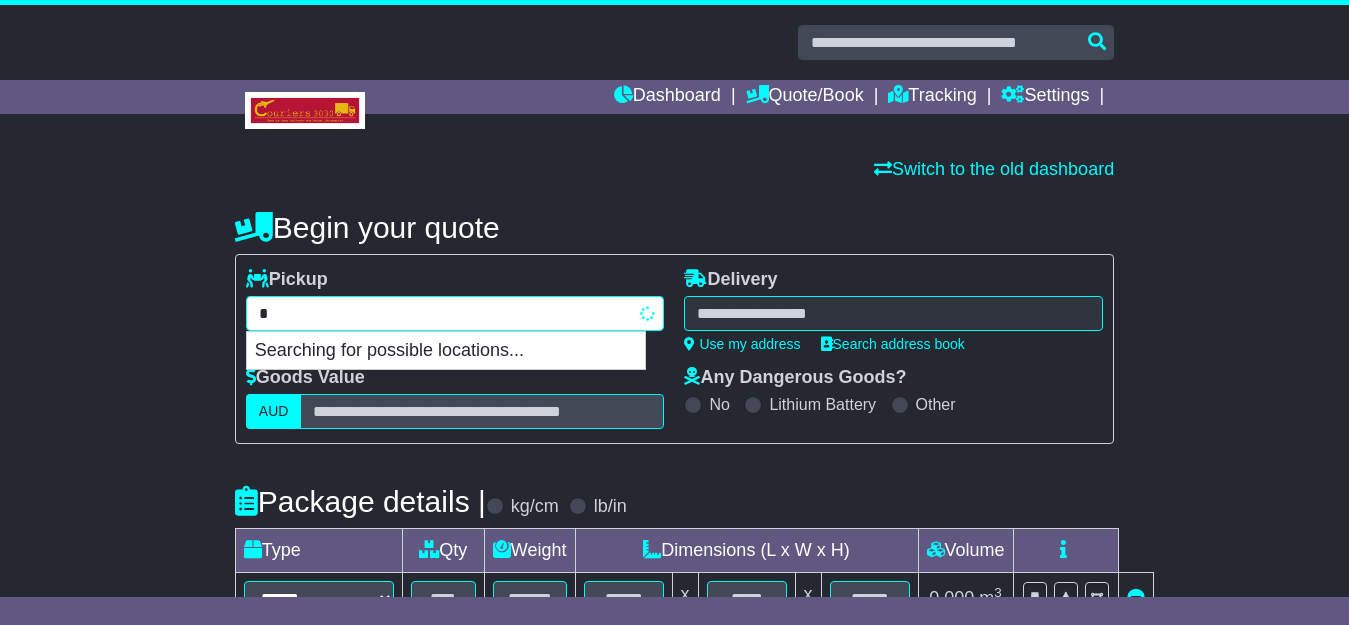 type 